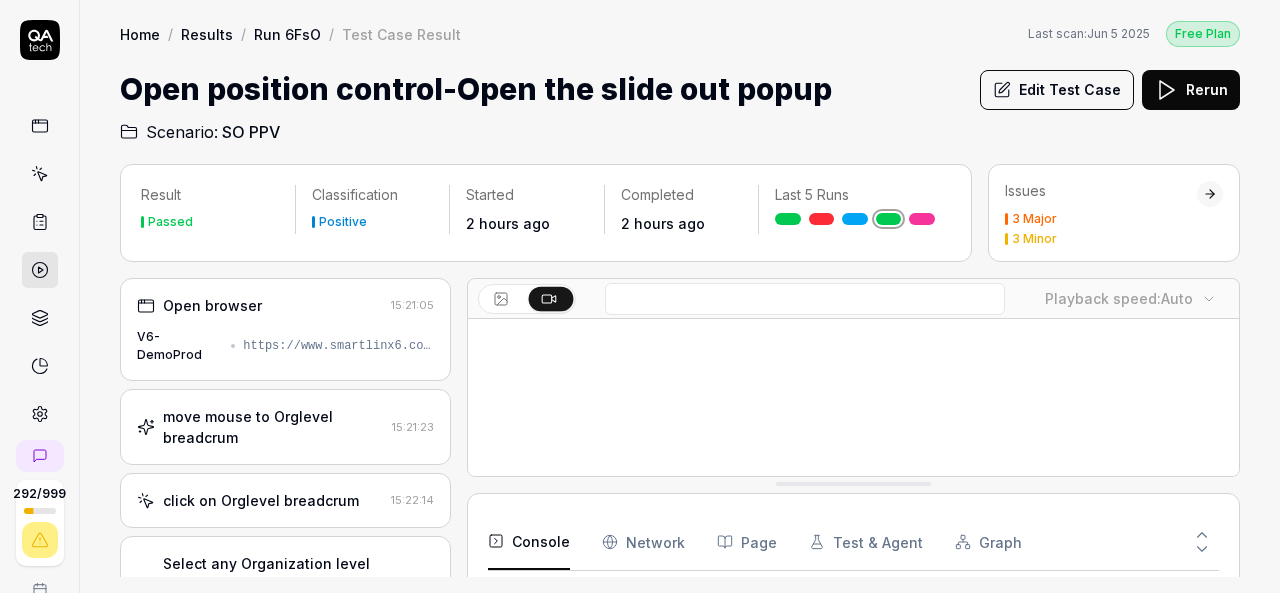 scroll, scrollTop: 0, scrollLeft: 0, axis: both 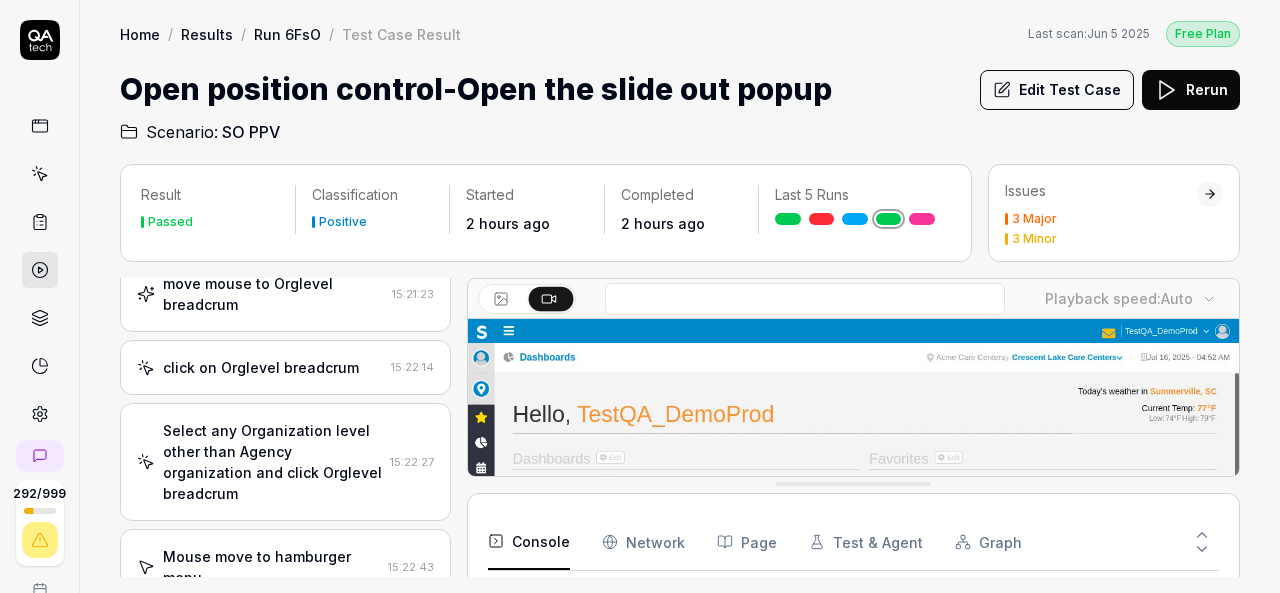 click on "Select any Organization level other than Agency organization and click Orglevel breadcrum" at bounding box center (272, 462) 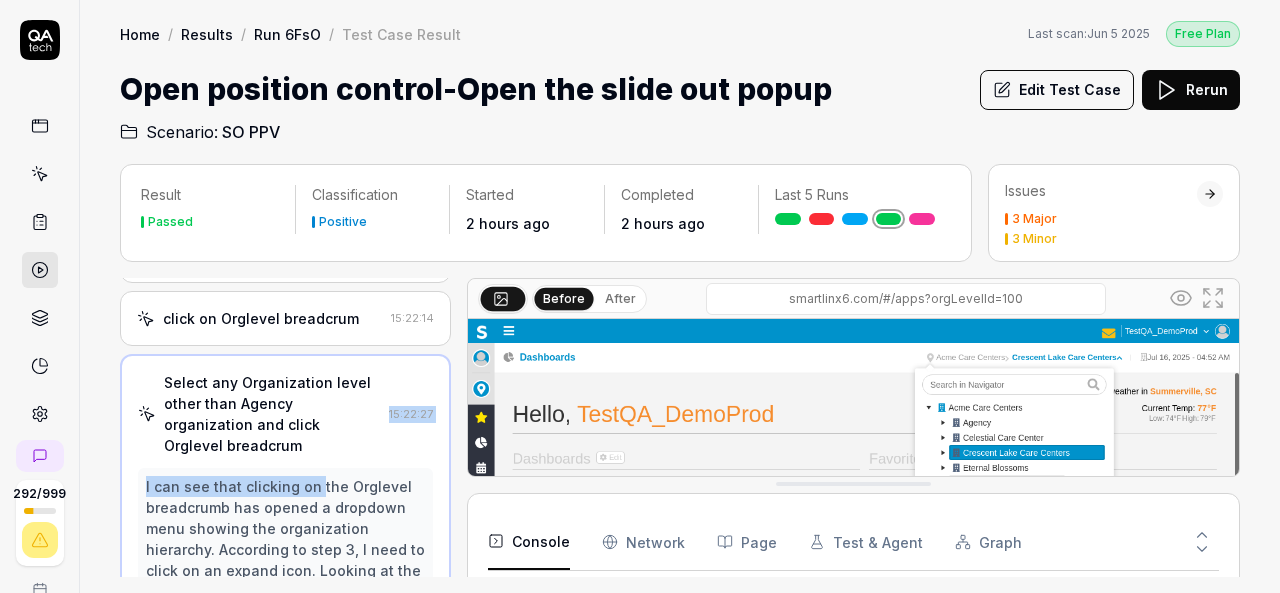 click on "Select any Organization level other than Agency organization and click Orglevel breadcrum 15:22:27 I can see that clicking on the Orglevel breadcrumb has opened a dropdown menu showing the organization hierarchy. According to step 3, I need to click on an expand icon. Looking at the screenshot, I need to select an organization level other than "Agency organization" as mentioned in step 4. I'll select "Jade Forest Health Center" from the dropdown. Move mouse to jade forest health center 15:22:27 Click jade forest health center 15:22:29" at bounding box center [285, 599] 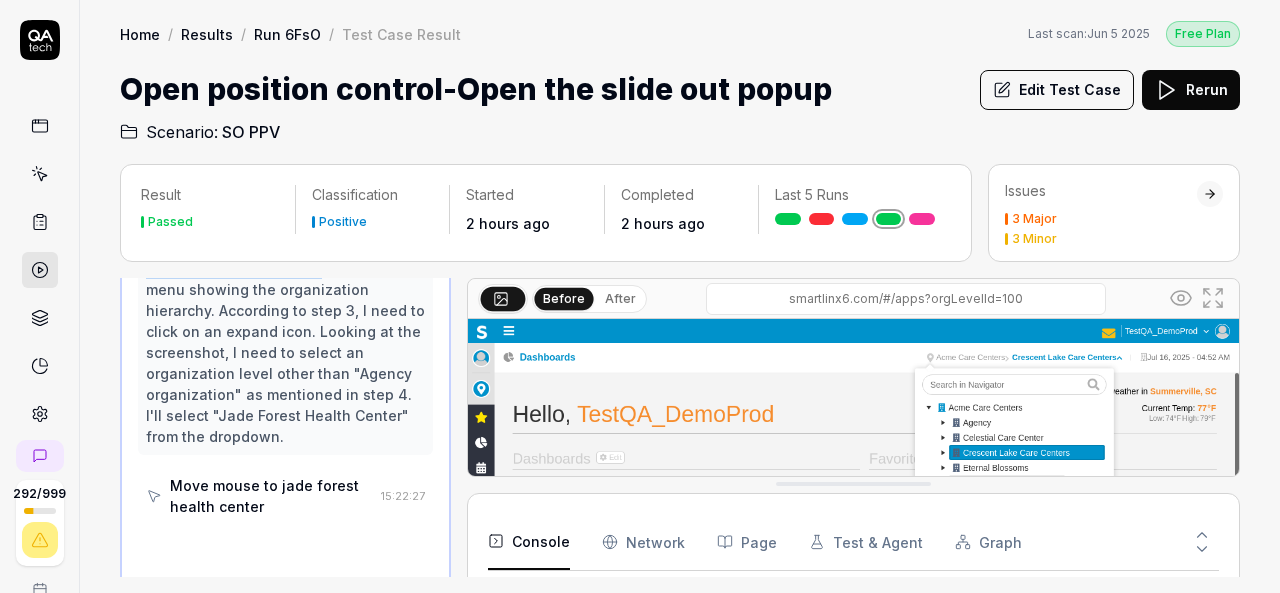 scroll, scrollTop: 426, scrollLeft: 0, axis: vertical 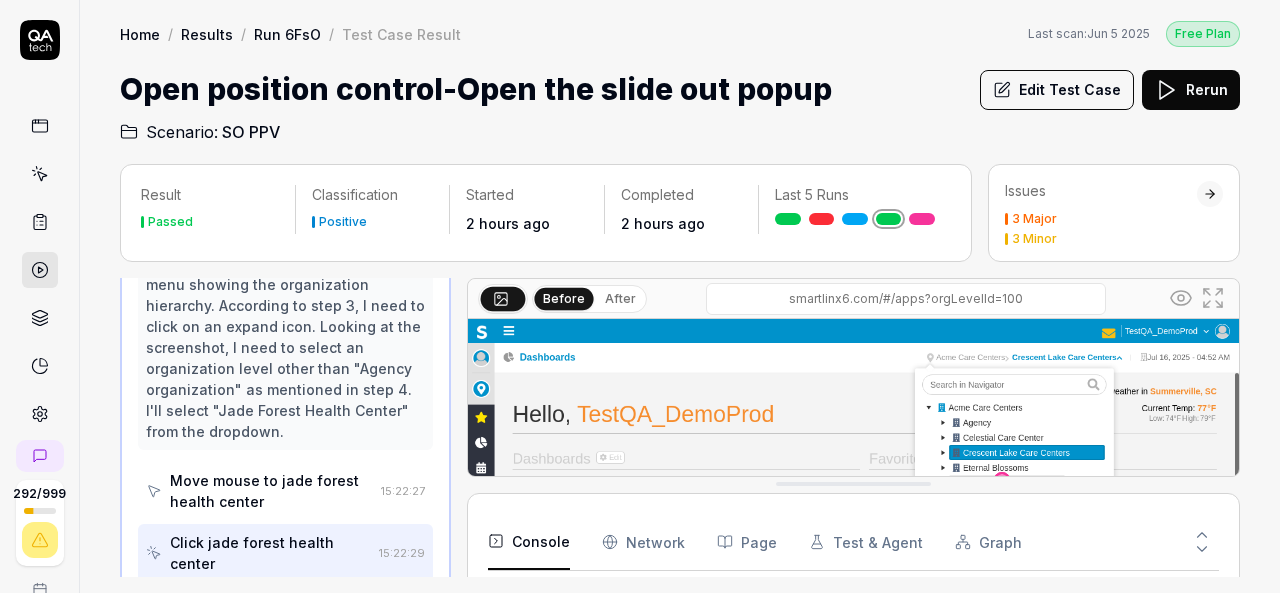 click on "Edit Test Case" at bounding box center [1057, 90] 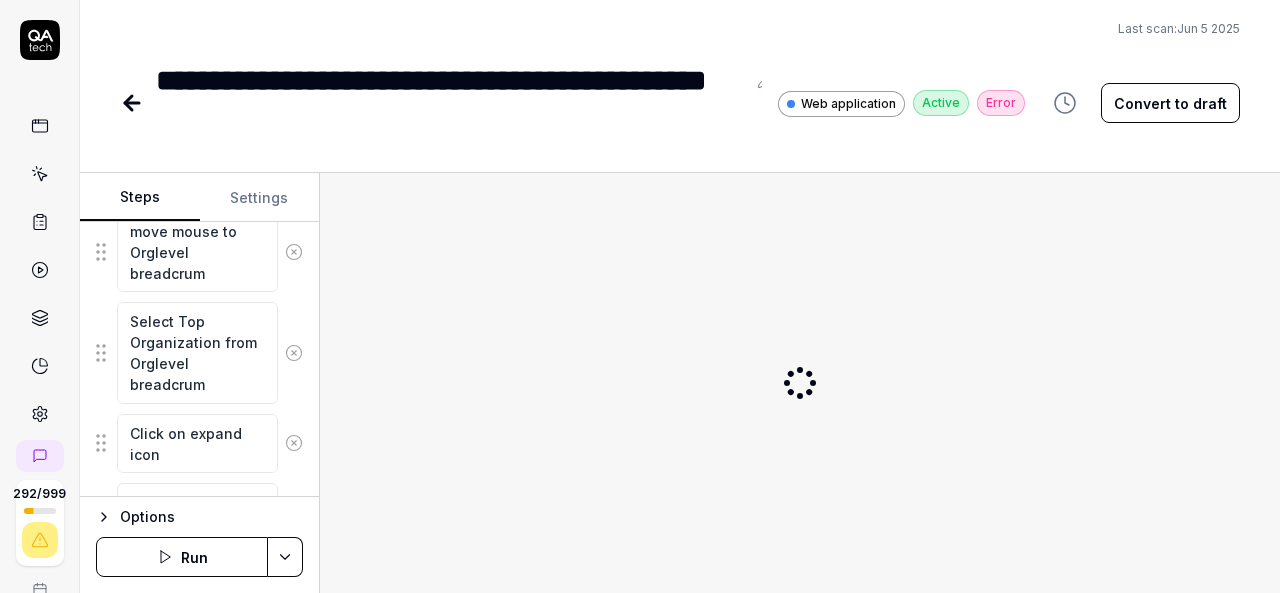scroll, scrollTop: 316, scrollLeft: 0, axis: vertical 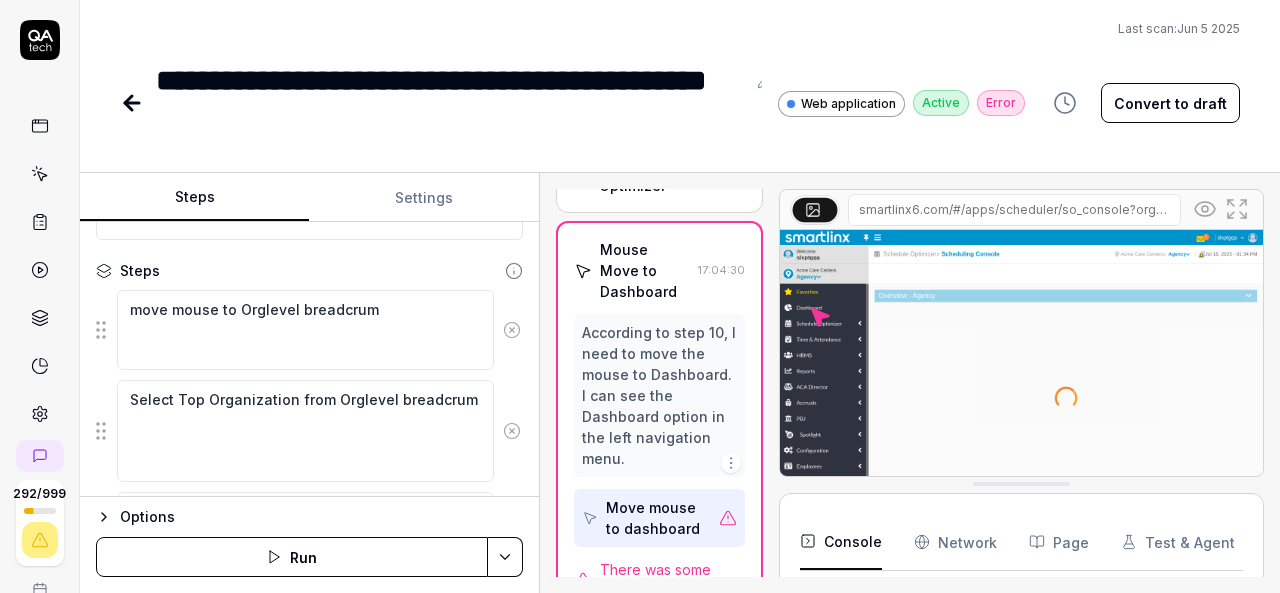 click on "Steps Settings Goal Open position control-Open the slide out popup Expected result Open position control-Open the slide out popup Steps move mouse to Orglevel breadcrum Select Top Organization from Orglevel breadcrum Click on expand icon Select any Organization level other than Agency organization and click Orglevel breadcrum click on Orglevel breadcrum Mouse move to hamburger menu Click on hamburger menu Mouse Move to Schedule Optimizer Click on Schedule Optimizer Mouse Move to Dashboard Click on Dashboard Mouse move to Open Position Control Click on Open Position Control Expand the Organization Collapse Click on  Open Shifts or  Total Hours on  which is having Open Shifts and Total Hours Gap department Click on Actions Mouse Move to Export Excel Click on Export to excel and close the download popup window Select Day Radio Button Click on Actions Mouse Move to Export Excel Click on Export to excel and close the download popup window Select Evening Radio Button Click on Actions Mouse Move to Export Excel Run" at bounding box center [680, 383] 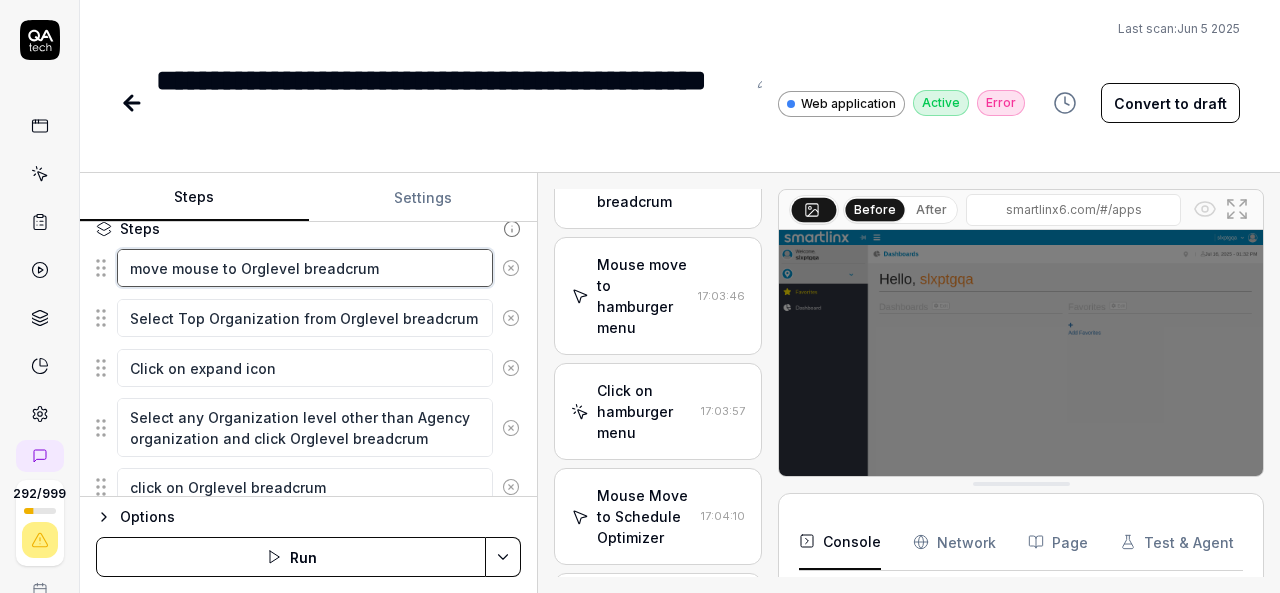 scroll, scrollTop: 214, scrollLeft: 0, axis: vertical 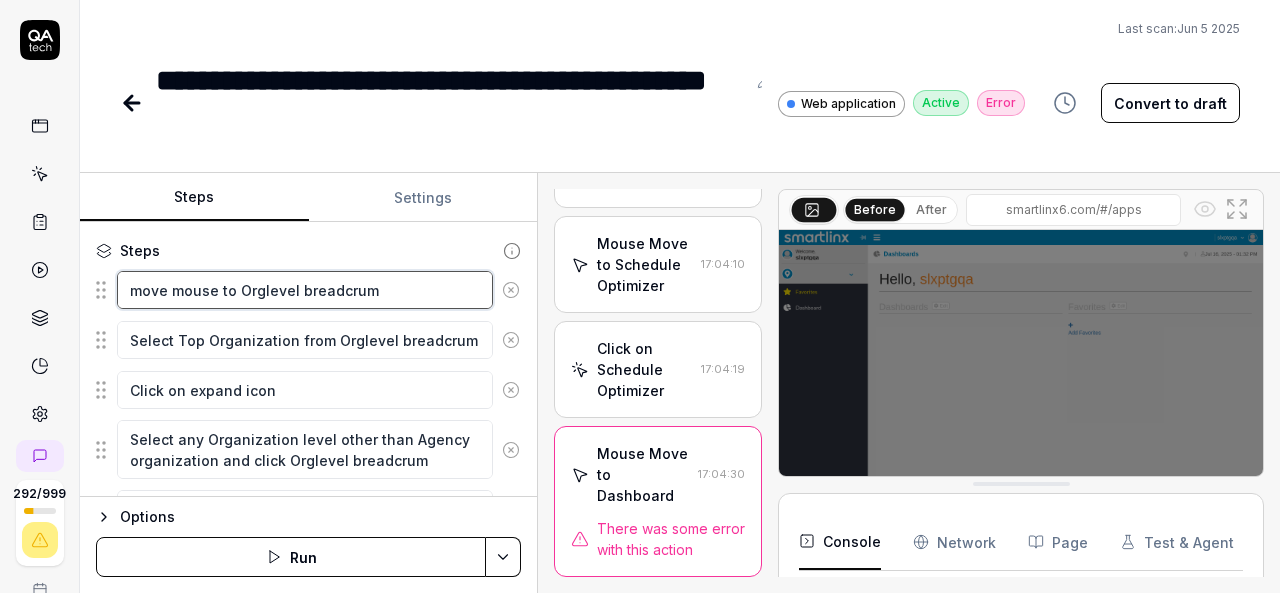 click on "move mouse to Orglevel breadcrum Select Top Organization from Orglevel breadcrum Click on expand icon Select any Organization level other than Agency organization and click Orglevel breadcrum click on Orglevel breadcrum Mouse move to hamburger menu Click on hamburger menu Mouse Move to Schedule Optimizer Click on Schedule Optimizer Mouse Move to Dashboard Click on Dashboard Mouse move to Open Position Control Click on Open Position Control Expand the Organization Collapse Click on  Open Shifts or  Total Hours on  which is having Open Shifts and Total Hours Gap department Click on Actions Mouse Move to Export Excel Click on Export to excel and close the download popup window Select Day Radio Button Click on Actions Mouse Move to Export Excel Click on Export to excel and close the download popup window Select Evening Radio Button Click on Actions Mouse Move to Export Excel Click on Export to excel and close the download popup window Select Night Radio Button Click on Actions Mouse Move to Export Excel" at bounding box center [308, 1218] 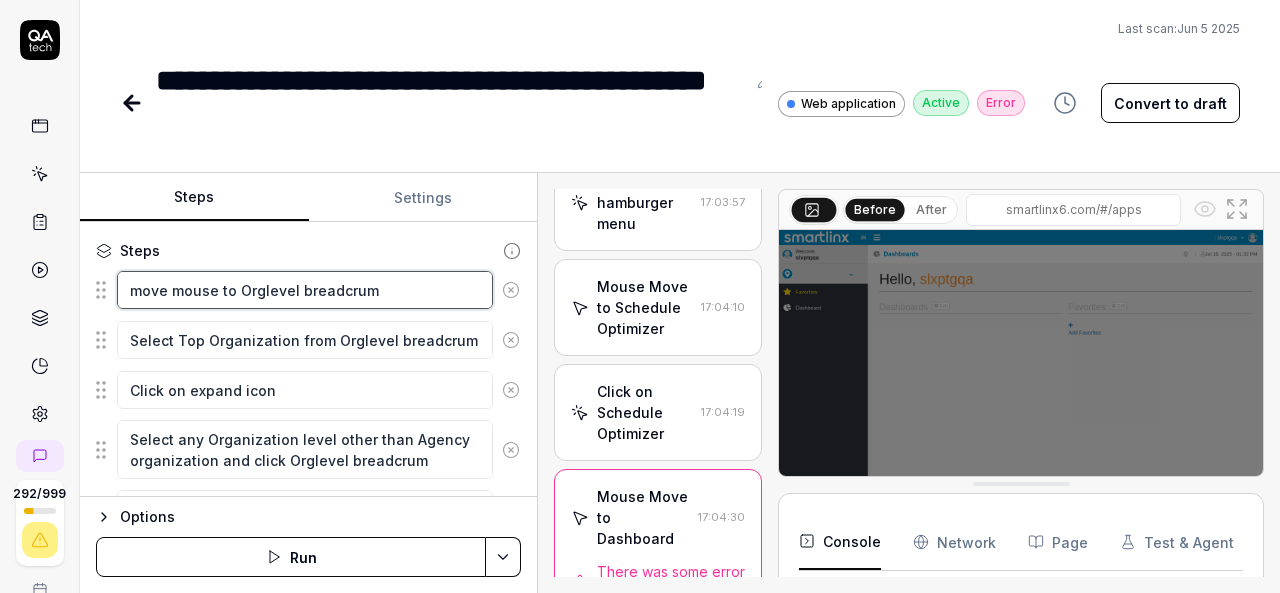 scroll, scrollTop: 325, scrollLeft: 0, axis: vertical 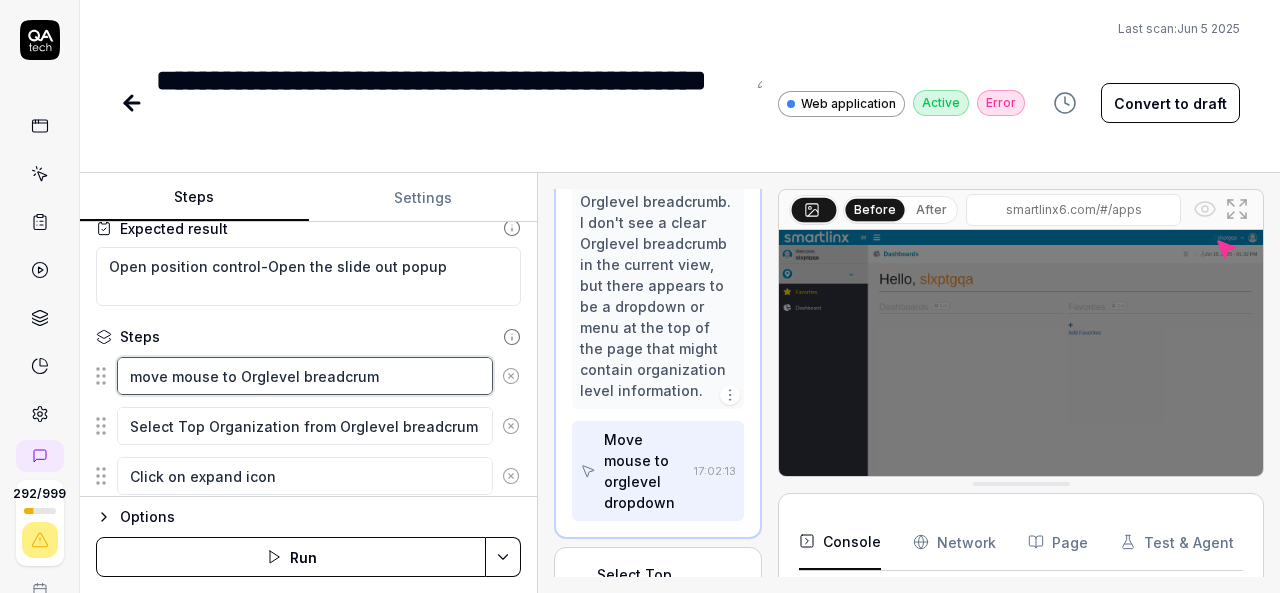 click on "move mouse to Orglevel breadcrum" at bounding box center (305, 376) 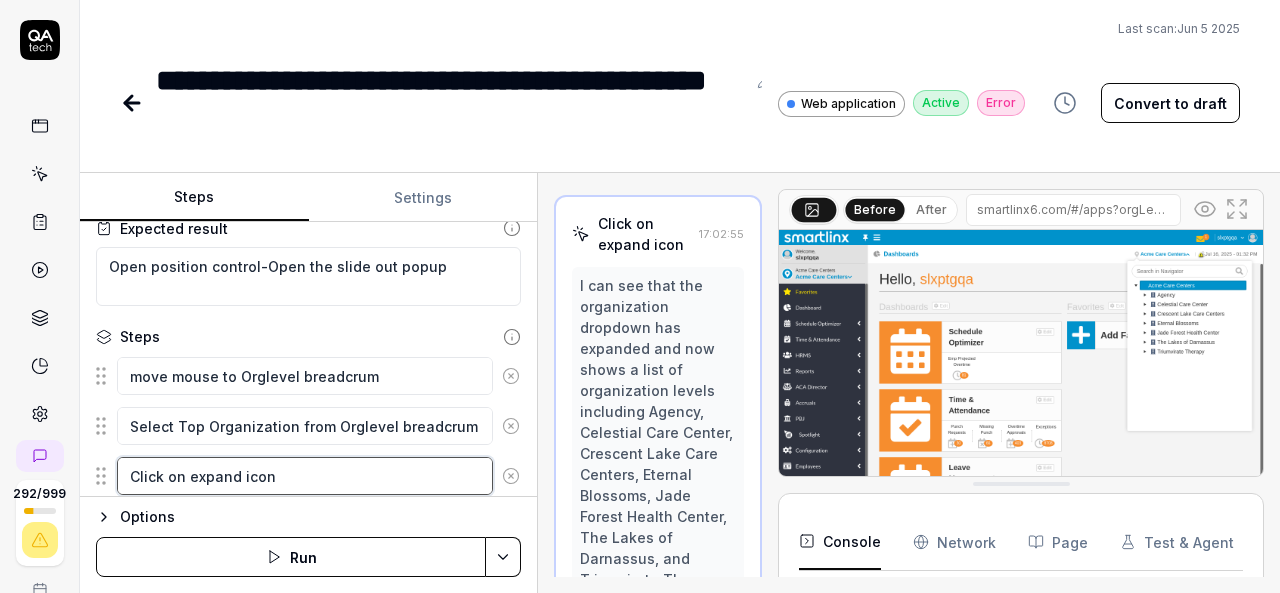 click on "Click on expand icon" at bounding box center [305, 476] 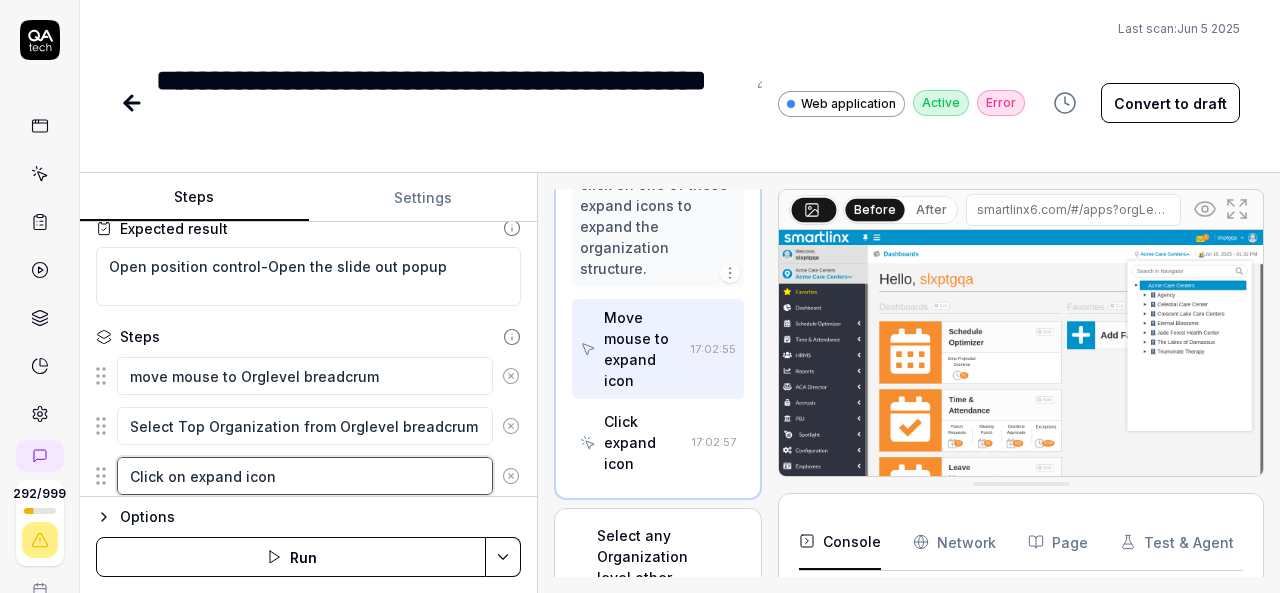 scroll, scrollTop: 1216, scrollLeft: 0, axis: vertical 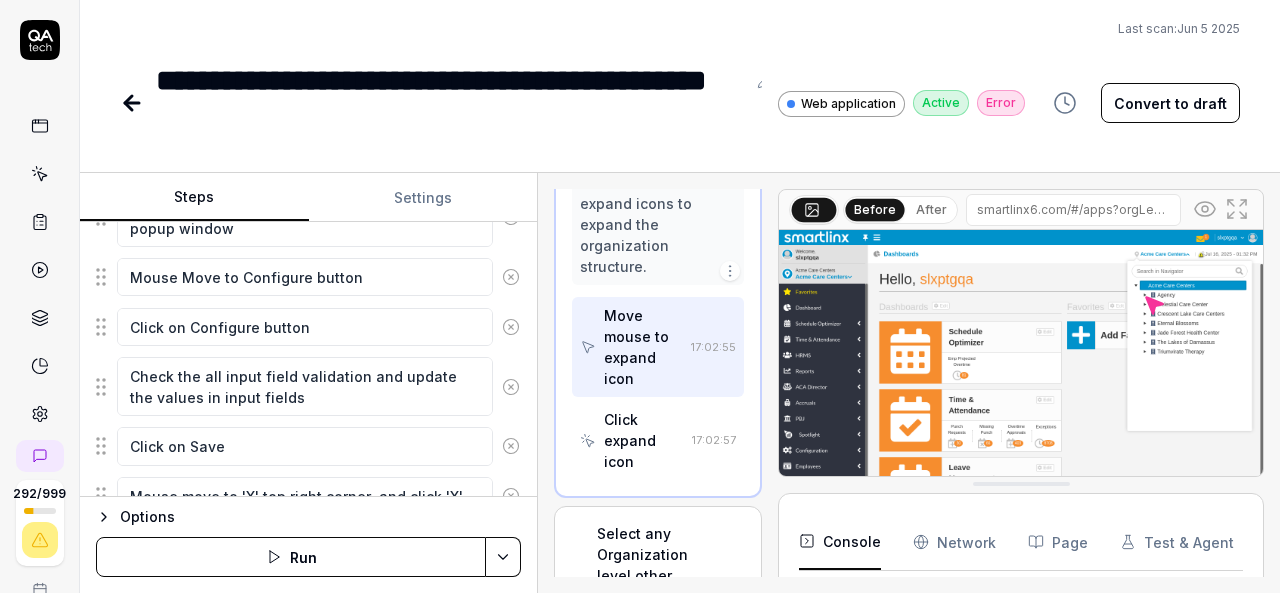 click on "Error" at bounding box center (1001, 103) 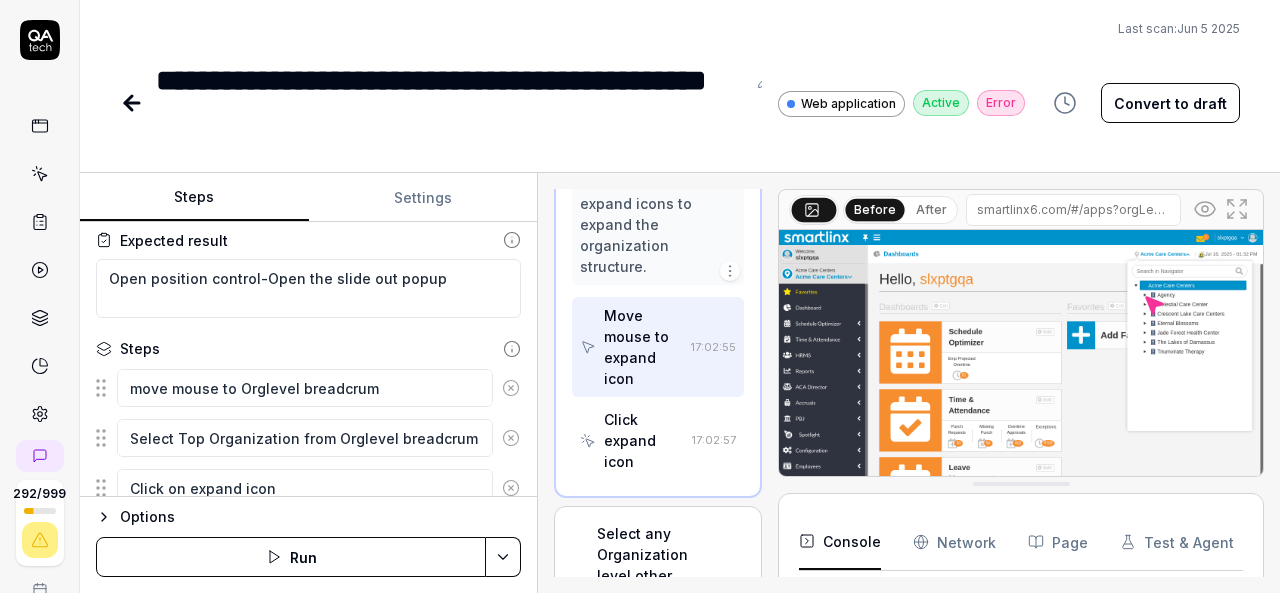 scroll, scrollTop: 114, scrollLeft: 0, axis: vertical 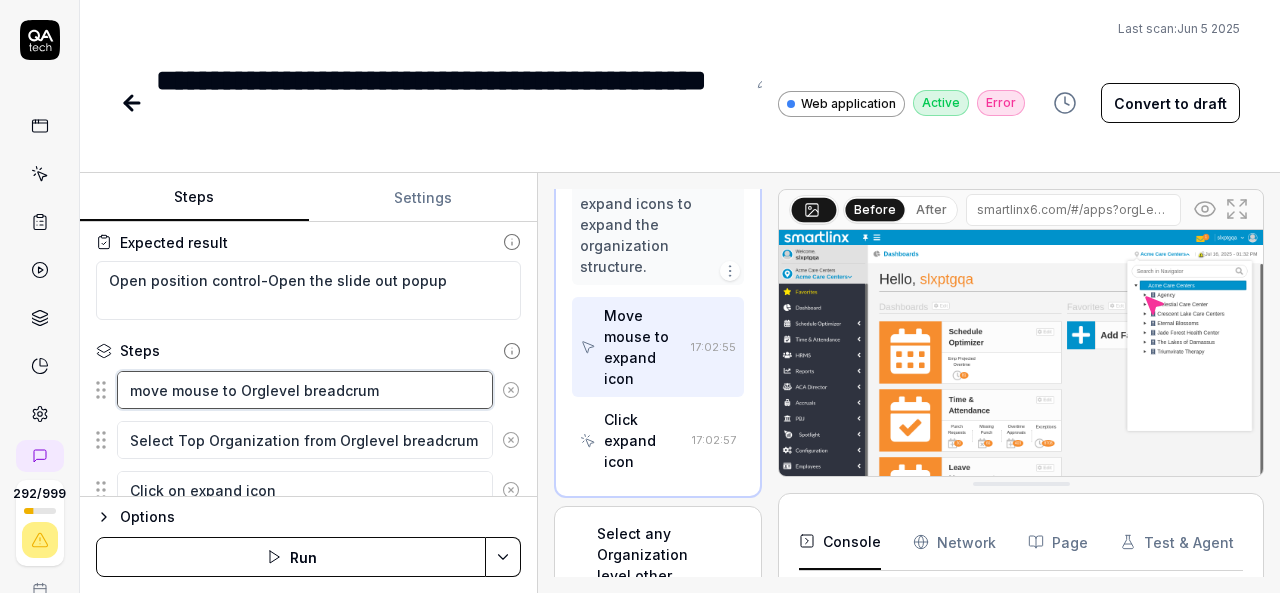 type on "*" 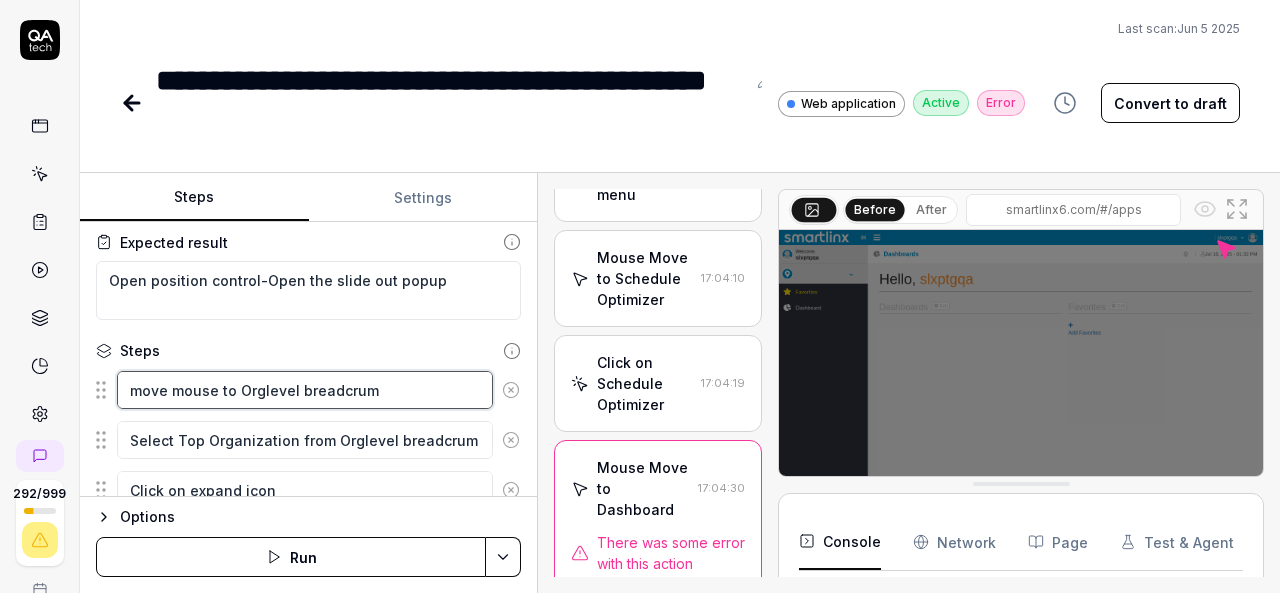 click on "move mouse to Orglevel breadcrum" at bounding box center (305, 390) 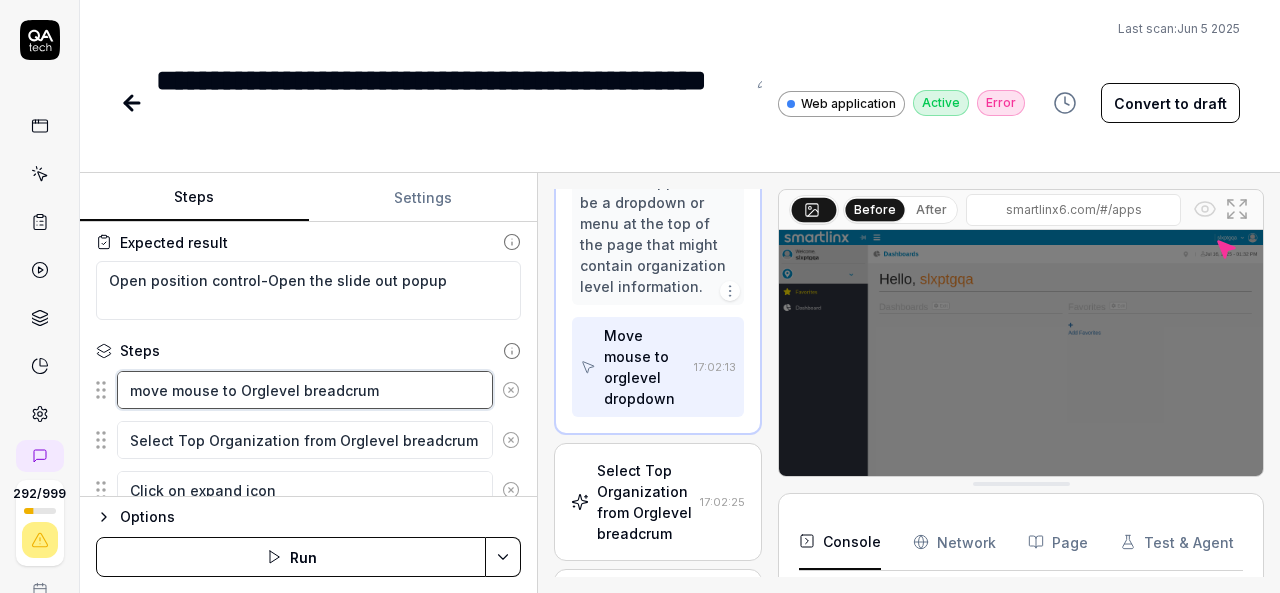 scroll, scrollTop: 609, scrollLeft: 0, axis: vertical 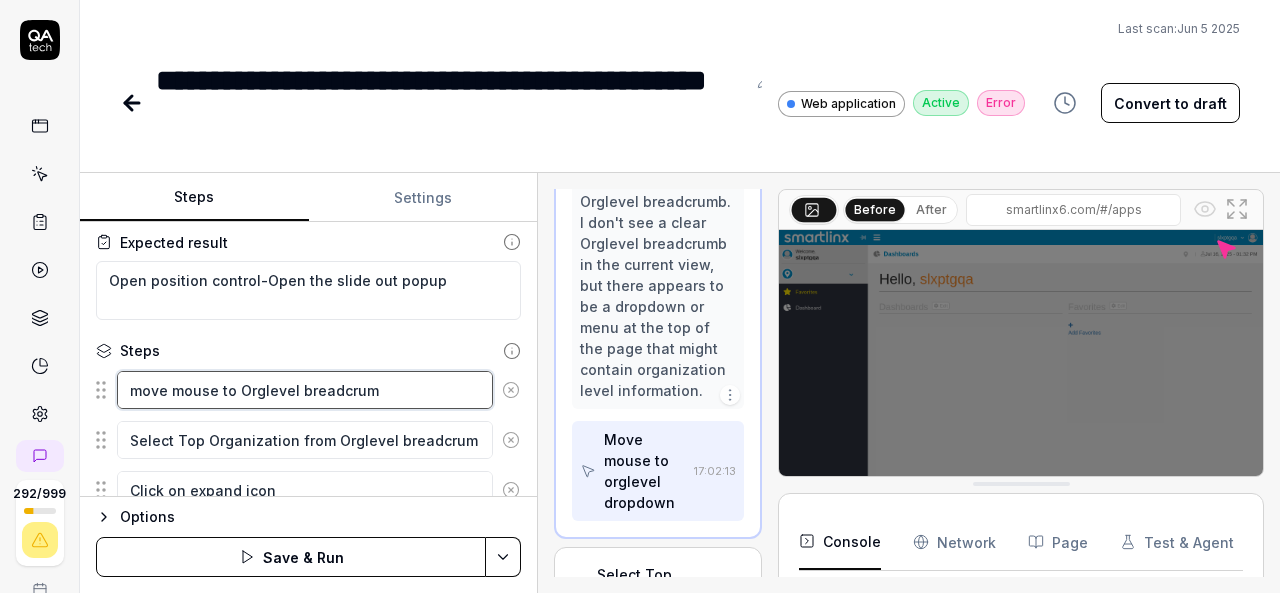 type on "ove mouse to Orglevel breadcrum" 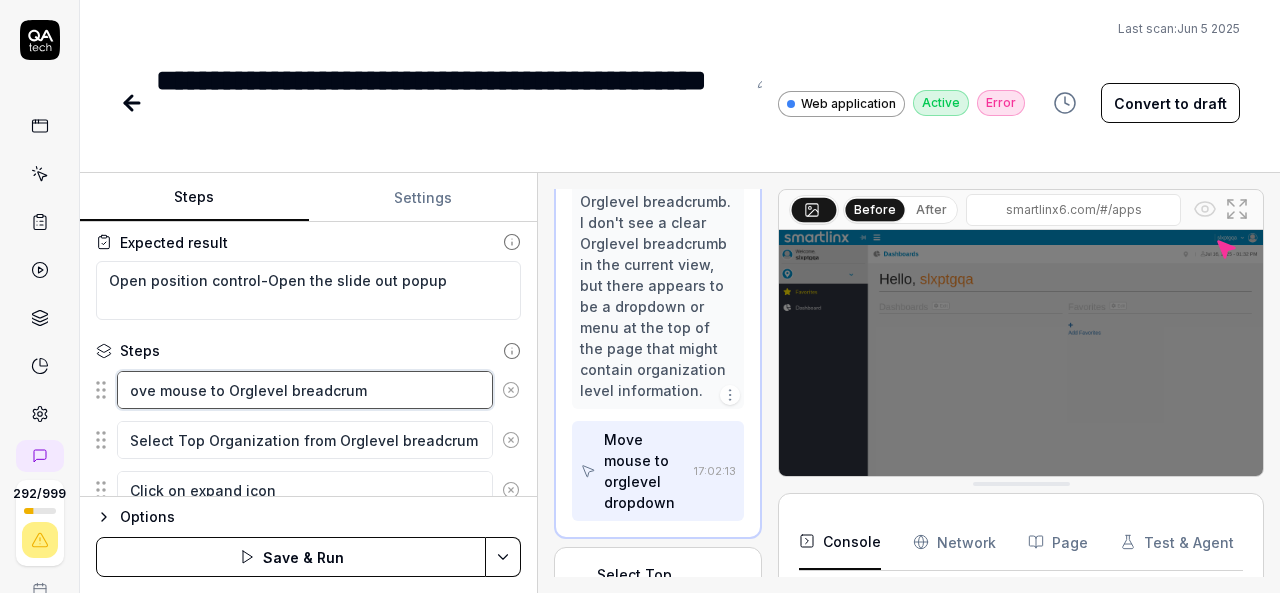 type on "*" 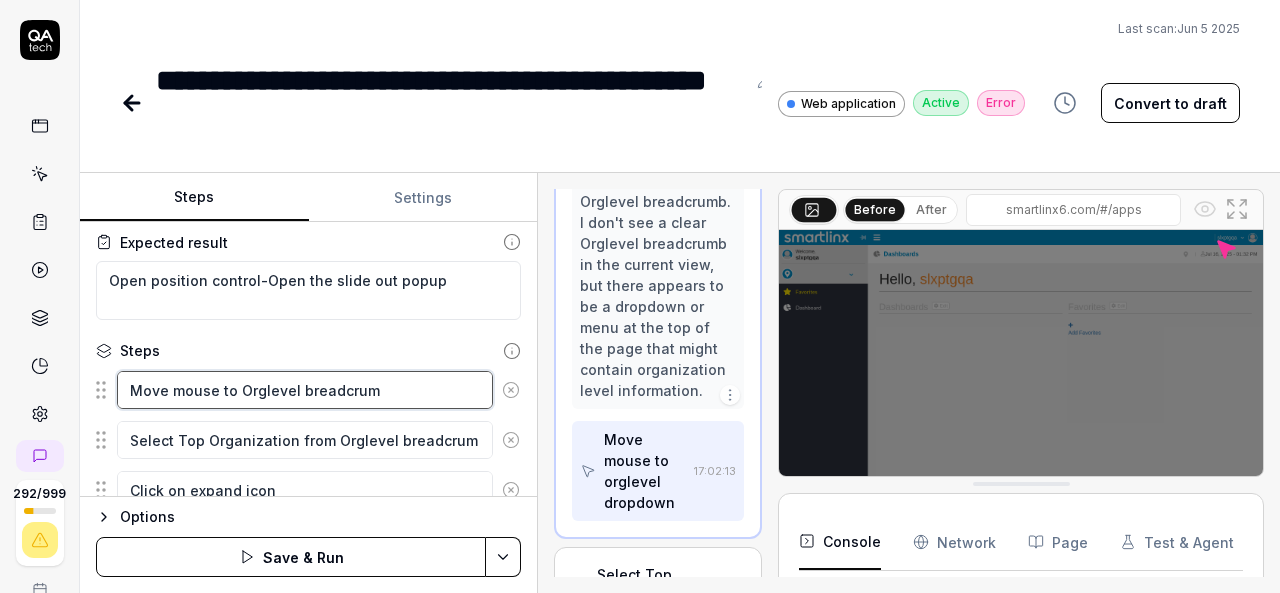 type on "Move mouse to Orglevel breadcrum" 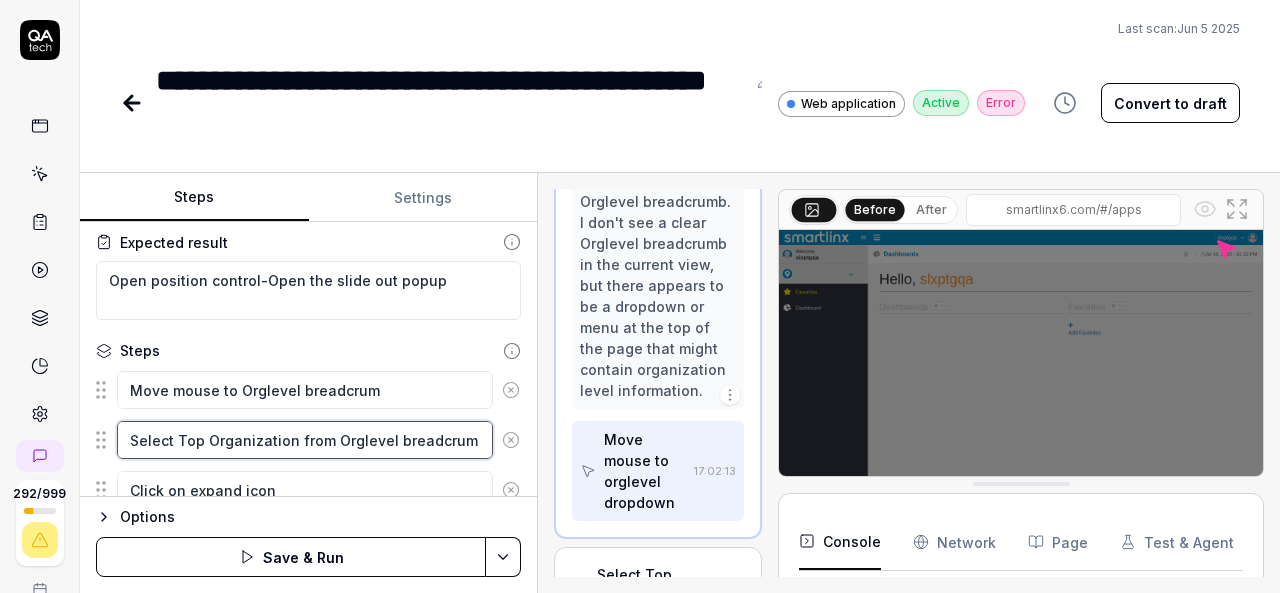 click on "Select Top Organization from Orglevel breadcrum" at bounding box center [305, 440] 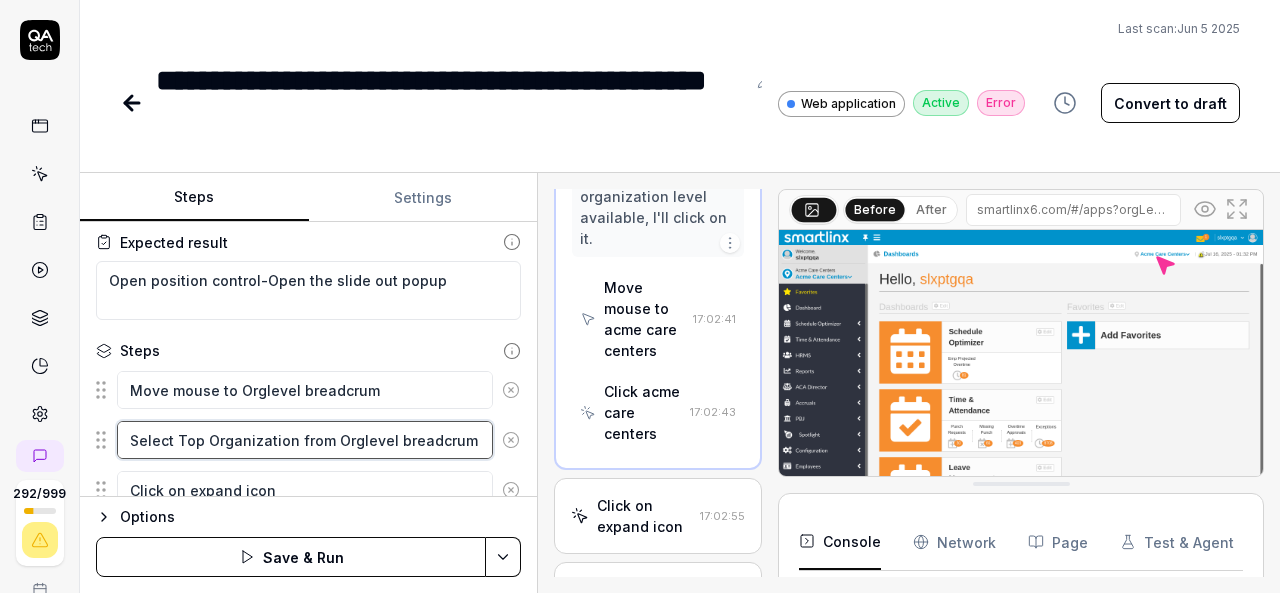 scroll, scrollTop: 1650, scrollLeft: 0, axis: vertical 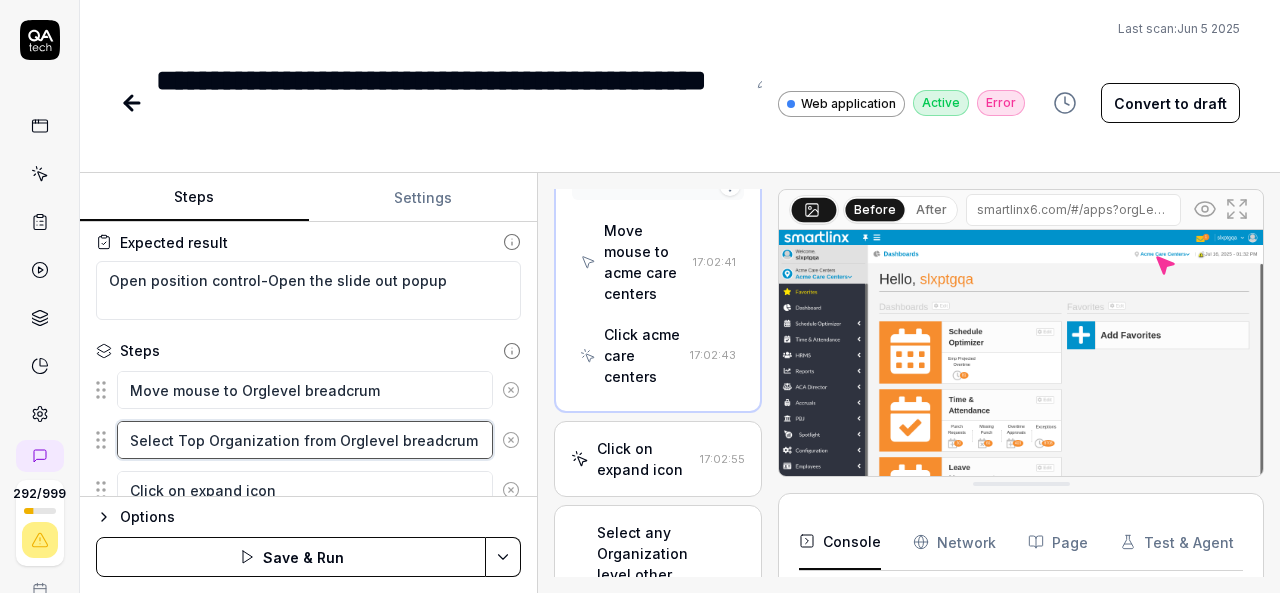 click on "Select Top Organization from Orglevel breadcrum" at bounding box center (305, 440) 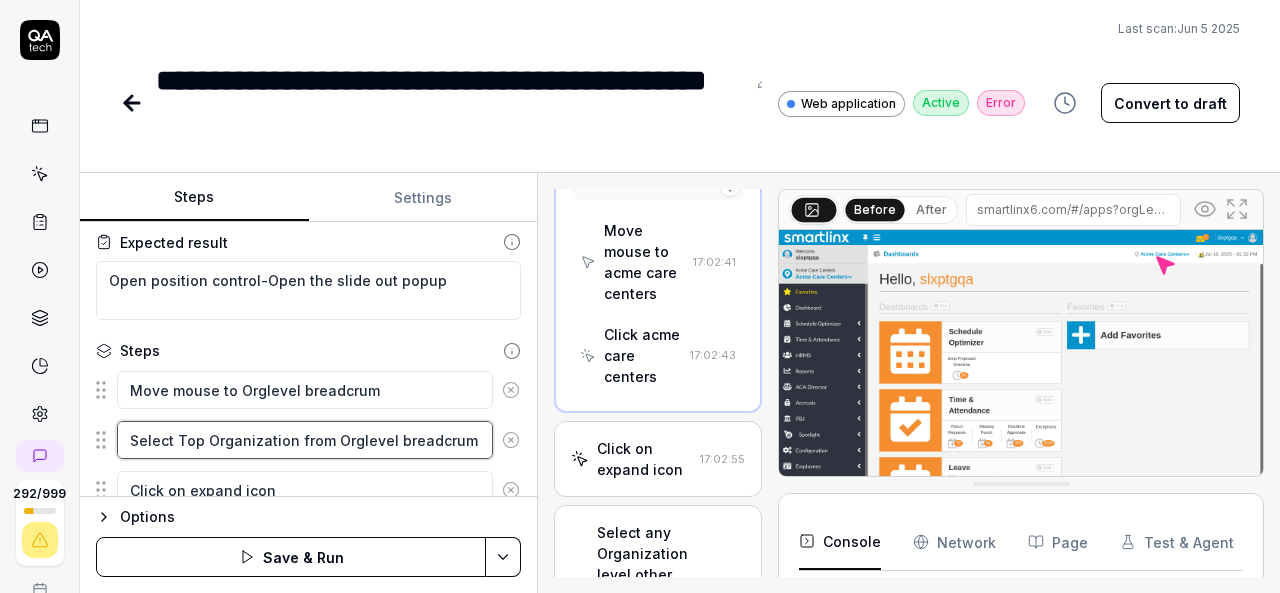 click on "Select Top Organization from Orglevel breadcrum" at bounding box center (305, 440) 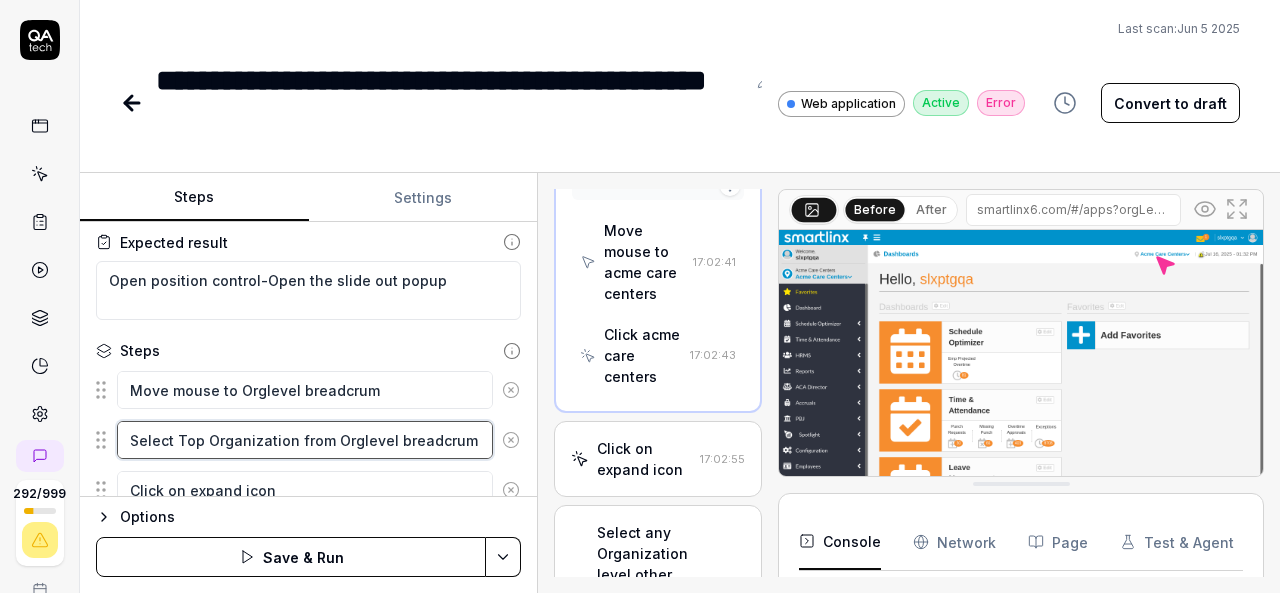 type on "*" 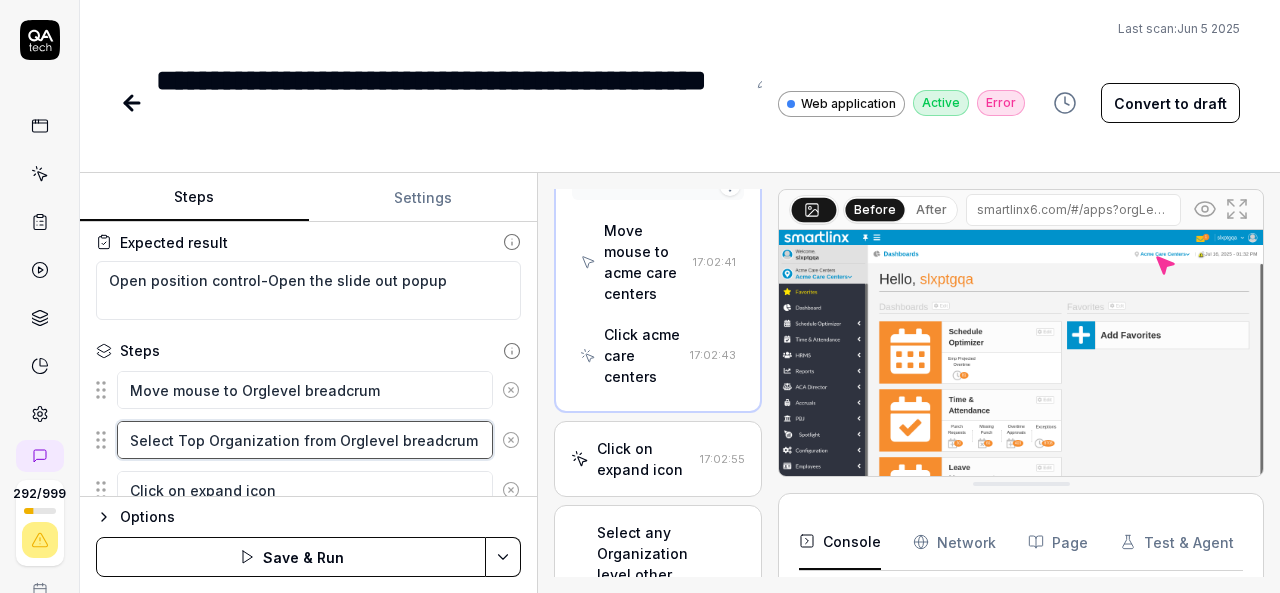 type on "Select '" 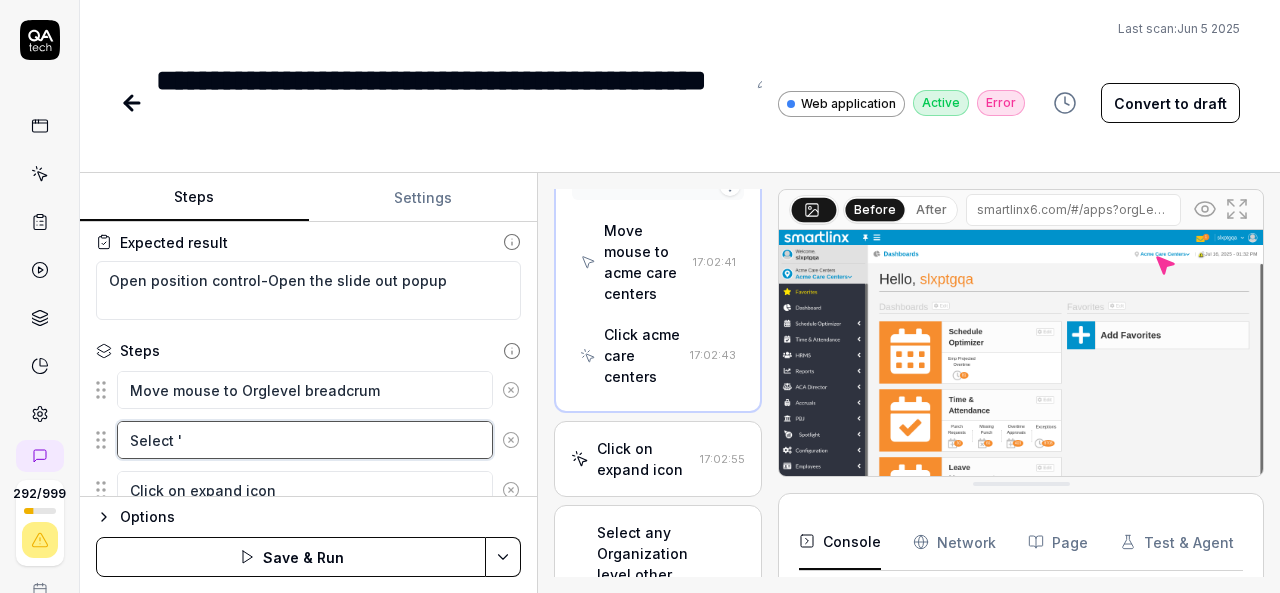 type on "*" 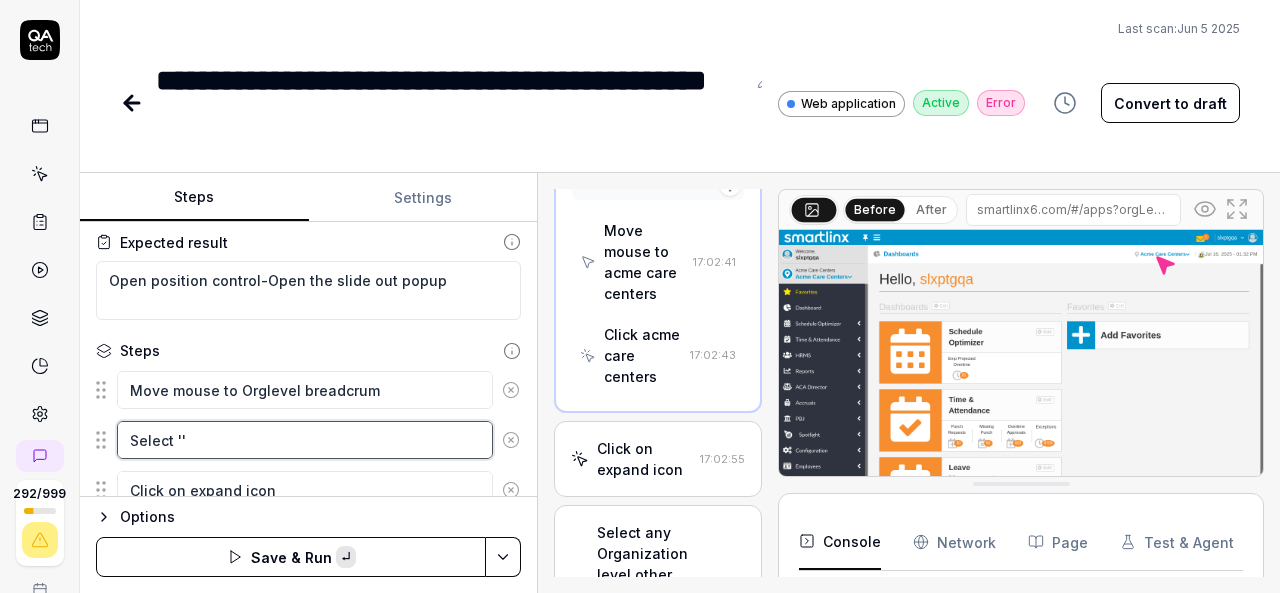 paste on "Celestial Care Center" 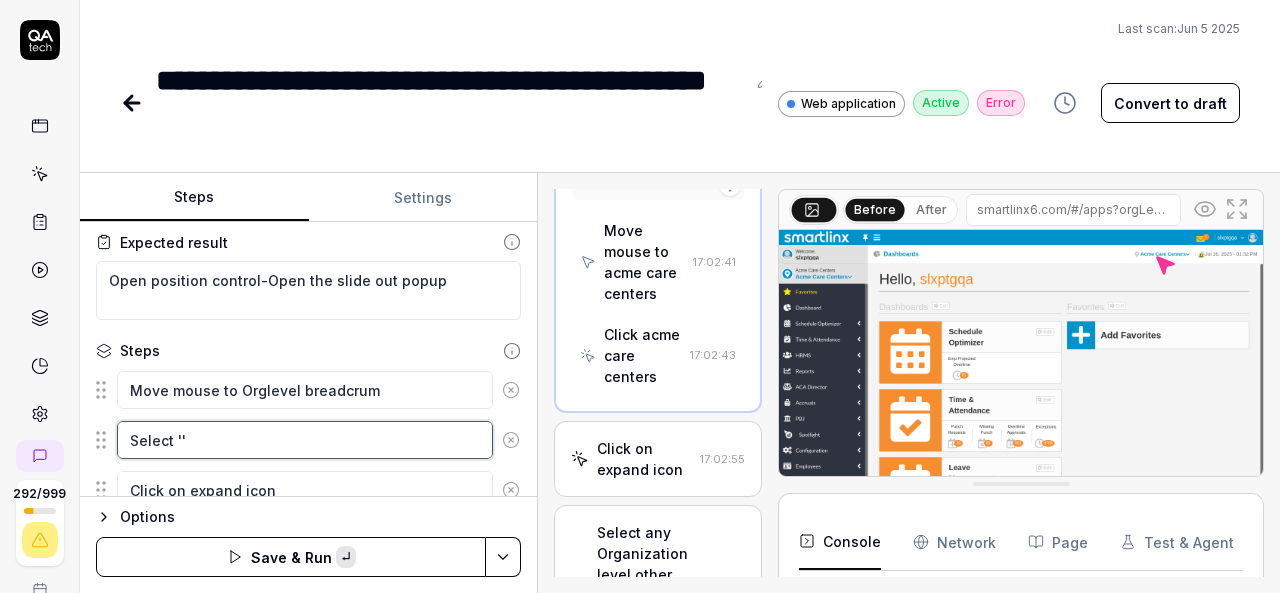 type on "*" 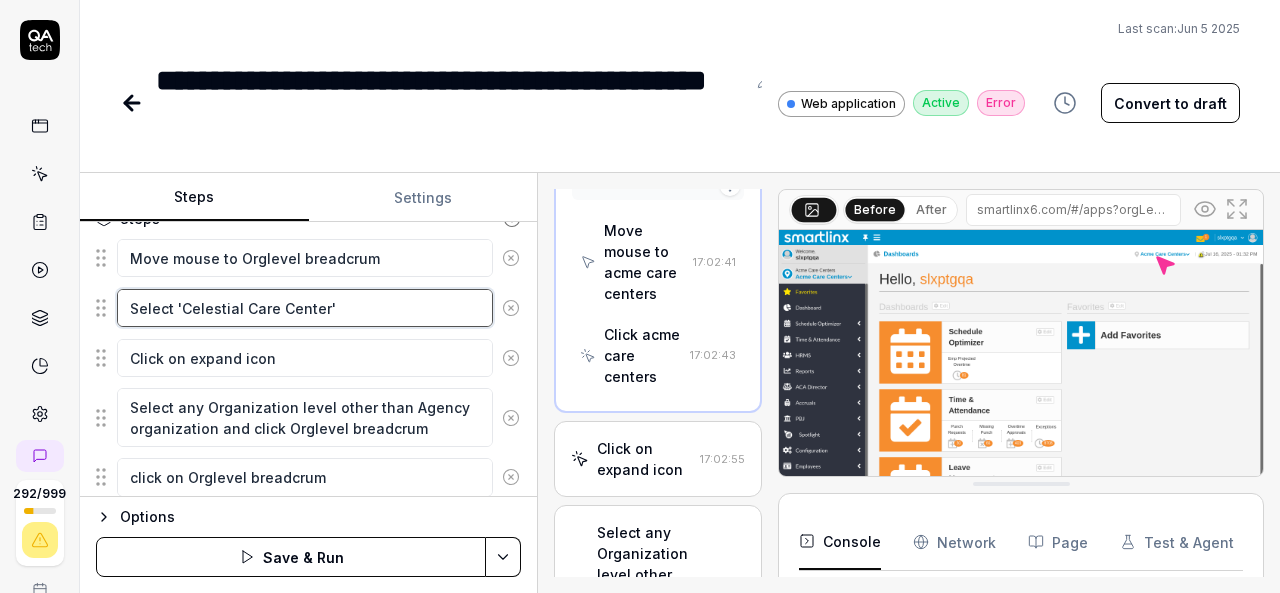 scroll, scrollTop: 246, scrollLeft: 0, axis: vertical 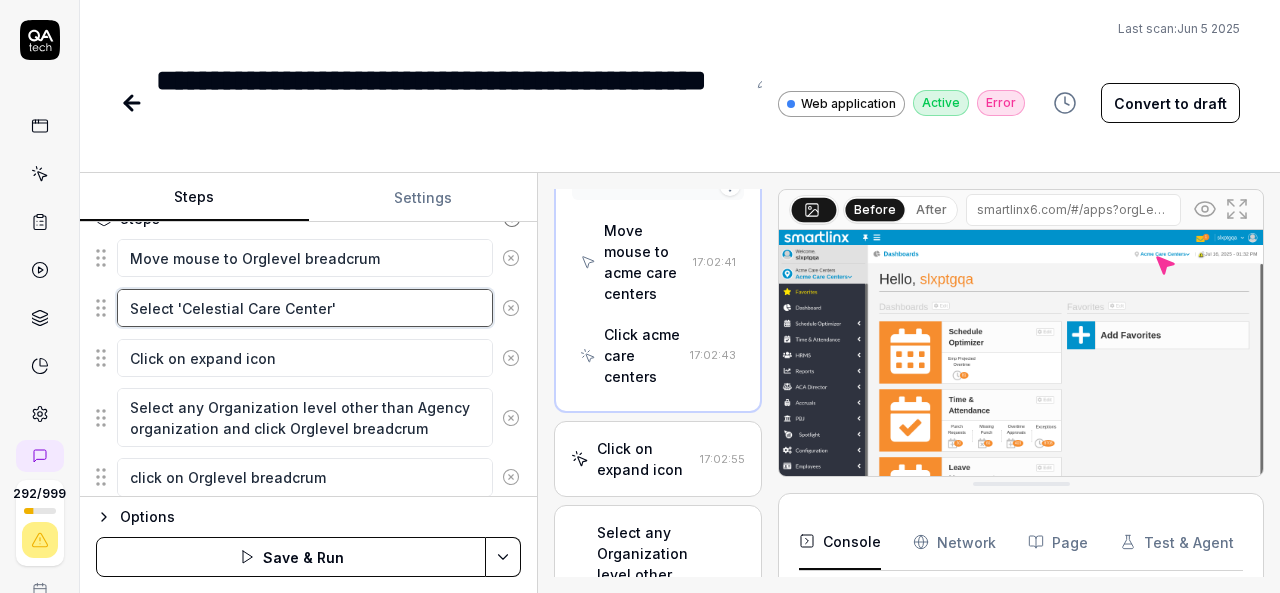 click on "Select 'Celestial Care Center'" at bounding box center (305, 308) 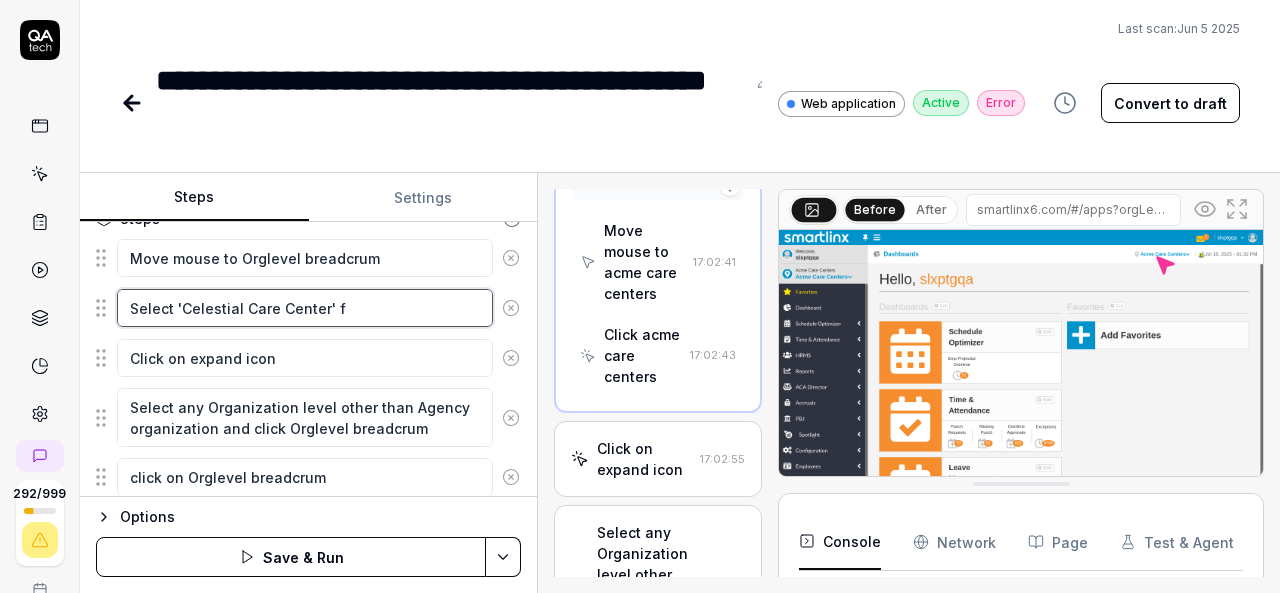type on "*" 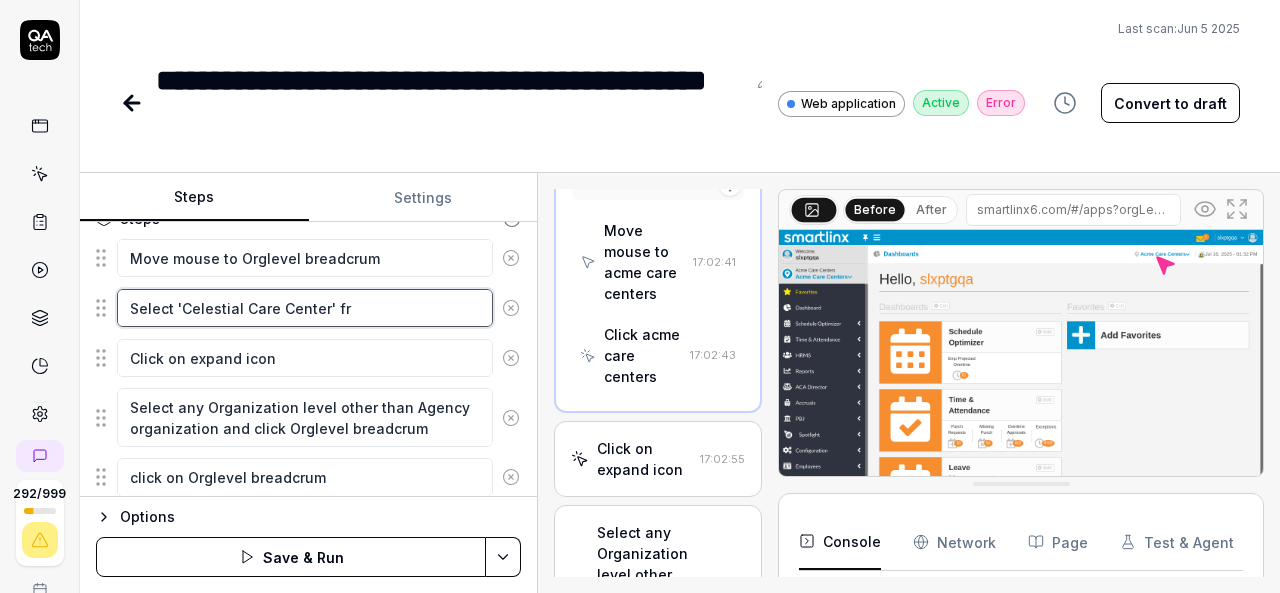 type on "*" 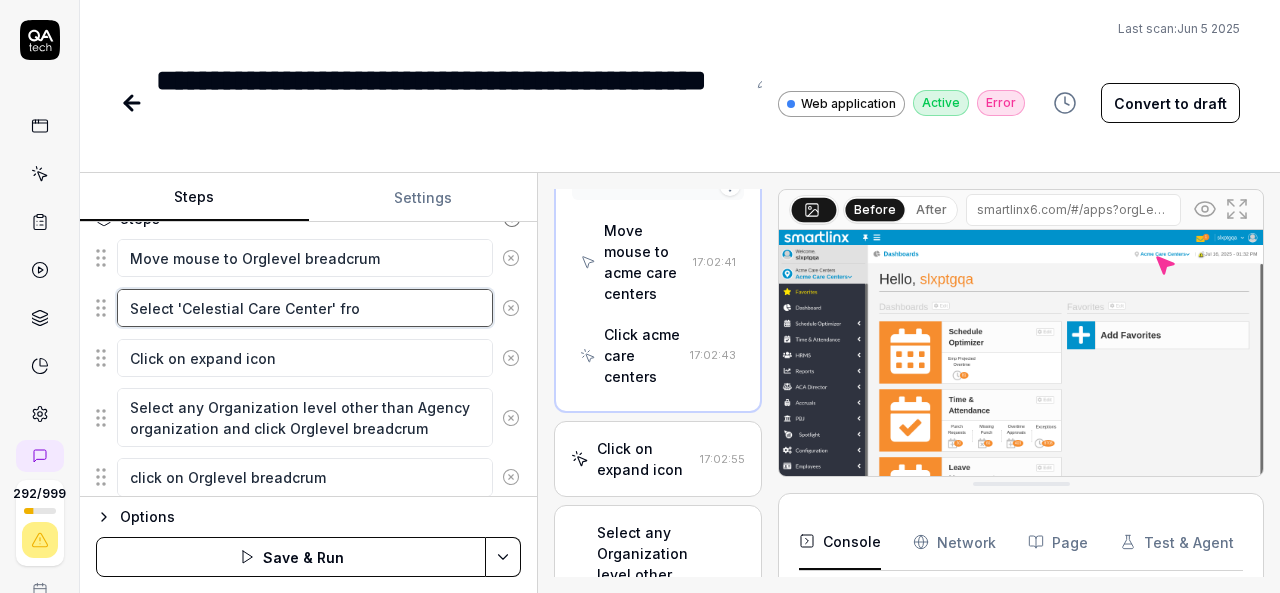 type on "*" 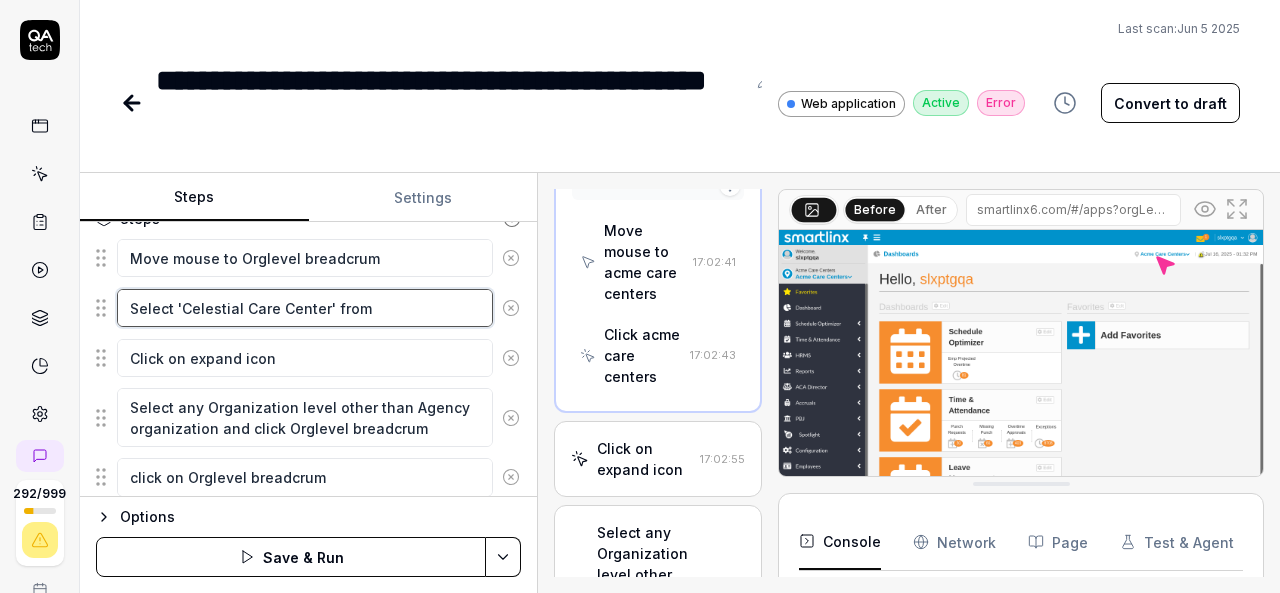 type on "*" 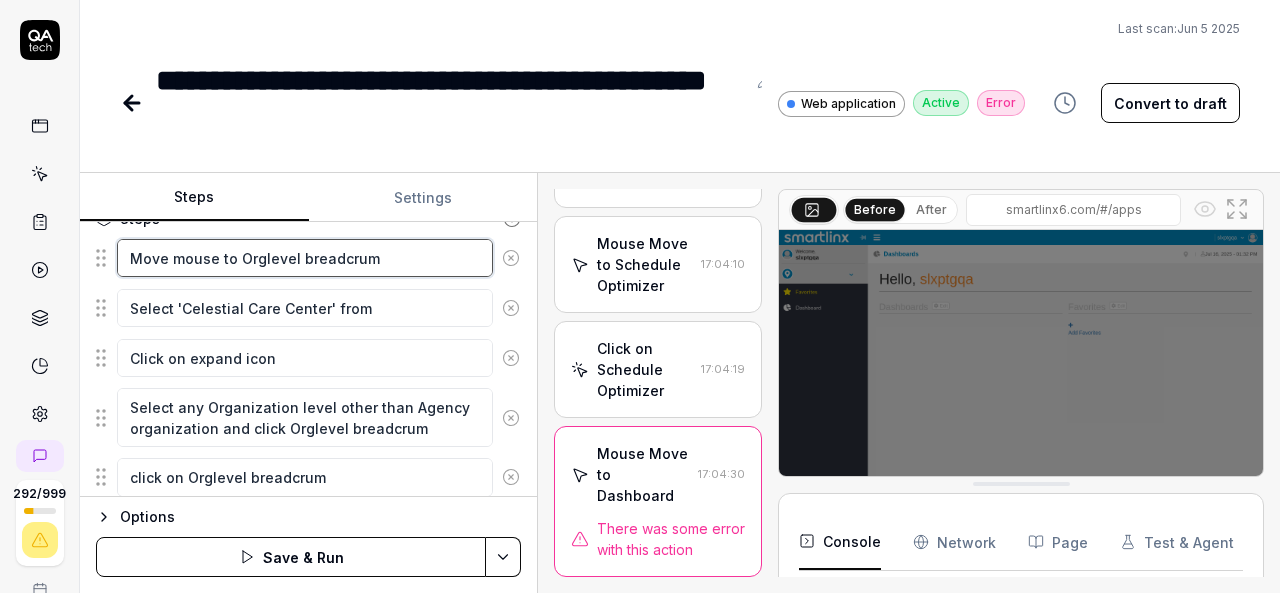 click on "Move mouse to Orglevel breadcrum" at bounding box center (305, 258) 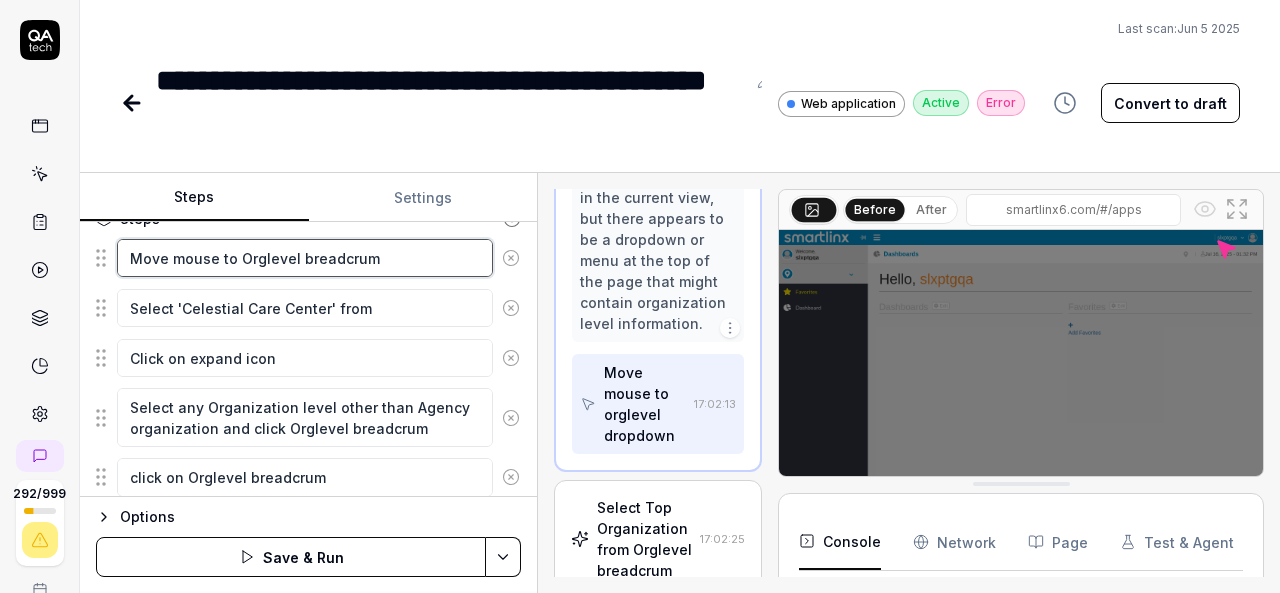scroll, scrollTop: 609, scrollLeft: 0, axis: vertical 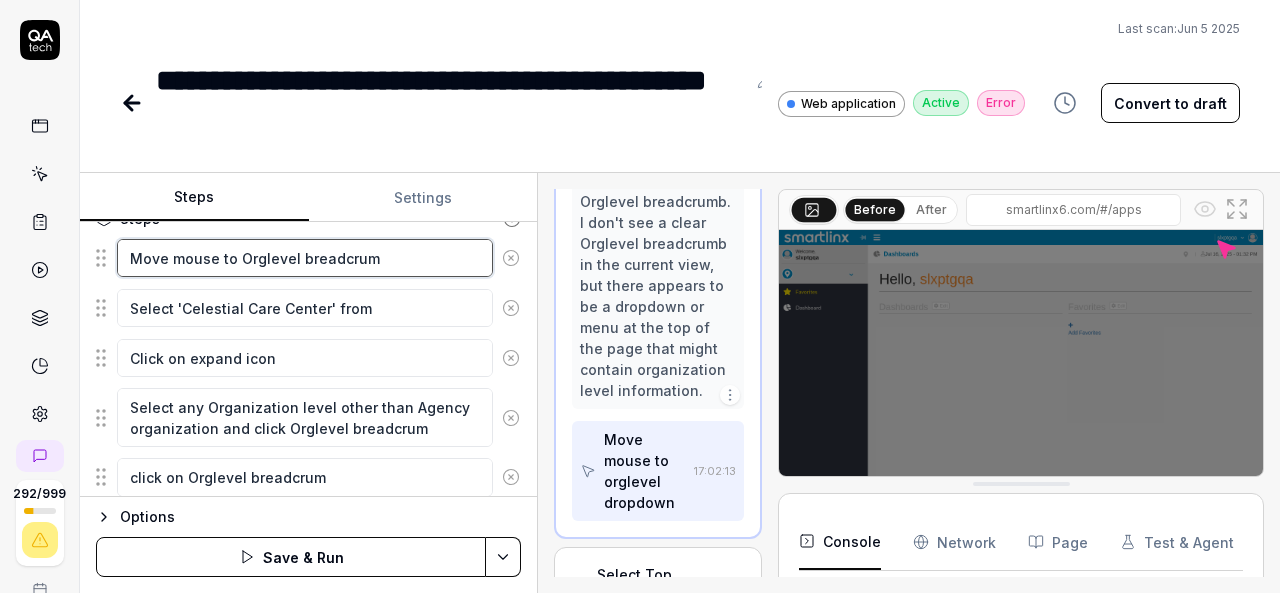 click on "Move mouse to Orglevel breadcrum" at bounding box center [305, 258] 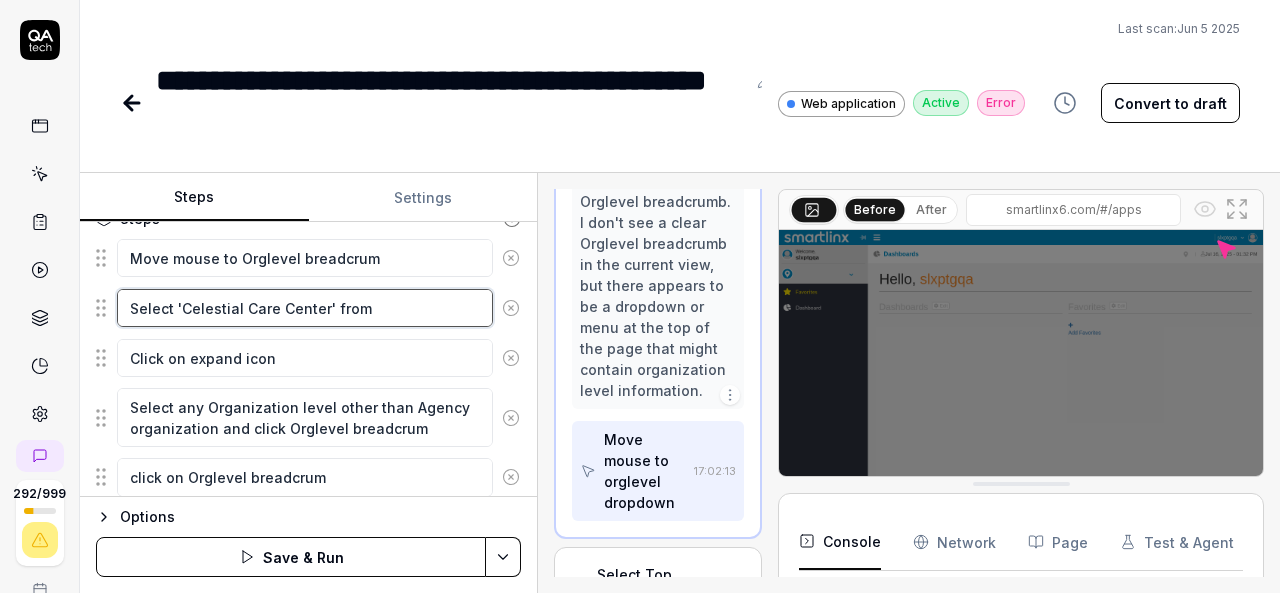 click on "Select 'Celestial Care Center' from" at bounding box center (305, 308) 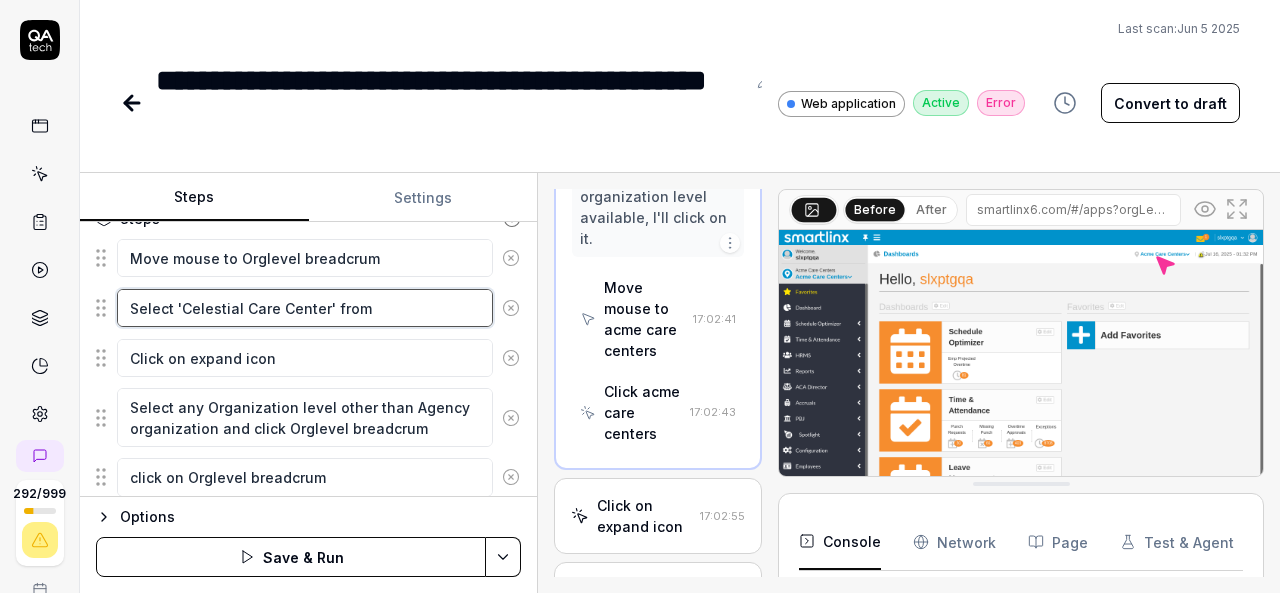 scroll, scrollTop: 1650, scrollLeft: 0, axis: vertical 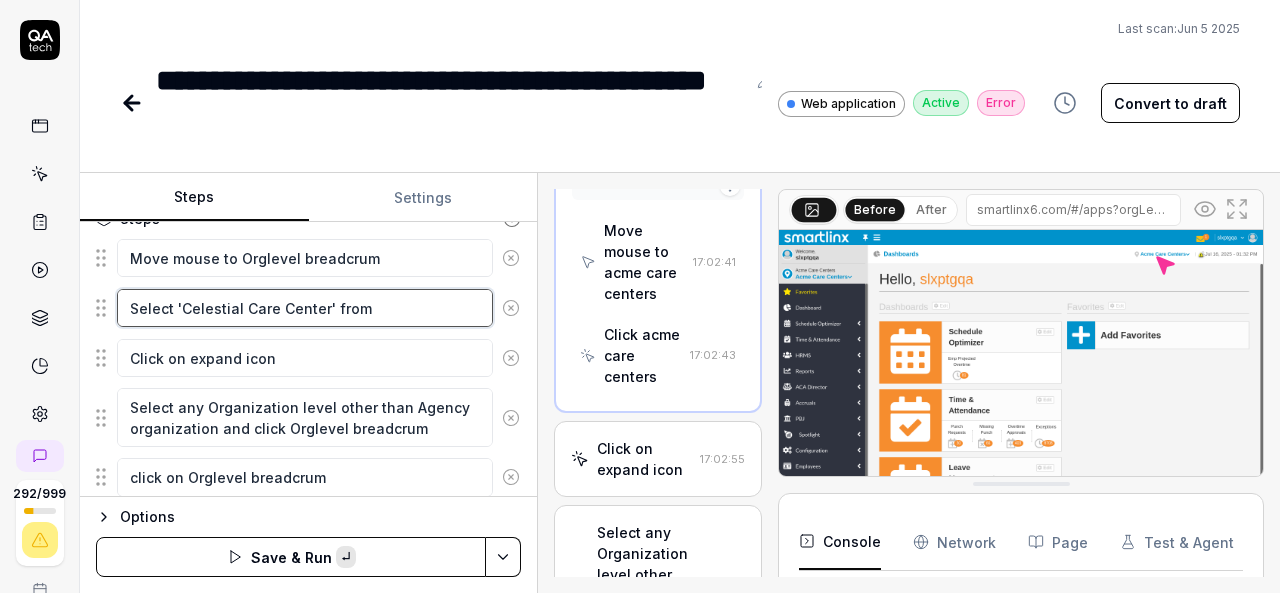 paste on "Orglevel breadcrum" 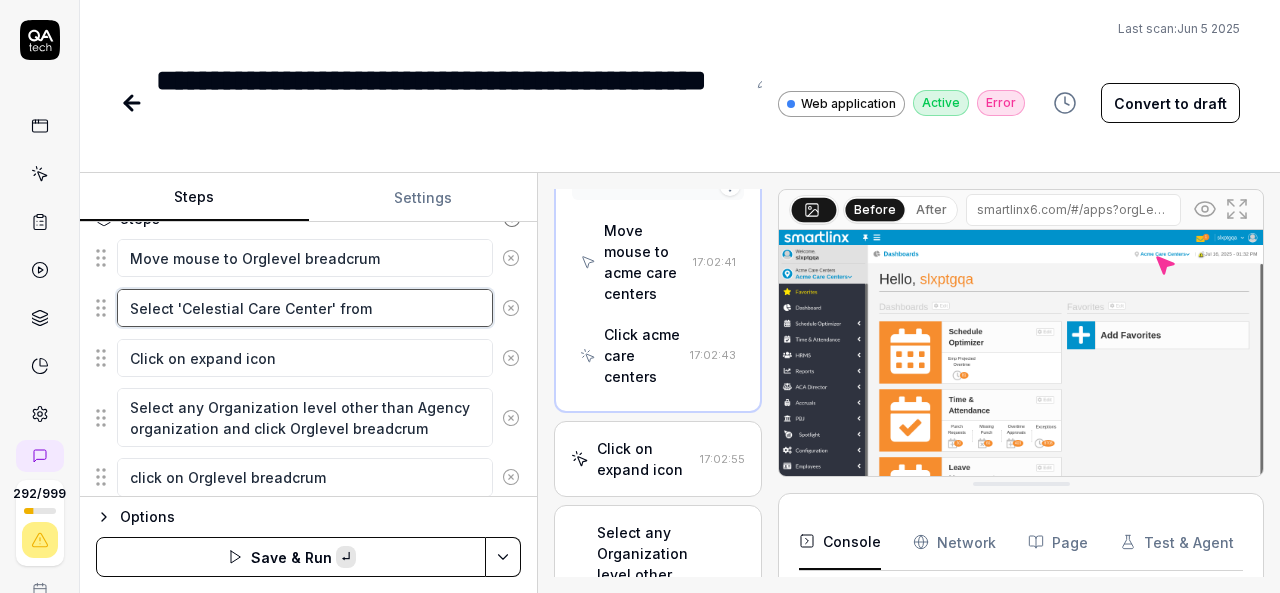 type on "*" 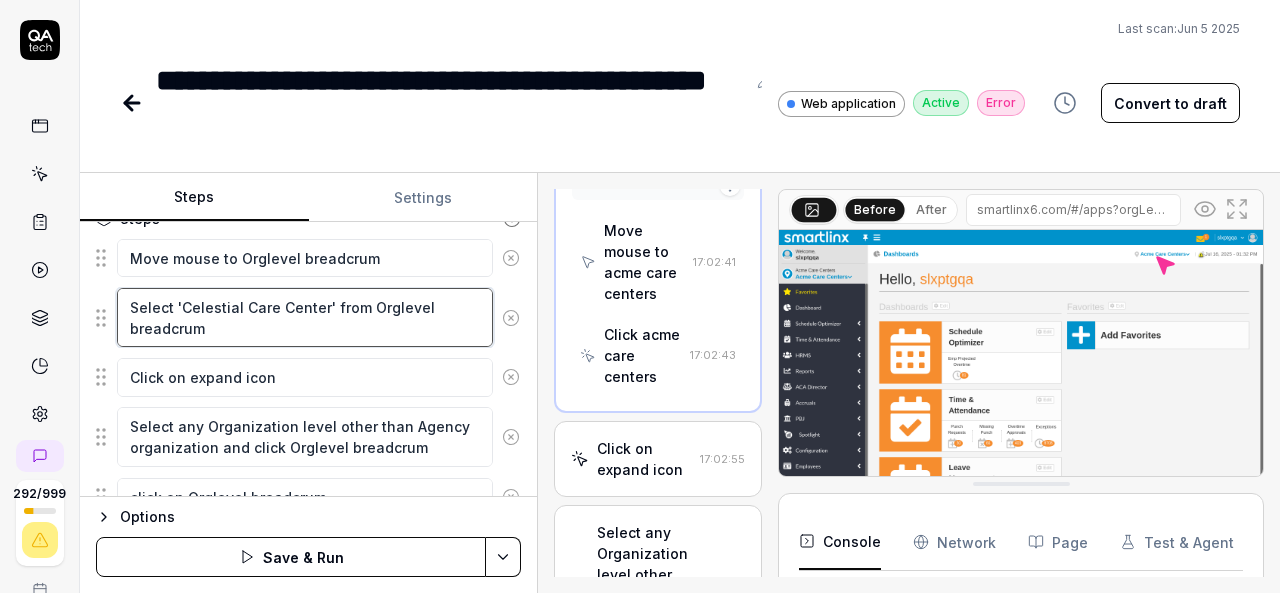 click on "Select 'Celestial Care Center' from Orglevel breadcrum" at bounding box center (305, 317) 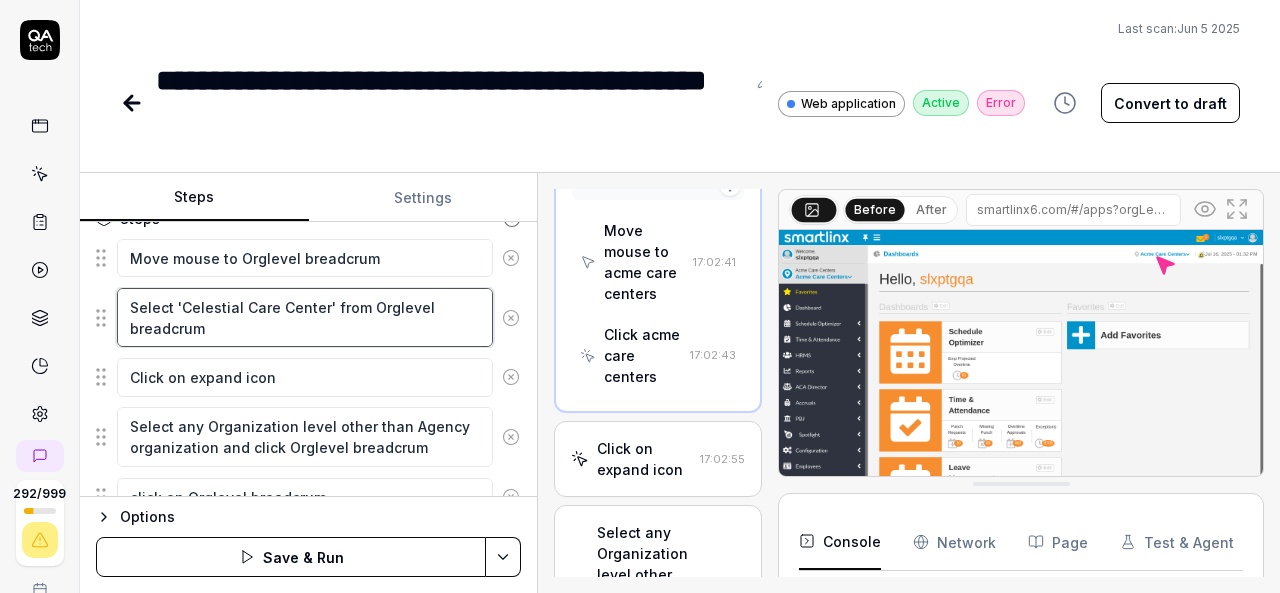 type on "*" 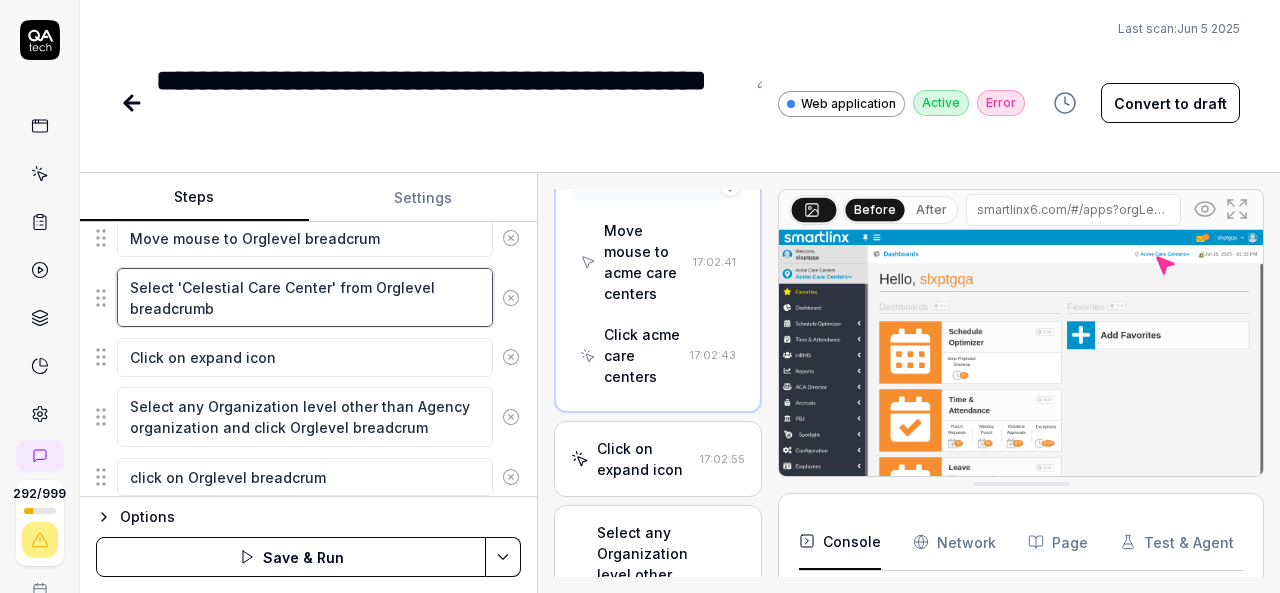 scroll, scrollTop: 266, scrollLeft: 0, axis: vertical 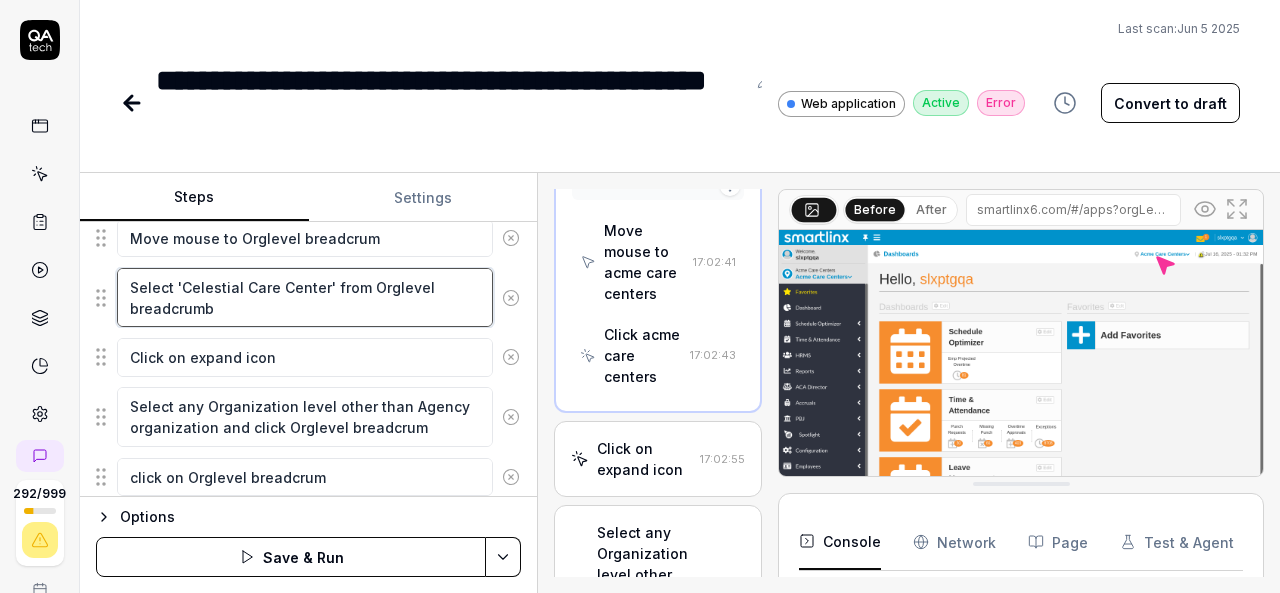 type on "Select 'Celestial Care Center' from Orglevel breadcrumb" 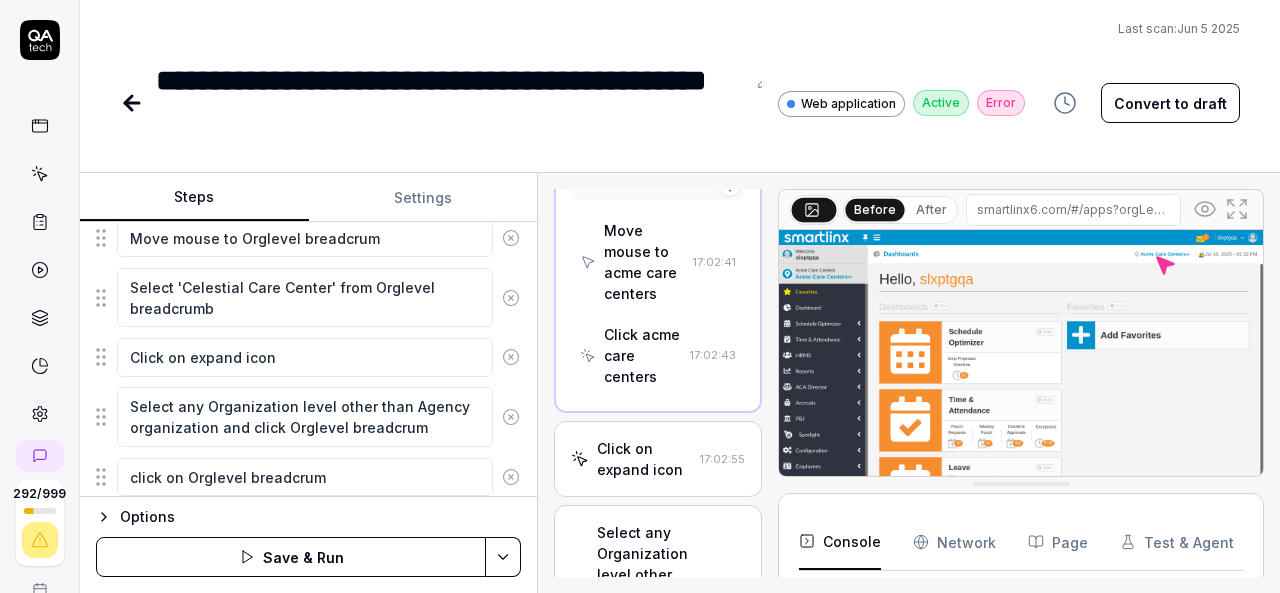 click 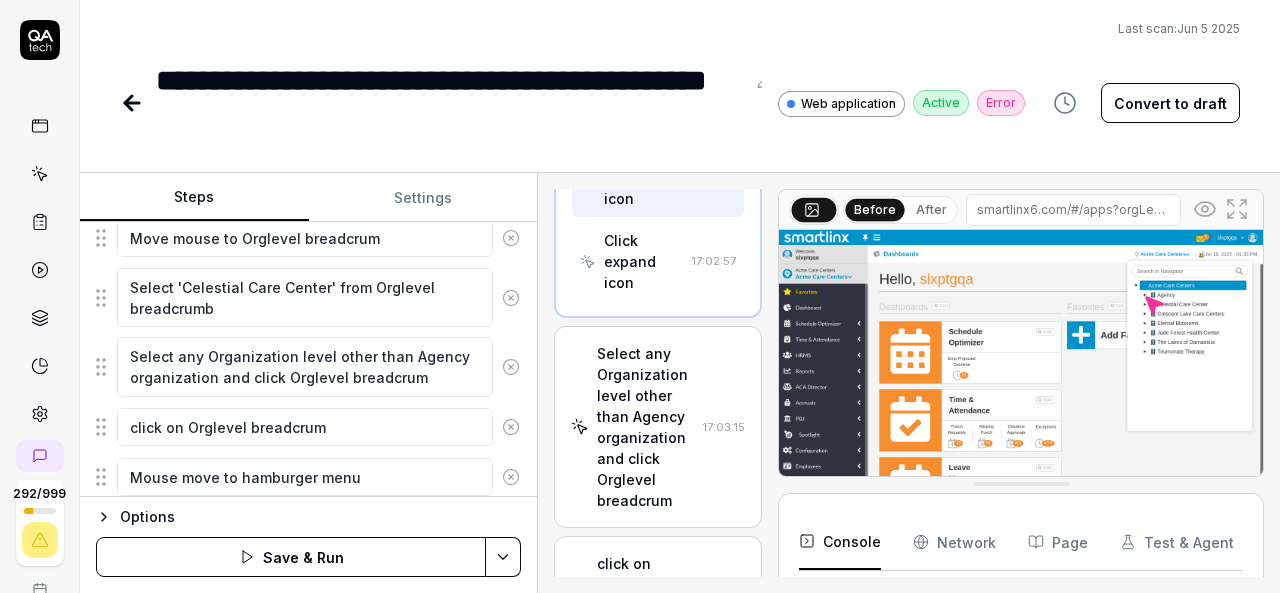 scroll, scrollTop: 1216, scrollLeft: 0, axis: vertical 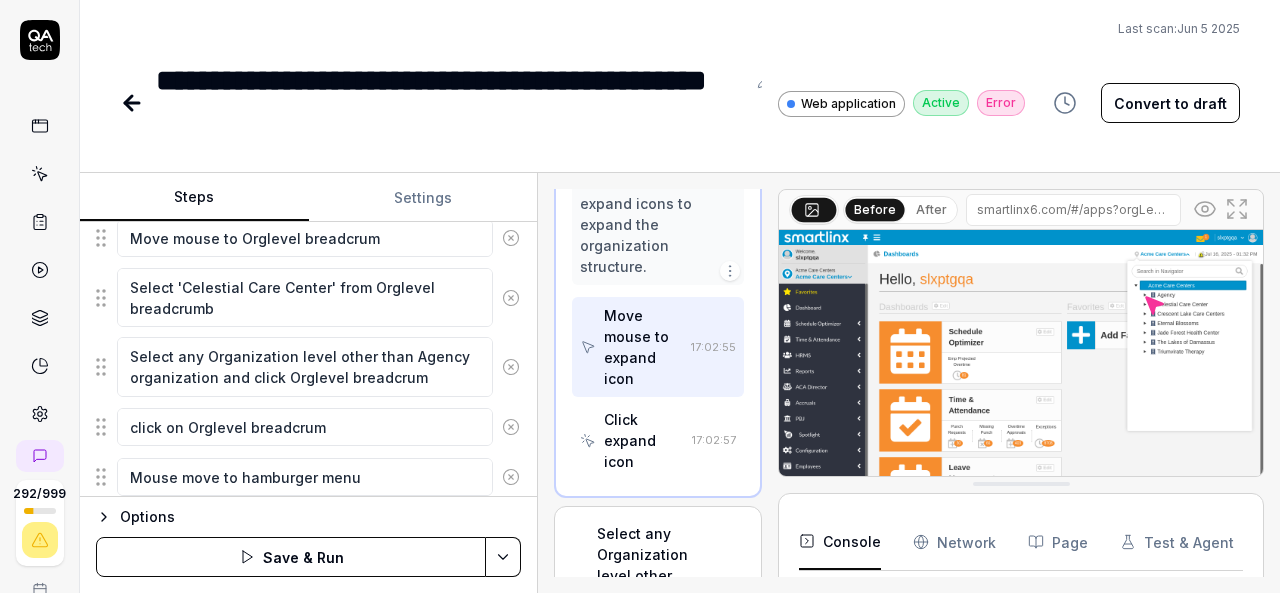 click 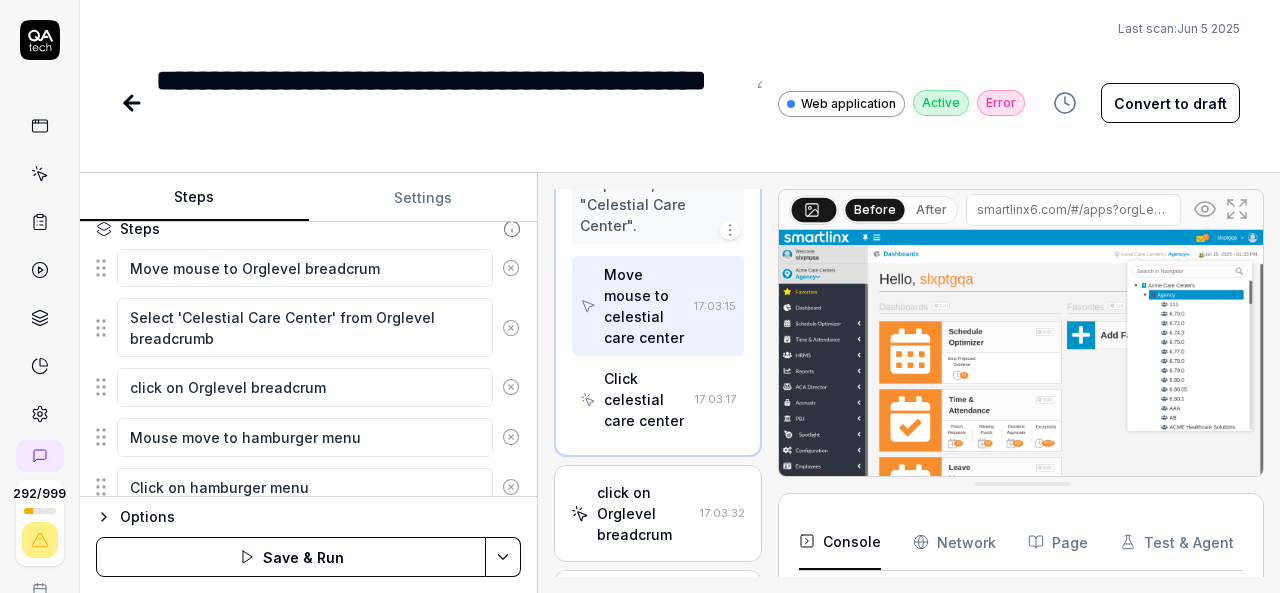 scroll, scrollTop: 236, scrollLeft: 0, axis: vertical 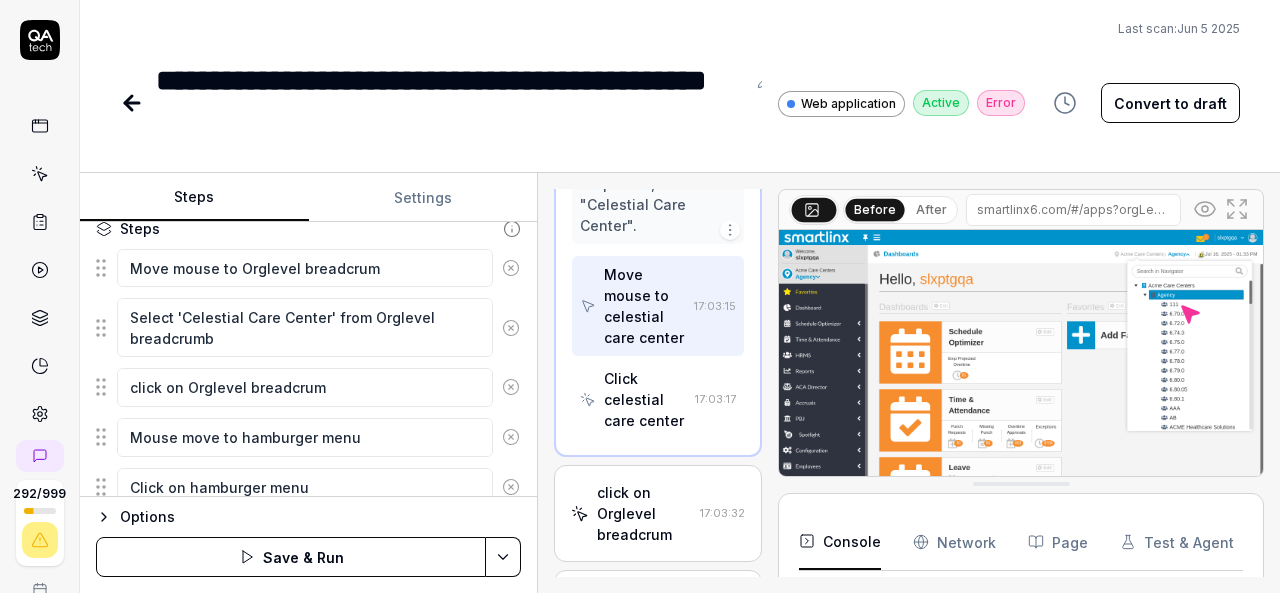click 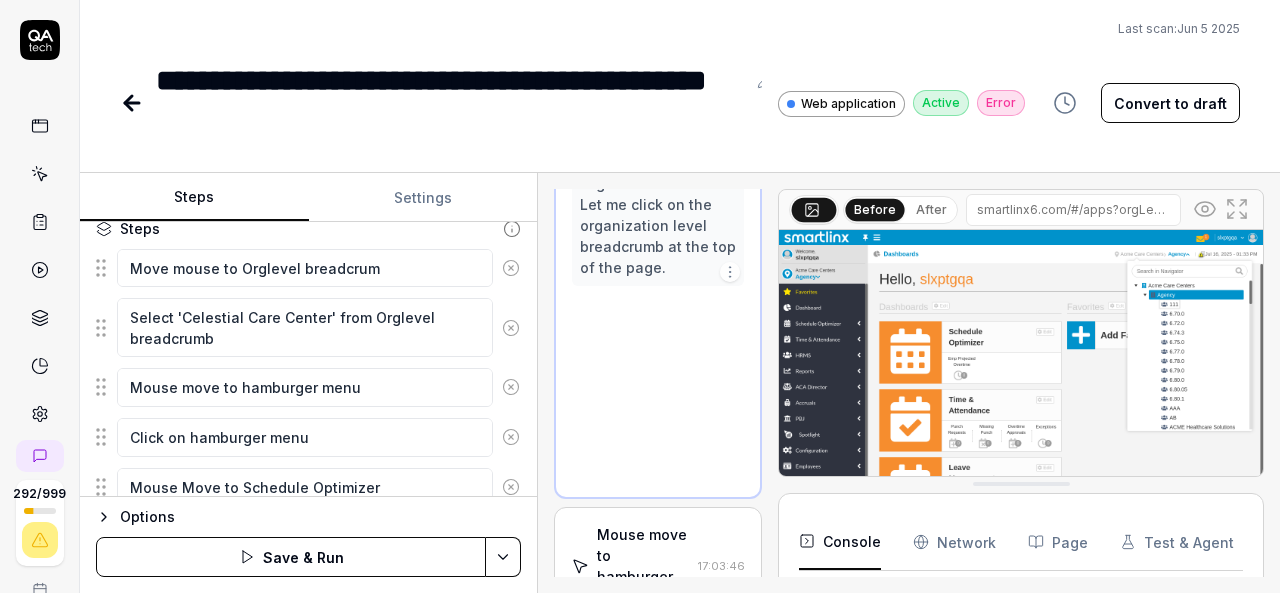 scroll, scrollTop: 1214, scrollLeft: 0, axis: vertical 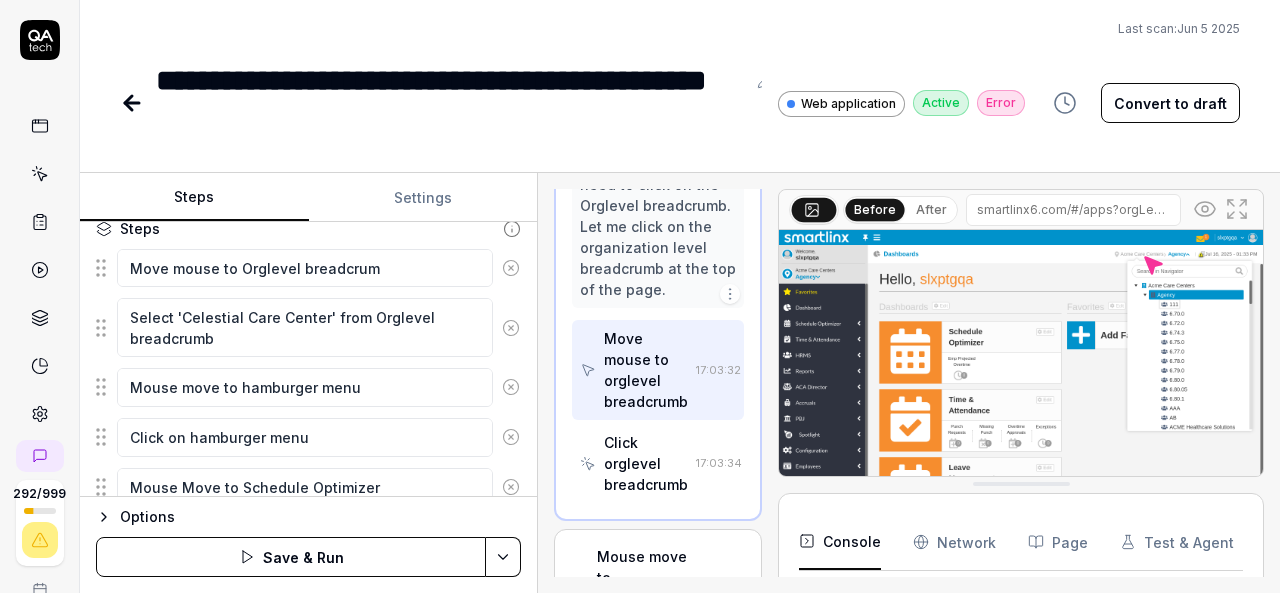 click on "Convert to draft" at bounding box center (1170, 103) 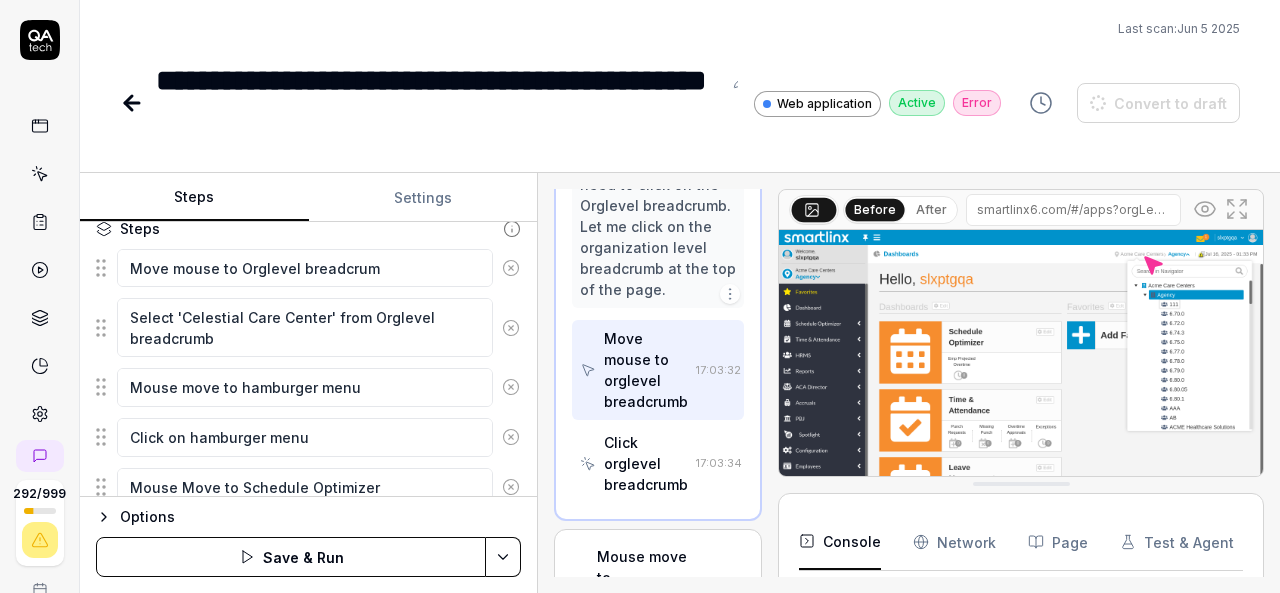 click on "**********" at bounding box center [680, 296] 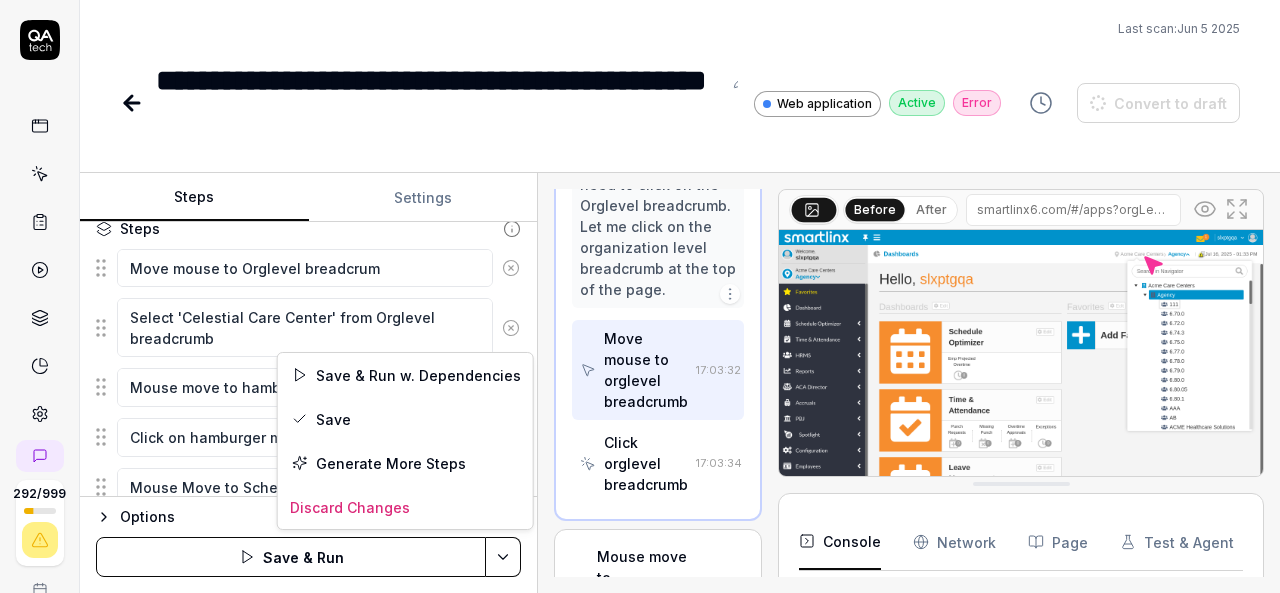 click on "**********" at bounding box center (640, 296) 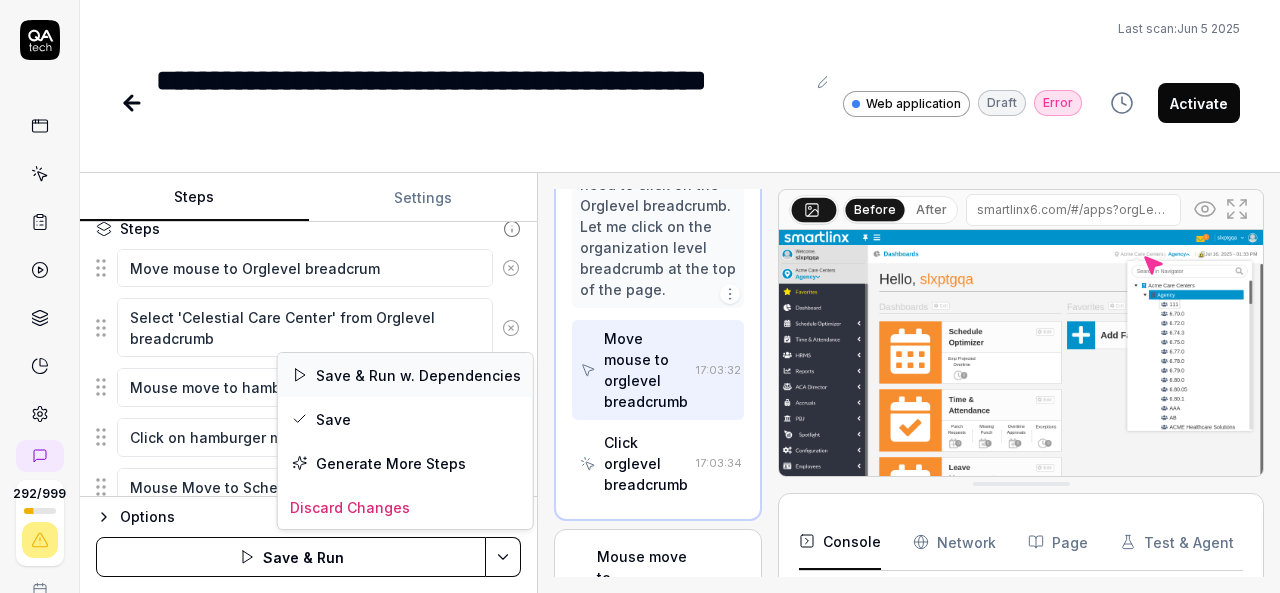 click on "Save & Run w. Dependencies" at bounding box center (405, 375) 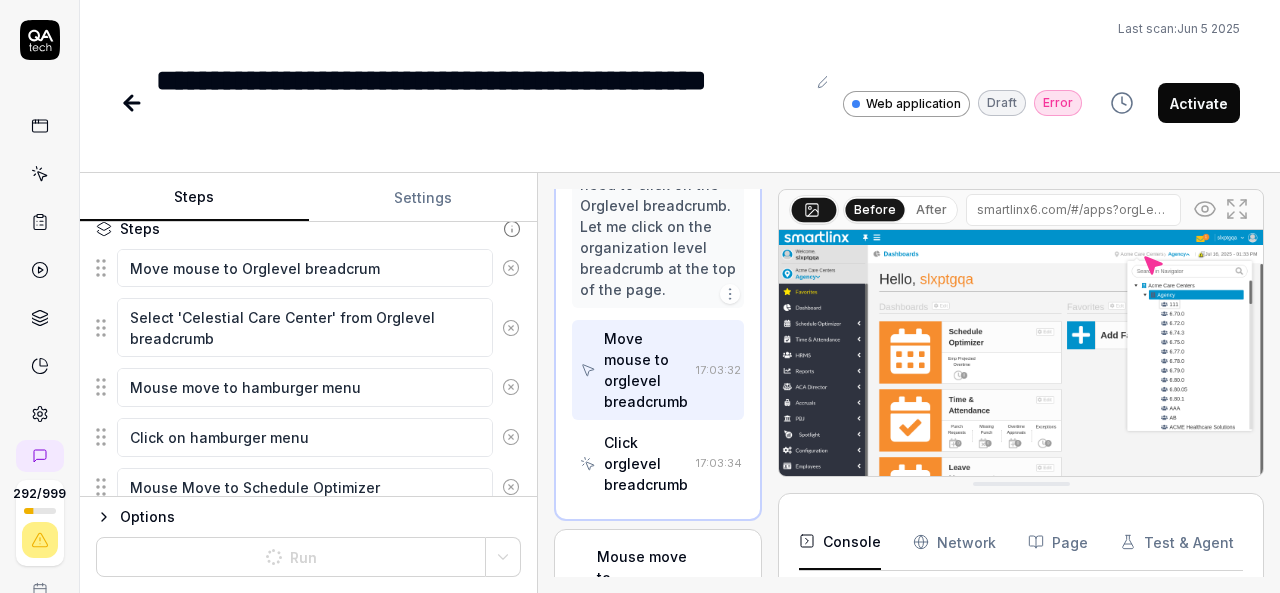 type on "*" 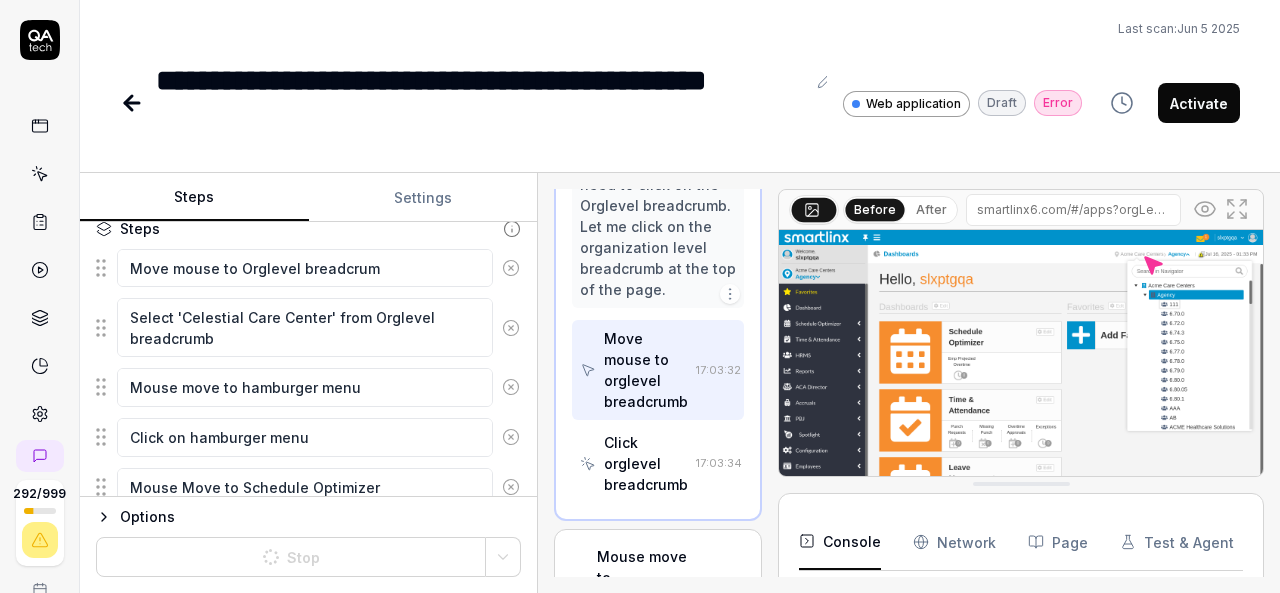 click on "**********" at bounding box center (680, 74) 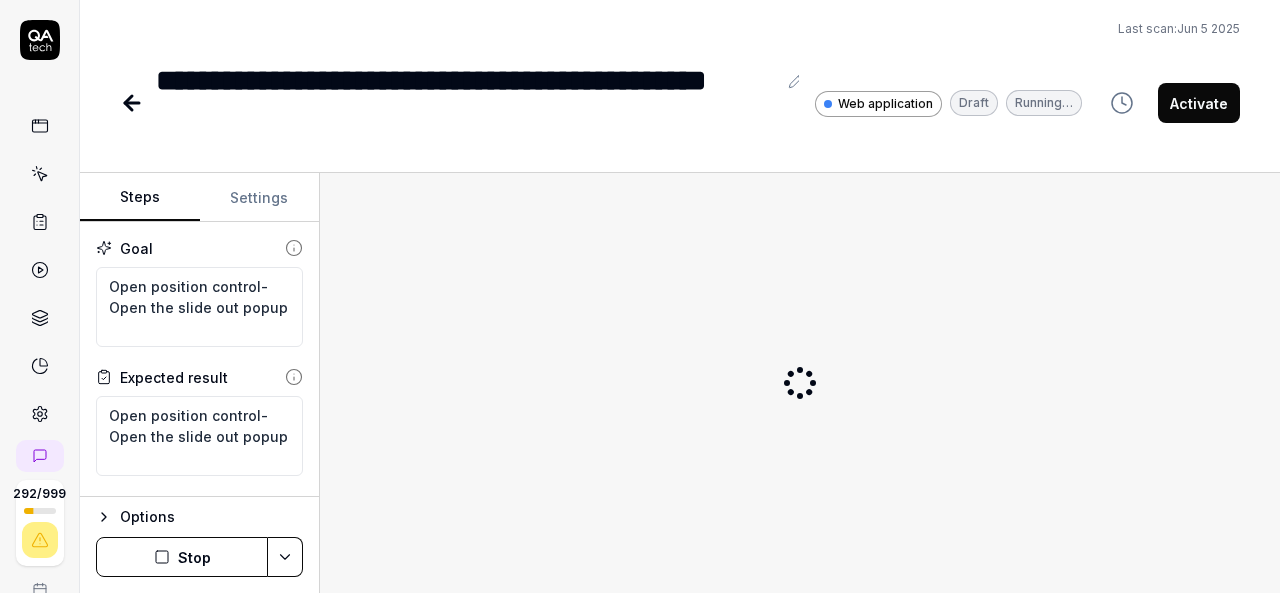 scroll, scrollTop: 0, scrollLeft: 0, axis: both 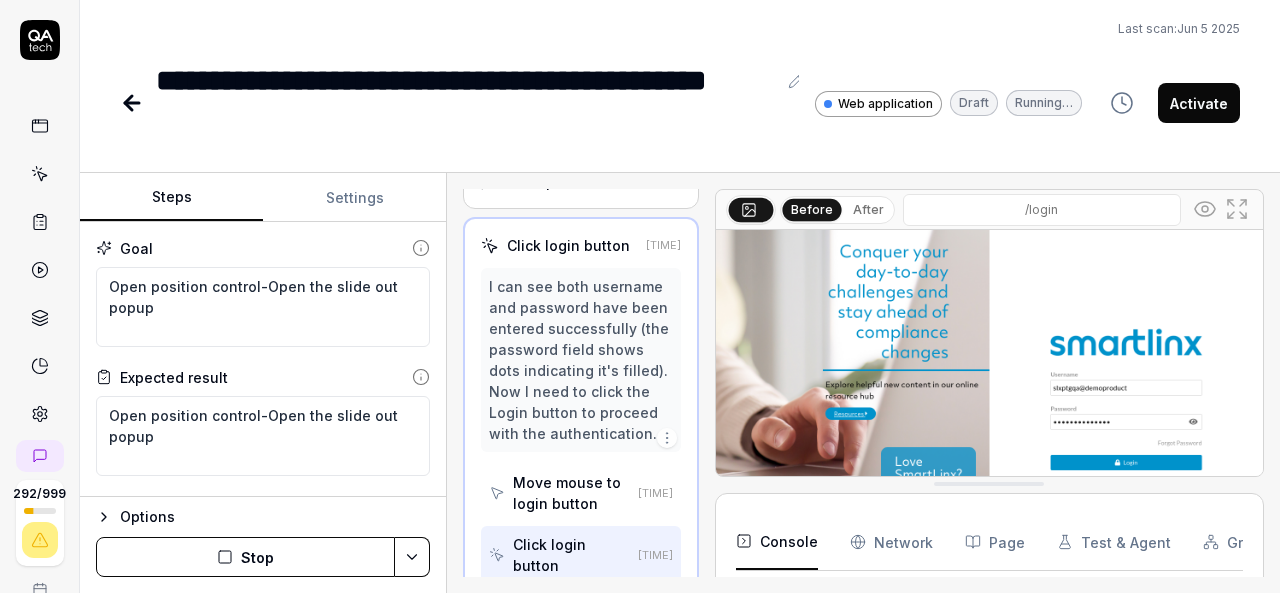 click on "Steps Settings Goal Open position control-Open the slide out popup Expected result Open position control-Open the slide out popup Steps Move mouse to Orglevel breadcrum Select 'Celestial Care Center' from Orglevel breadcrumb Mouse move to hamburger menu Click on hamburger menu Mouse Move to Schedule Optimizer Click on Schedule Optimizer Mouse Move to Dashboard Click on Dashboard Mouse move to Open Position Control Click on Open Position Control Expand the Organization Collapse Click on  Open Shifts or  Total Hours on  which is having Open Shifts and Total Hours Gap department Click on Actions Mouse Move to Export Excel Click on Export to excel and close the download popup window Select Day Radio Button Click on Actions Mouse Move to Export Excel Click on Export to excel and close the download popup window Select Evening Radio Button Click on Actions Mouse Move to Export Excel Click on Export to excel and close the download popup window Select Night Radio Button Click on Actions Mouse Move to Export Excel Stop" at bounding box center [680, 383] 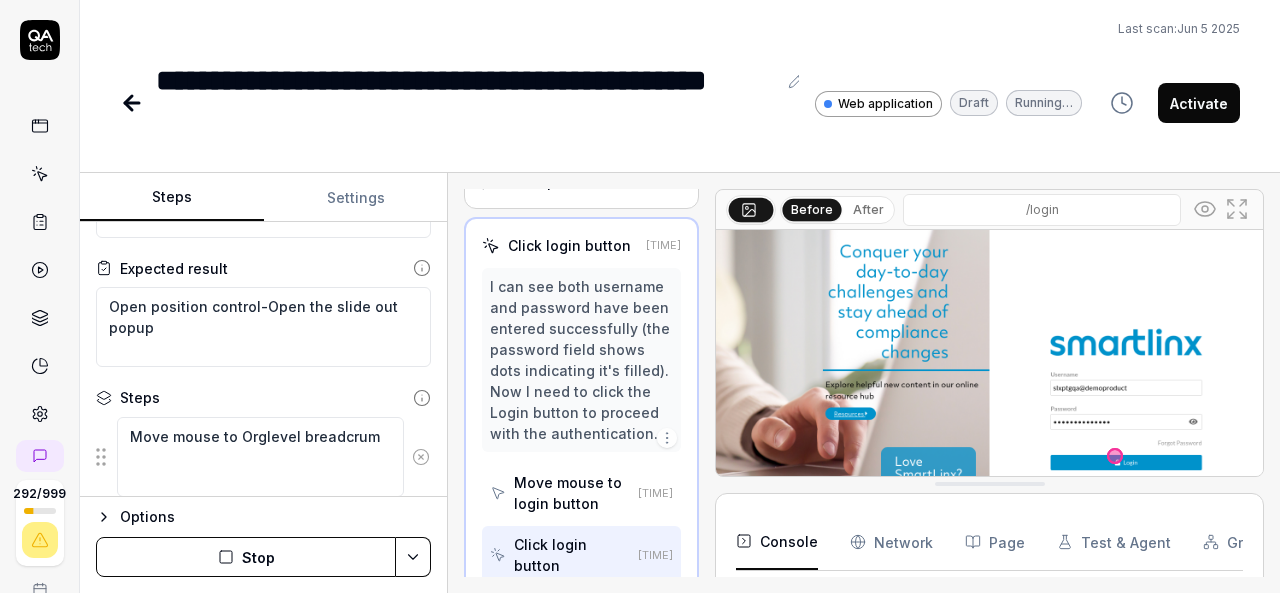 scroll, scrollTop: 114, scrollLeft: 0, axis: vertical 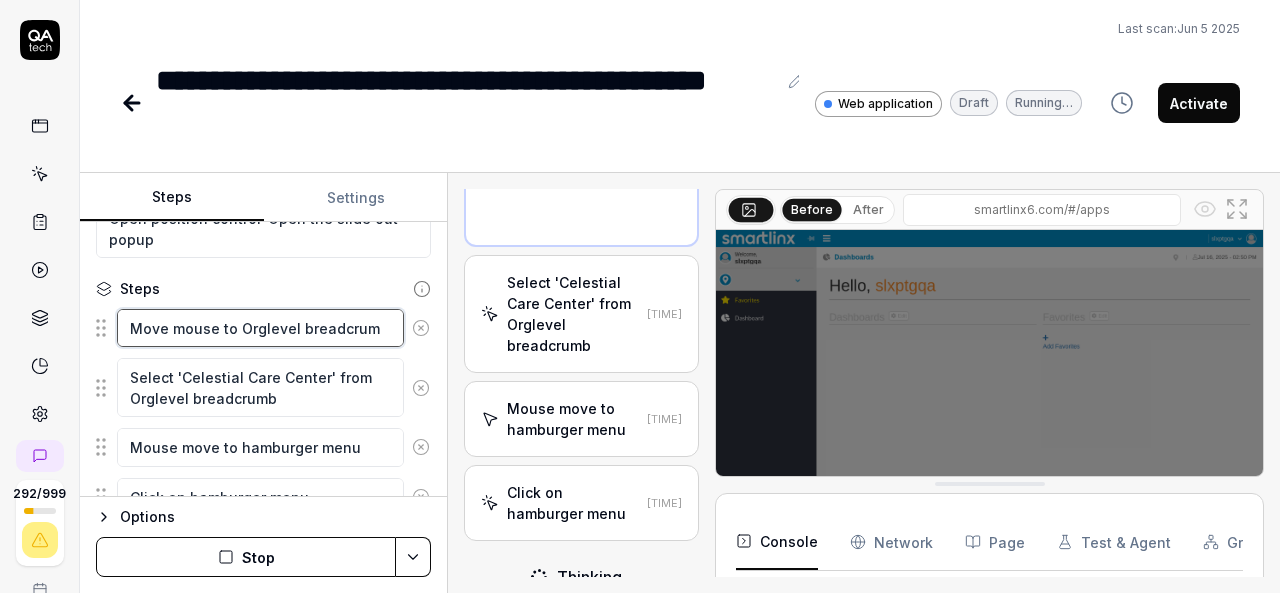 type on "*" 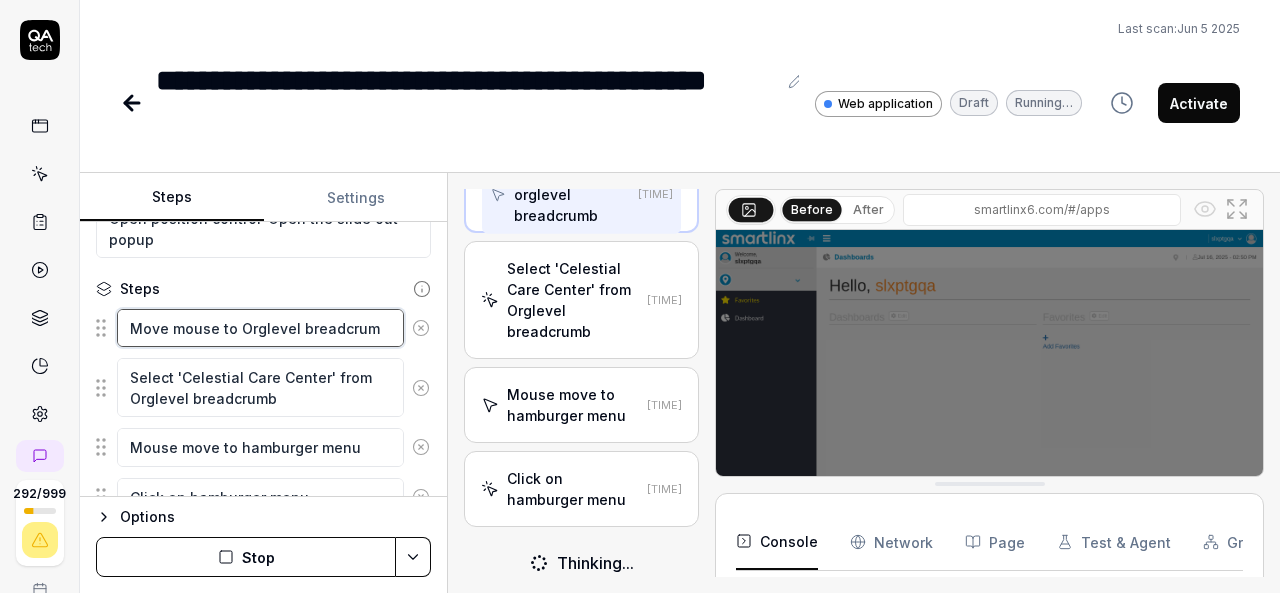 click on "Move mouse to Orglevel breadcrum" at bounding box center (260, 328) 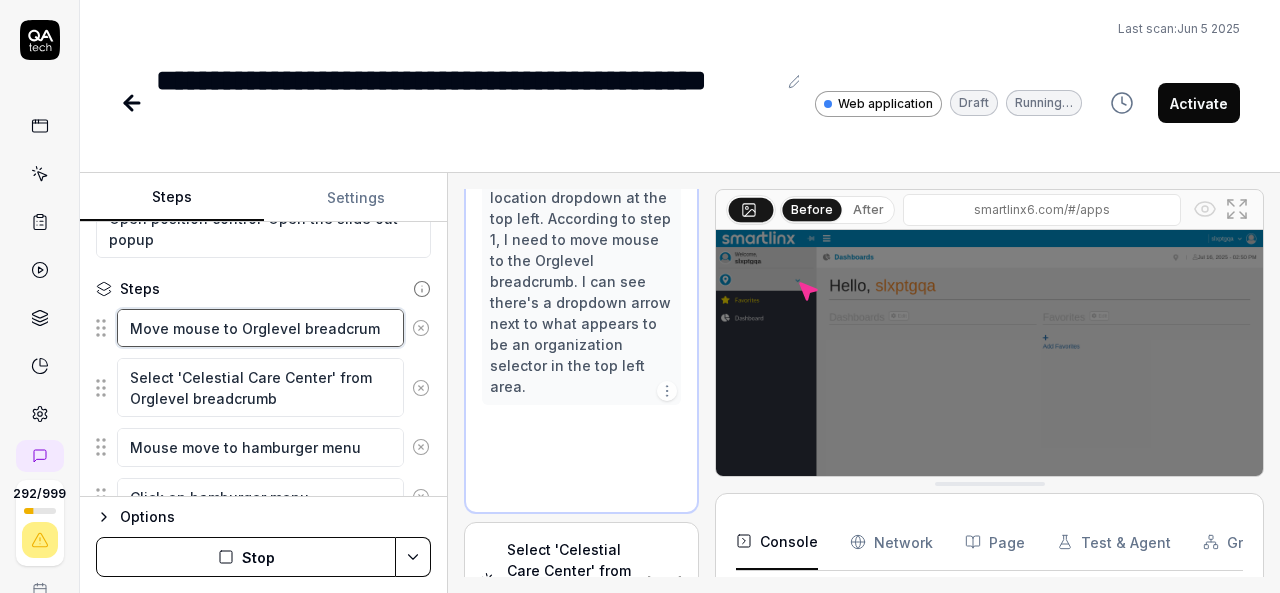 scroll, scrollTop: 483, scrollLeft: 0, axis: vertical 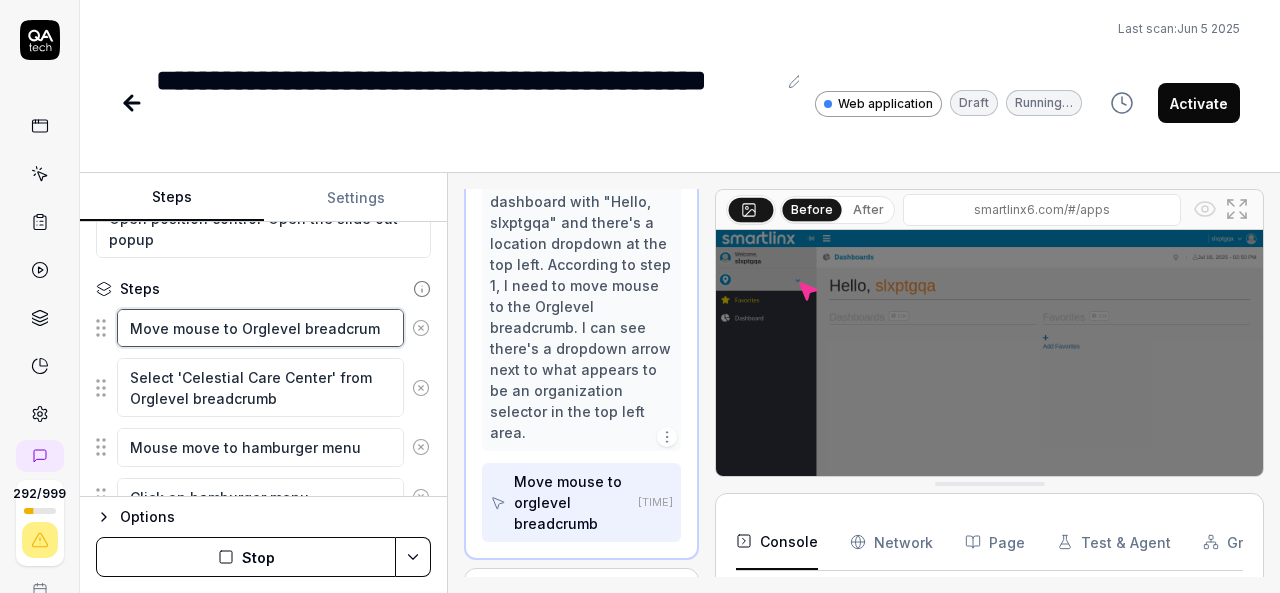 click on "Move mouse to Orglevel breadcrum" at bounding box center (260, 328) 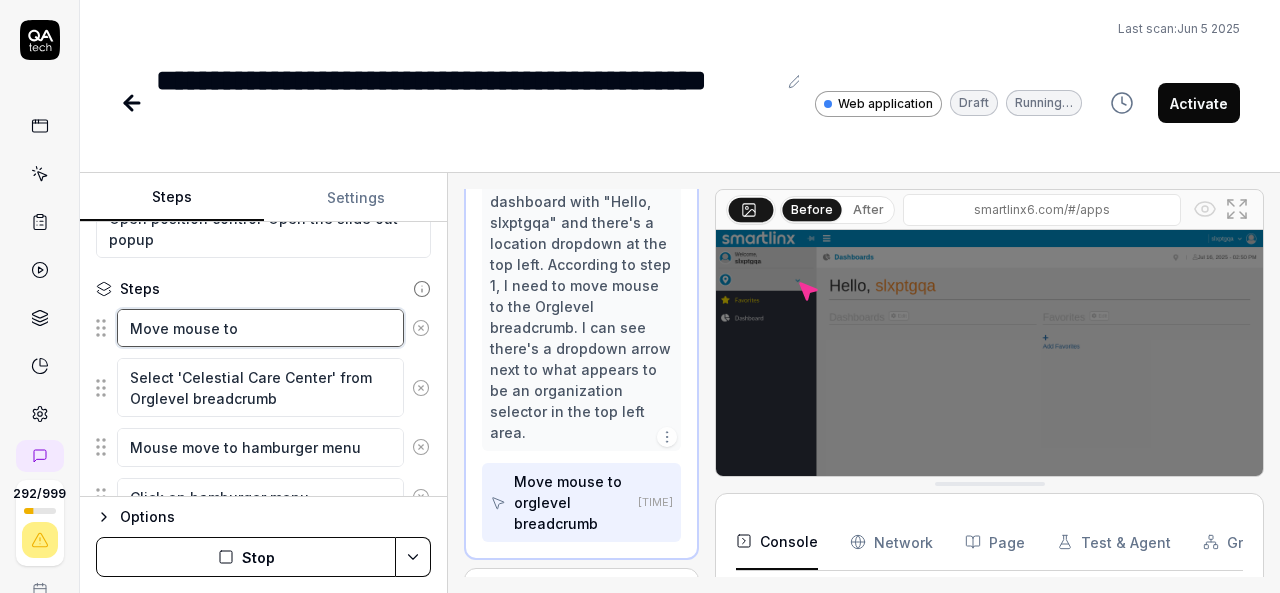 type on "*" 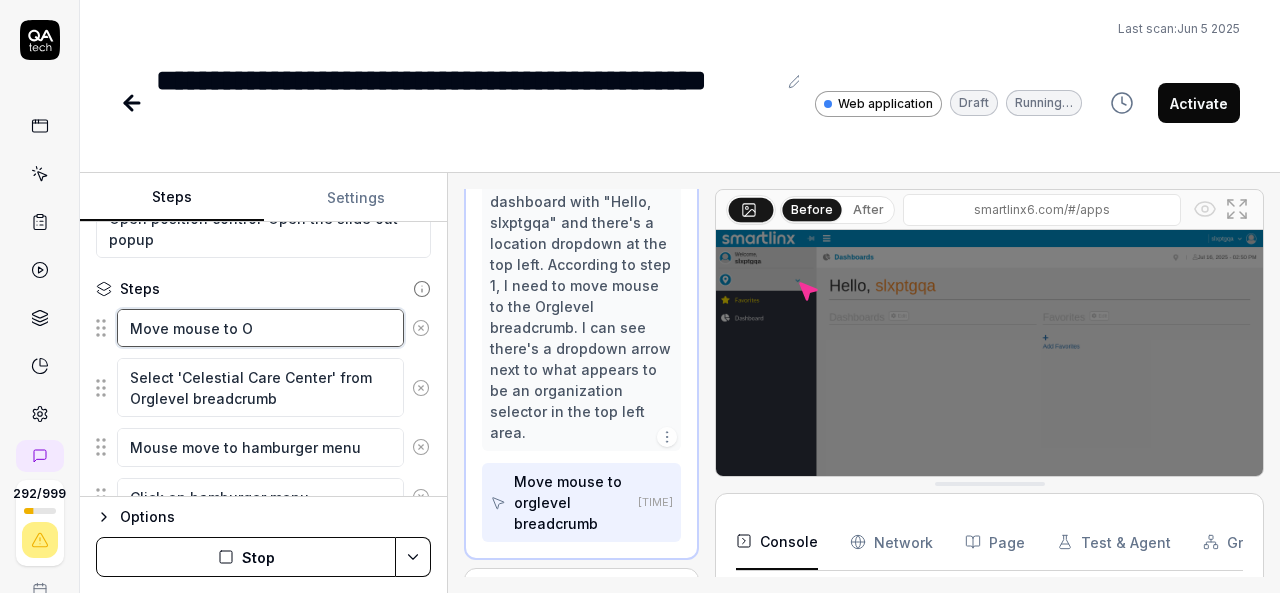 type on "*" 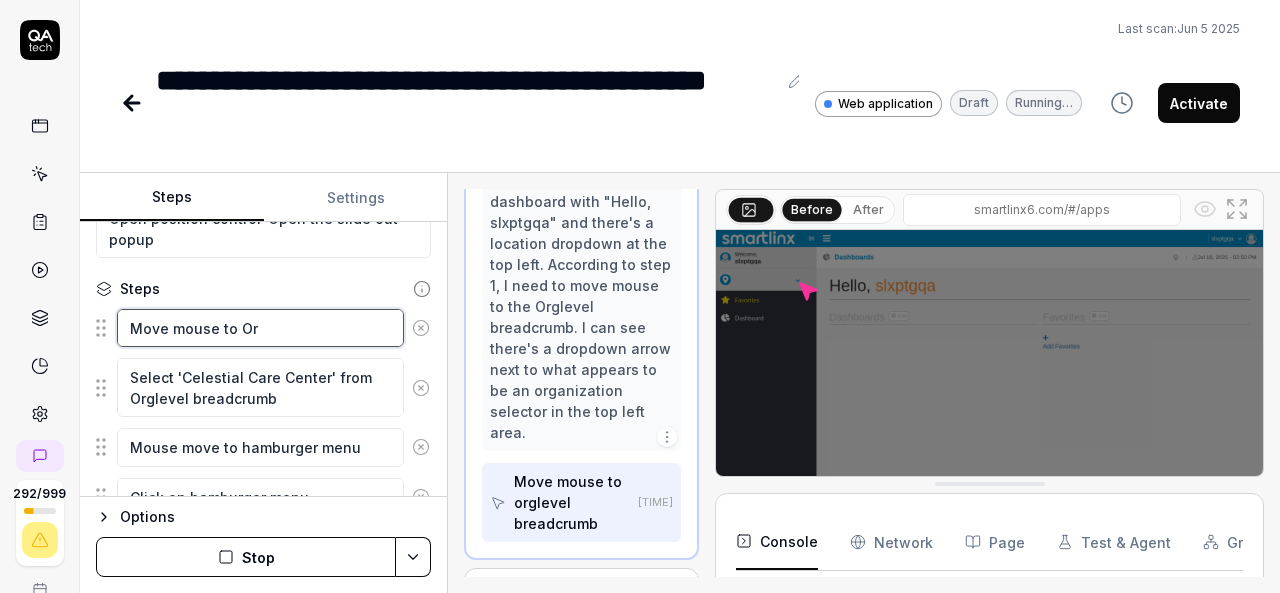 type on "*" 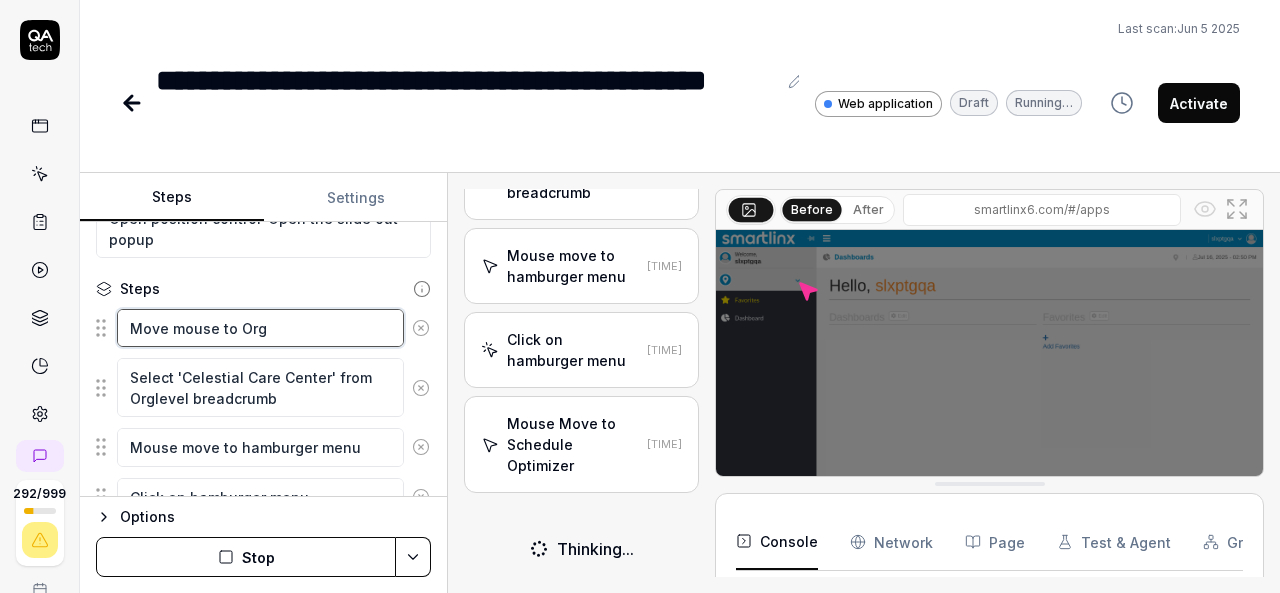 type on "*" 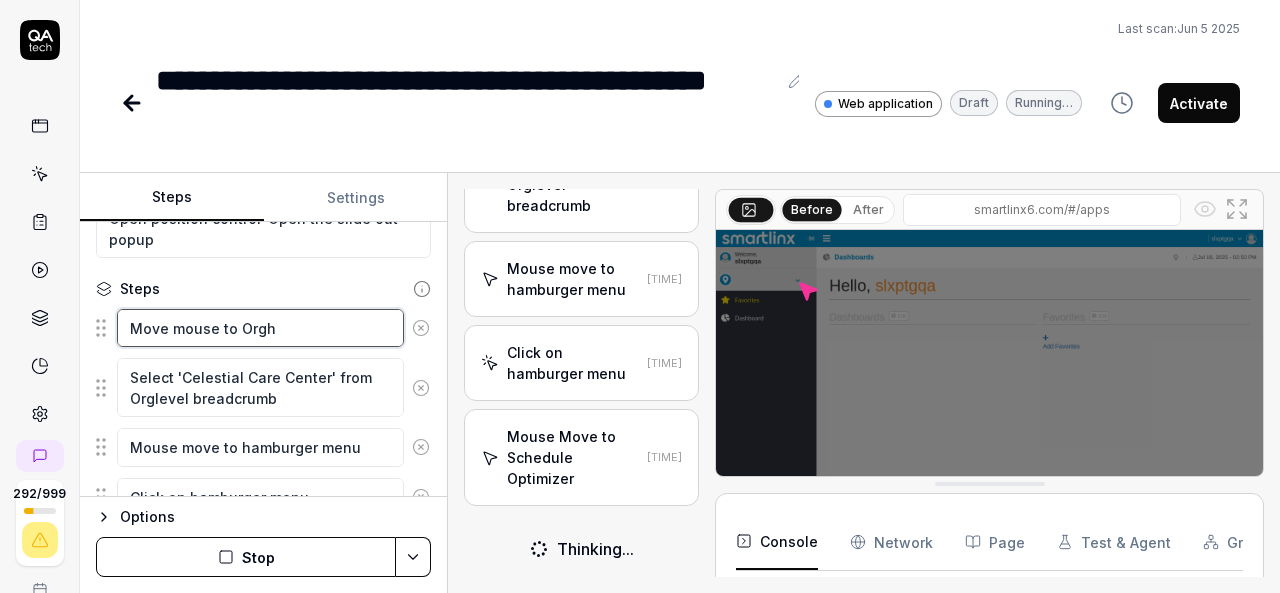 type on "*" 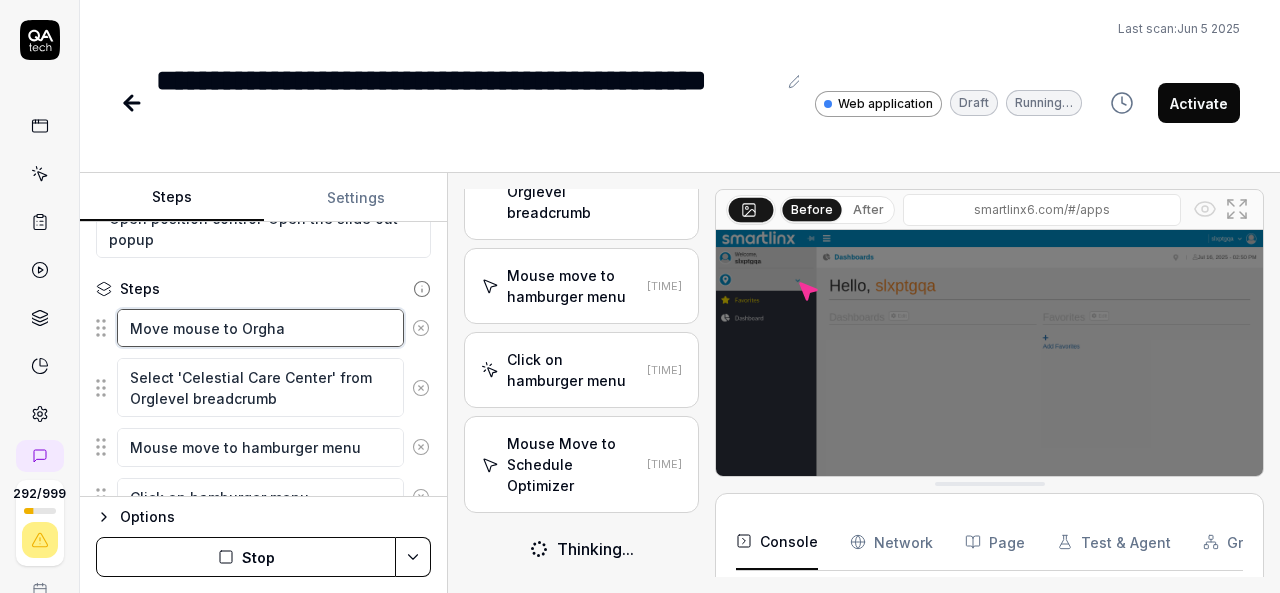 scroll, scrollTop: 965, scrollLeft: 0, axis: vertical 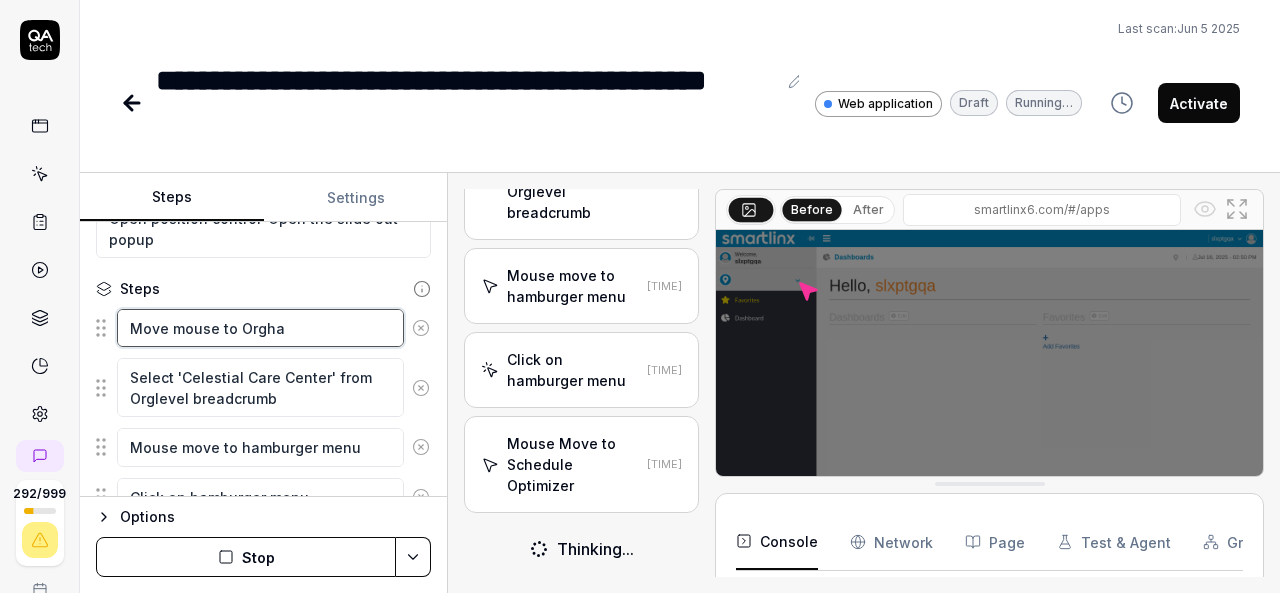 type on "*" 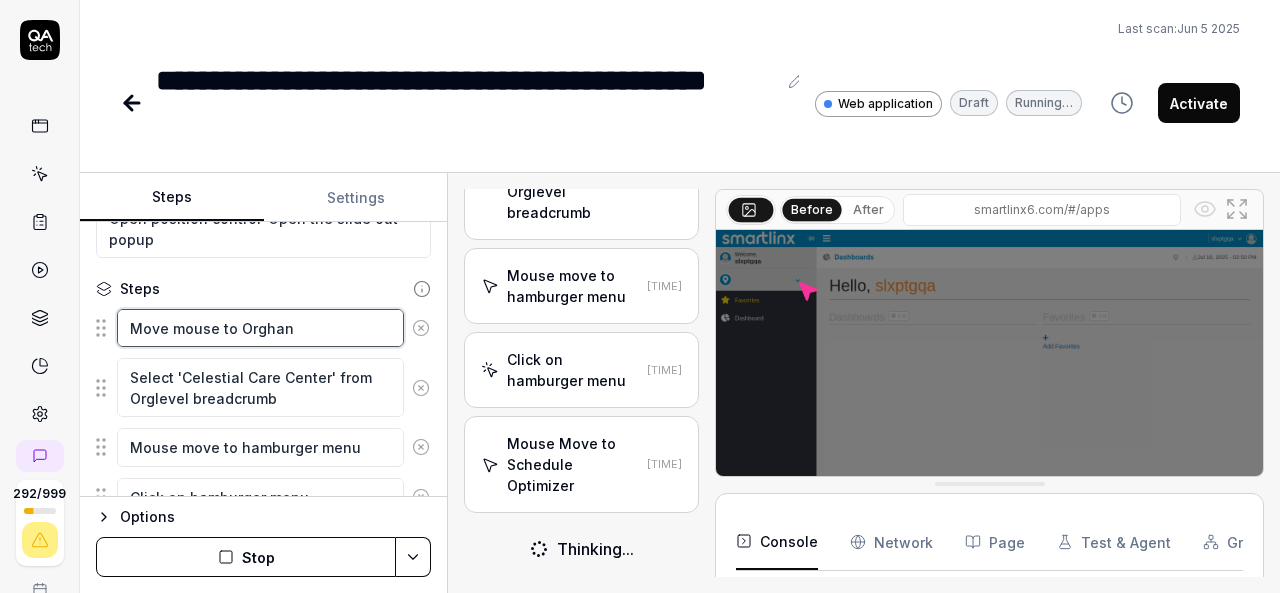 type on "*" 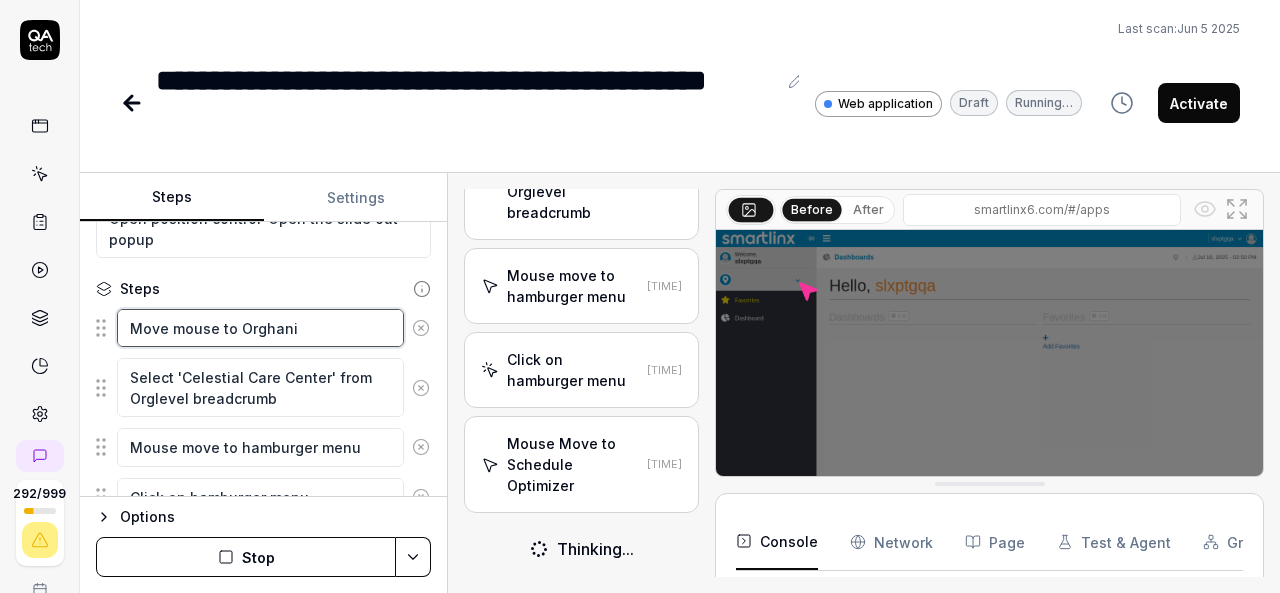 type on "*" 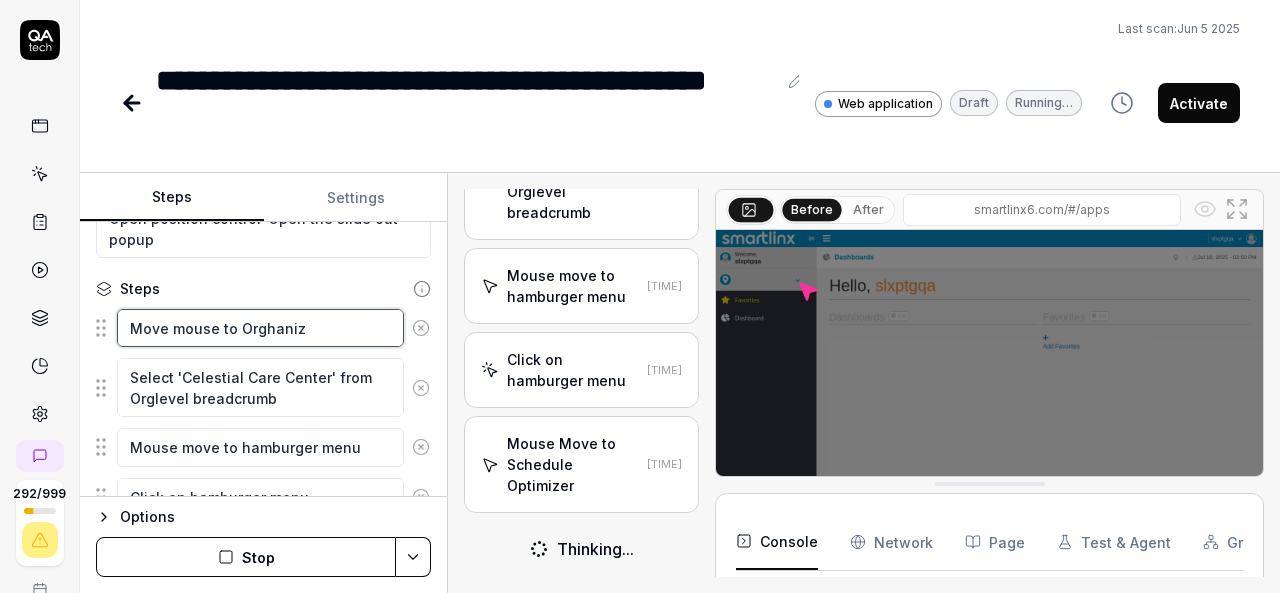 type on "*" 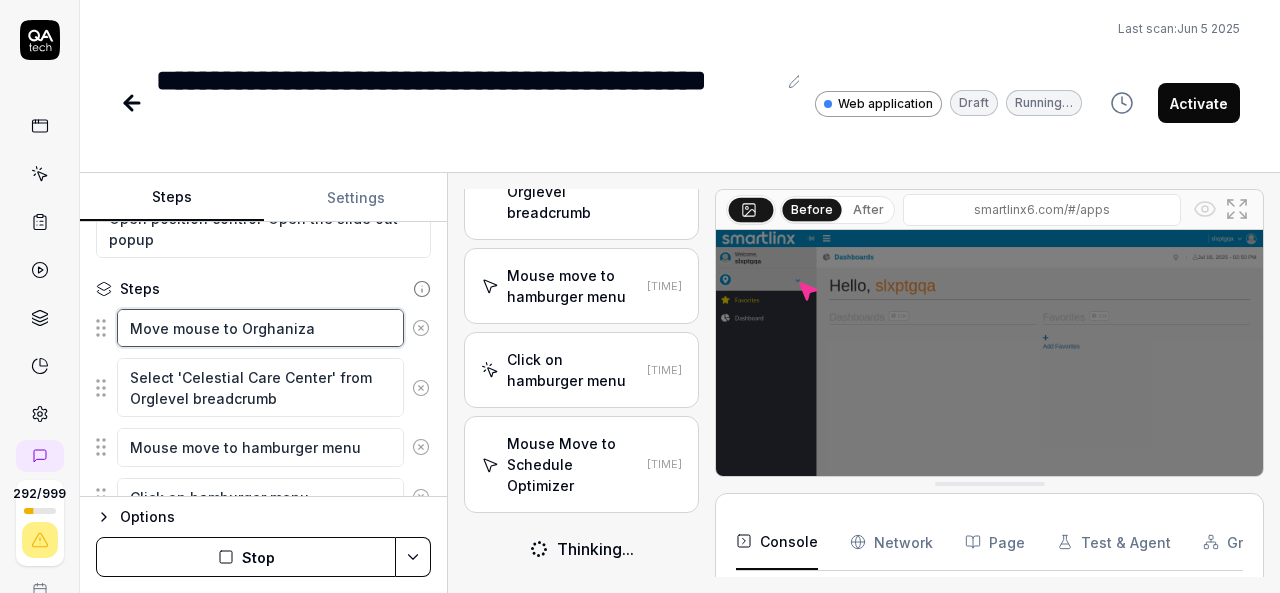 type on "*" 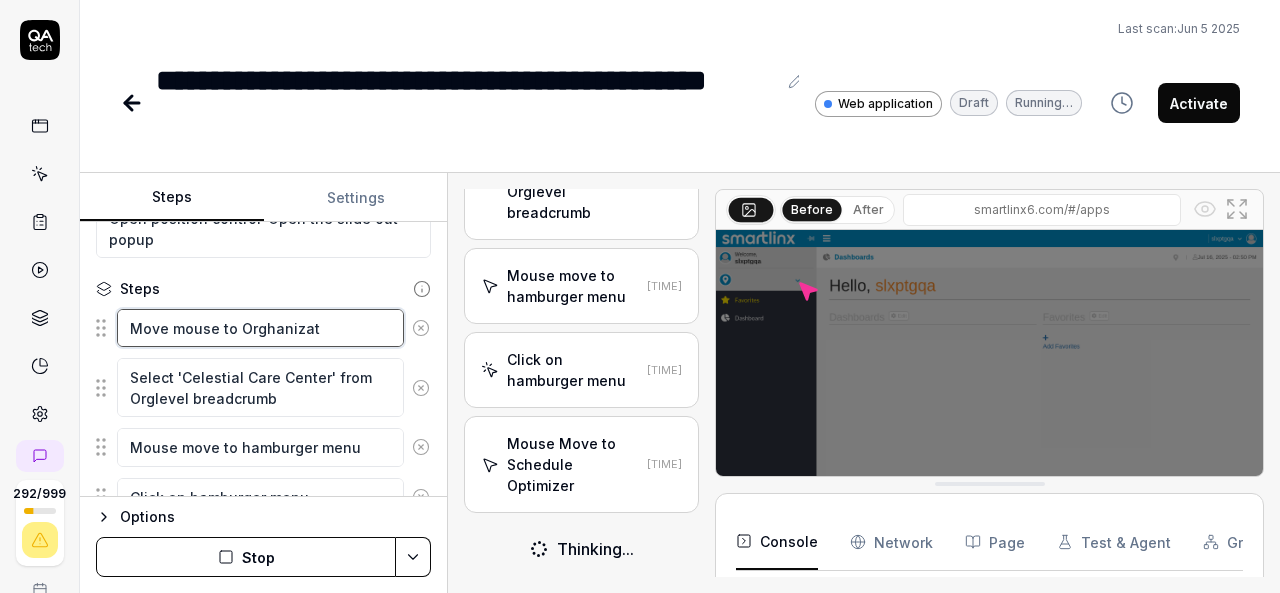 type on "*" 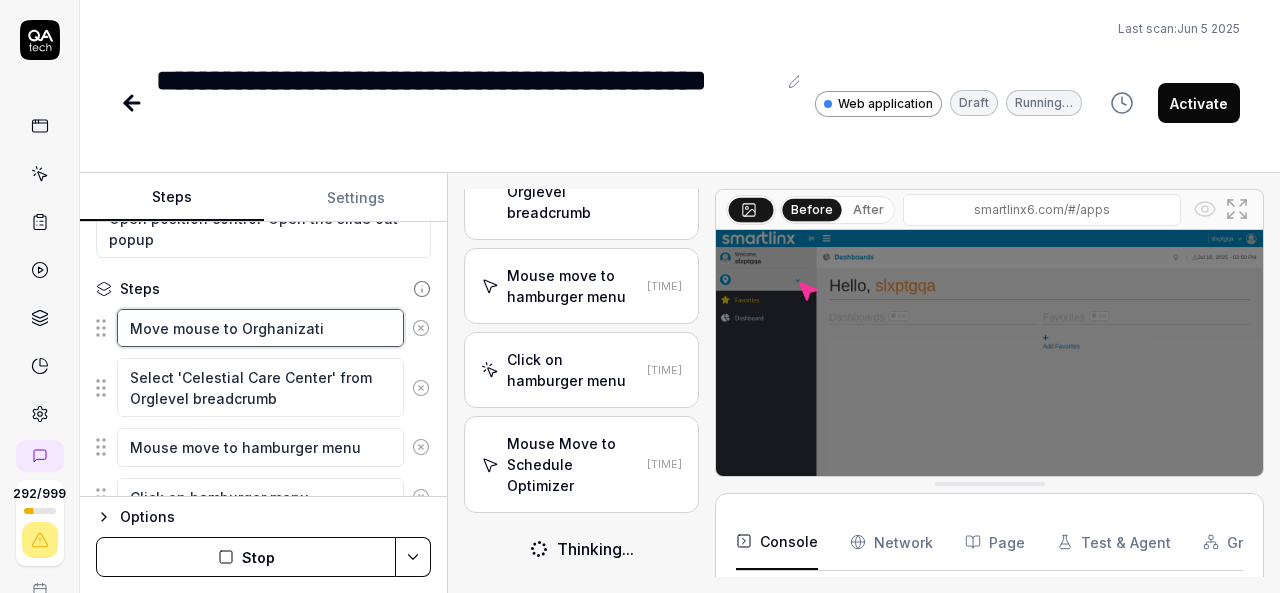type on "*" 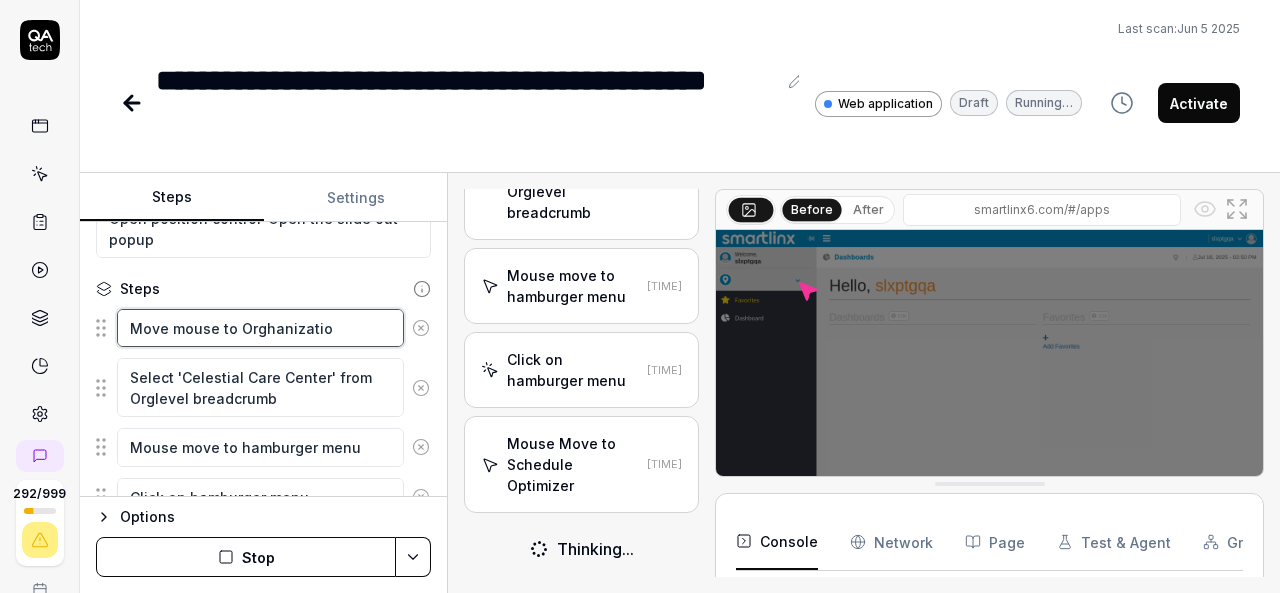 type on "*" 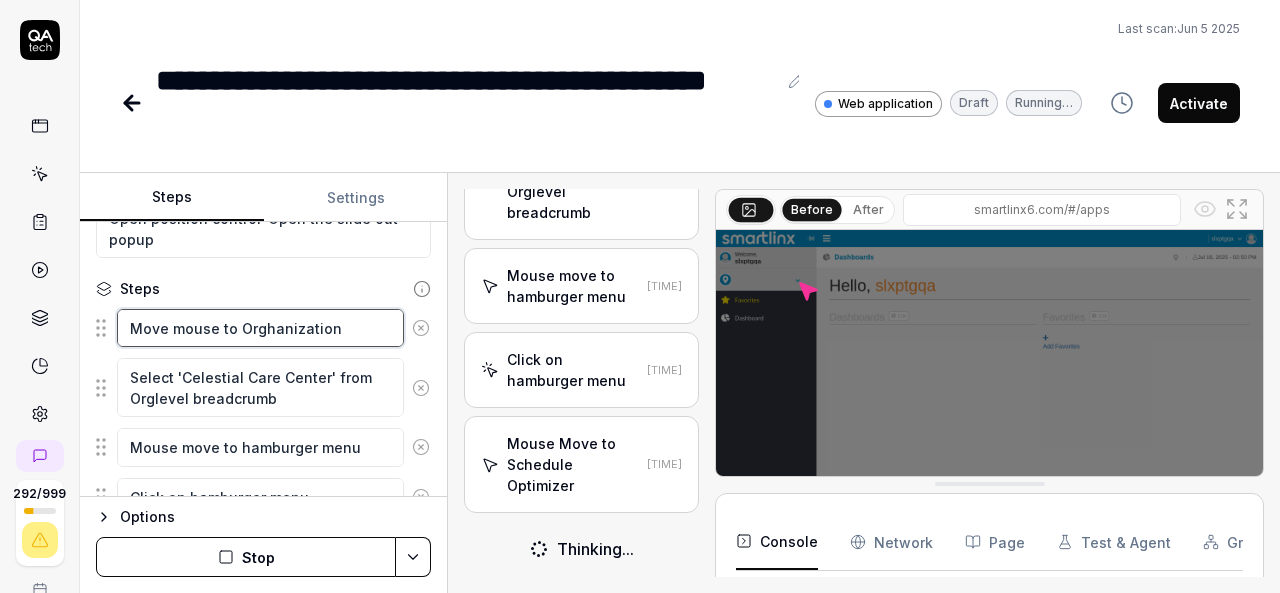 type on "*" 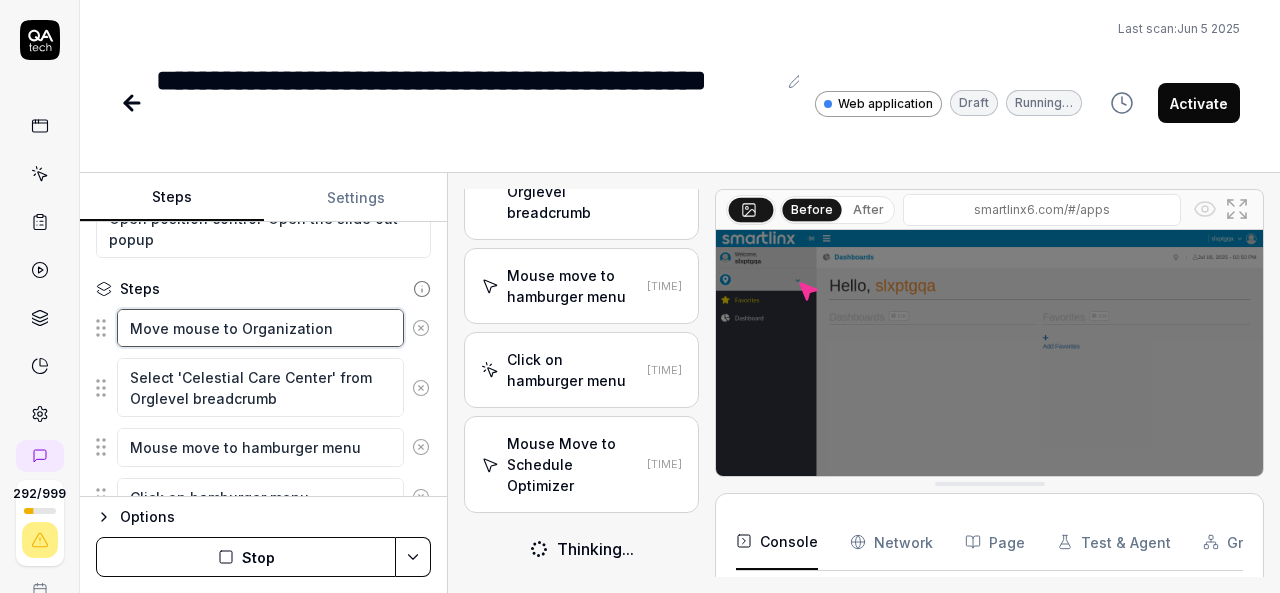 type on "*" 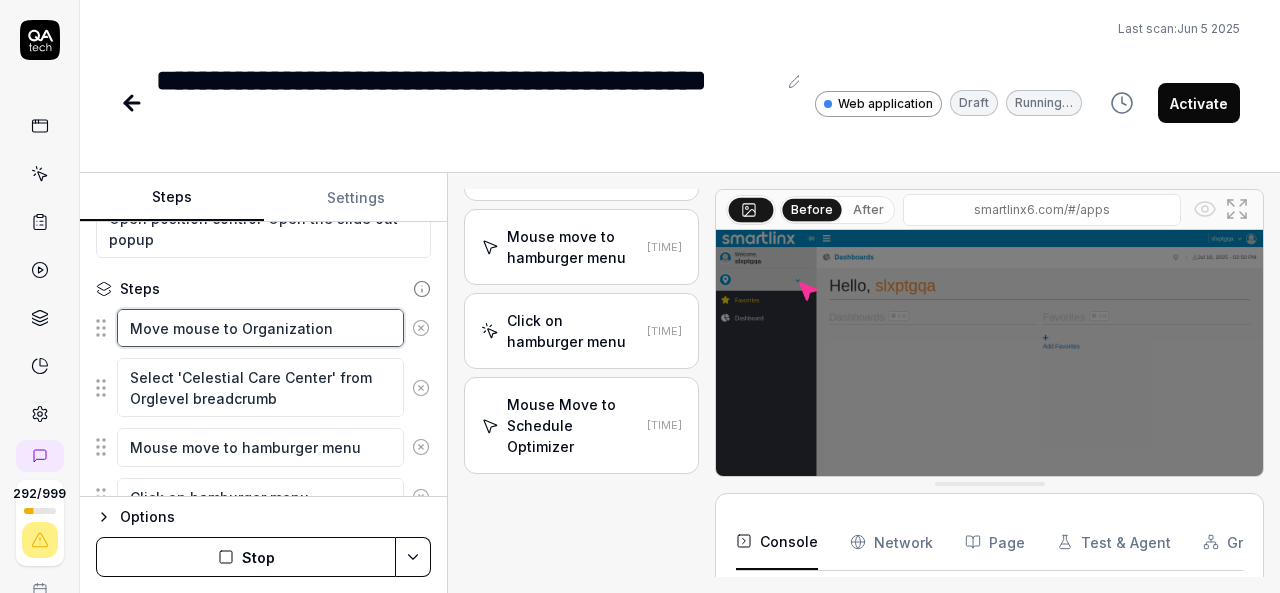 scroll, scrollTop: 984, scrollLeft: 0, axis: vertical 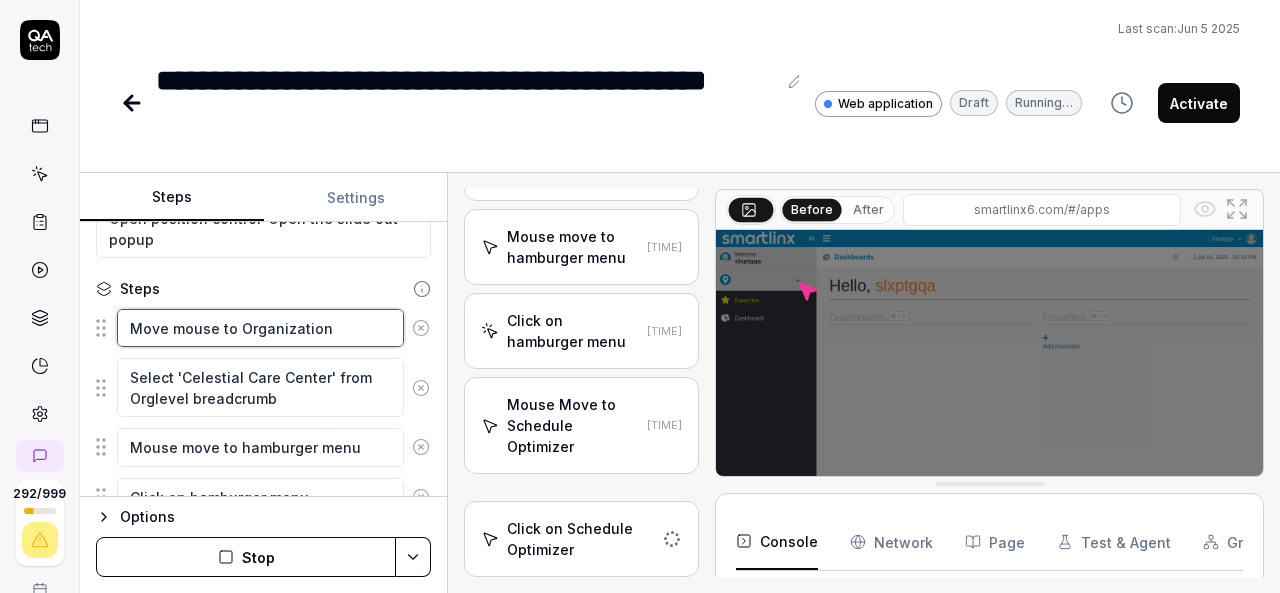 type on "*" 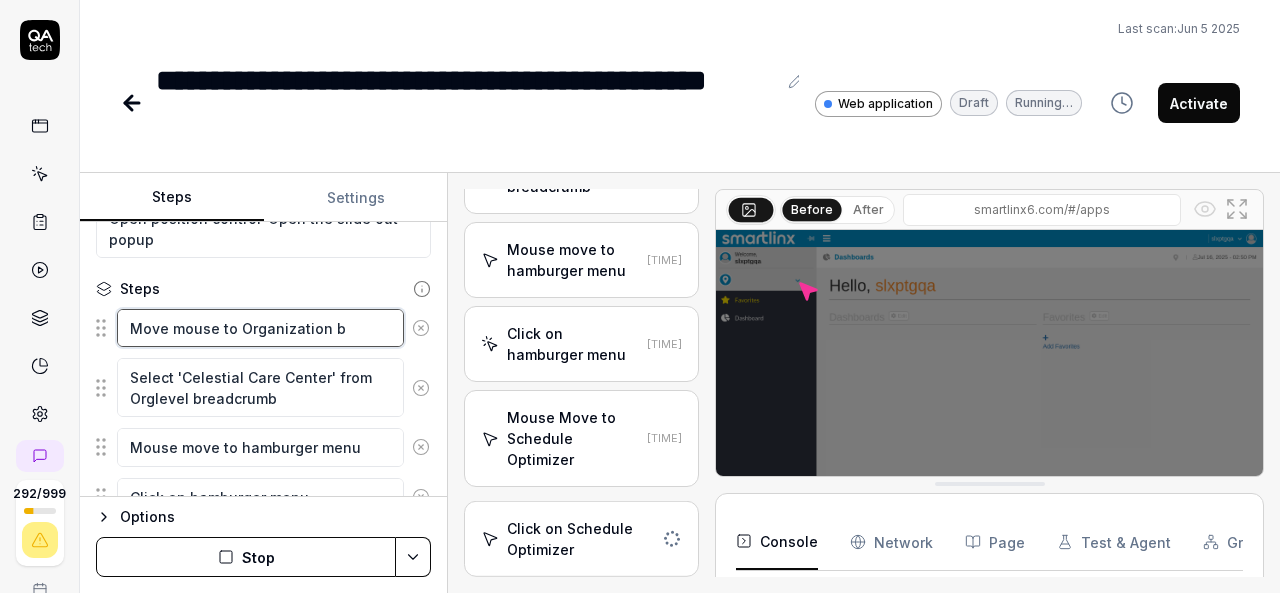 type on "*" 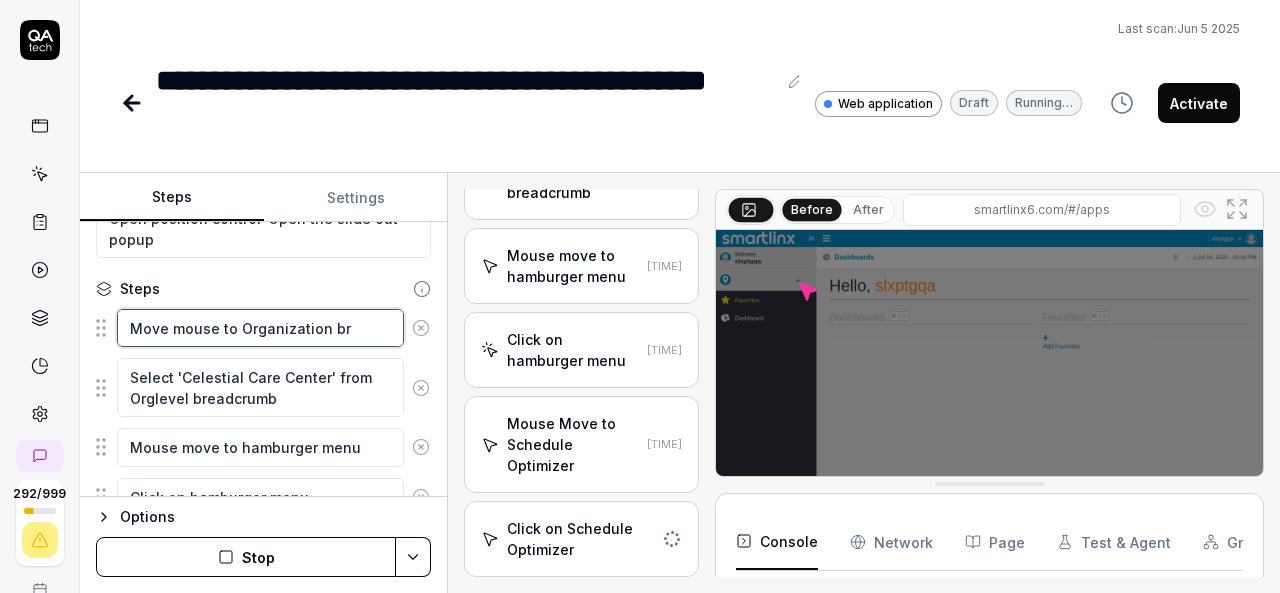 type on "*" 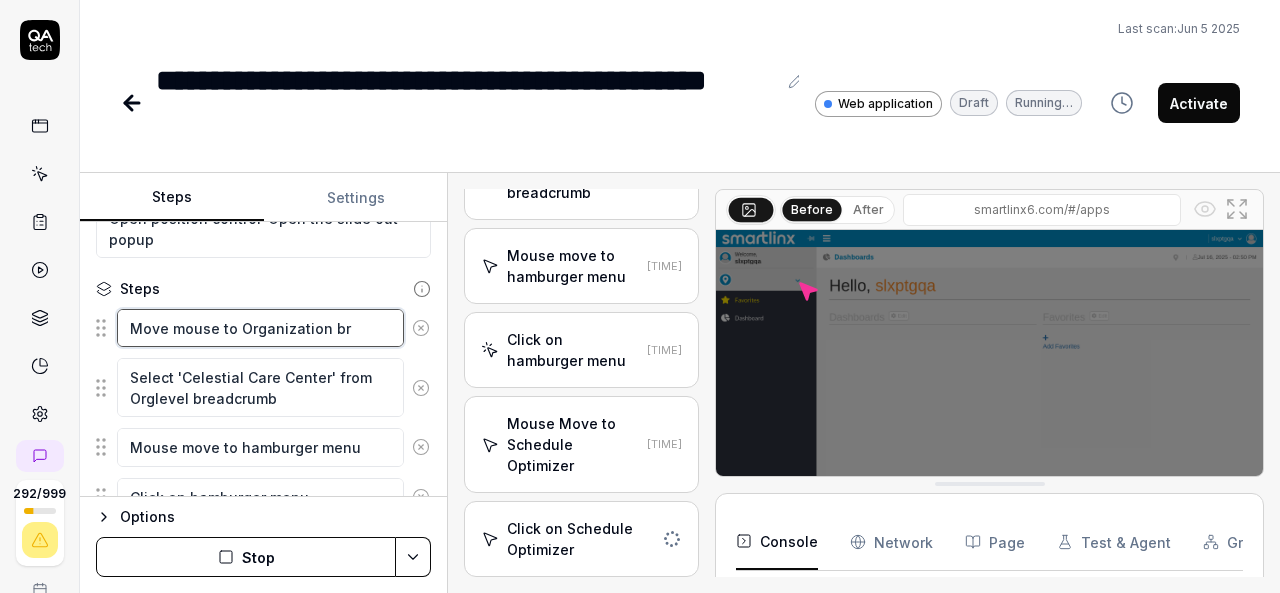 type on "Move mouse to Organization bre" 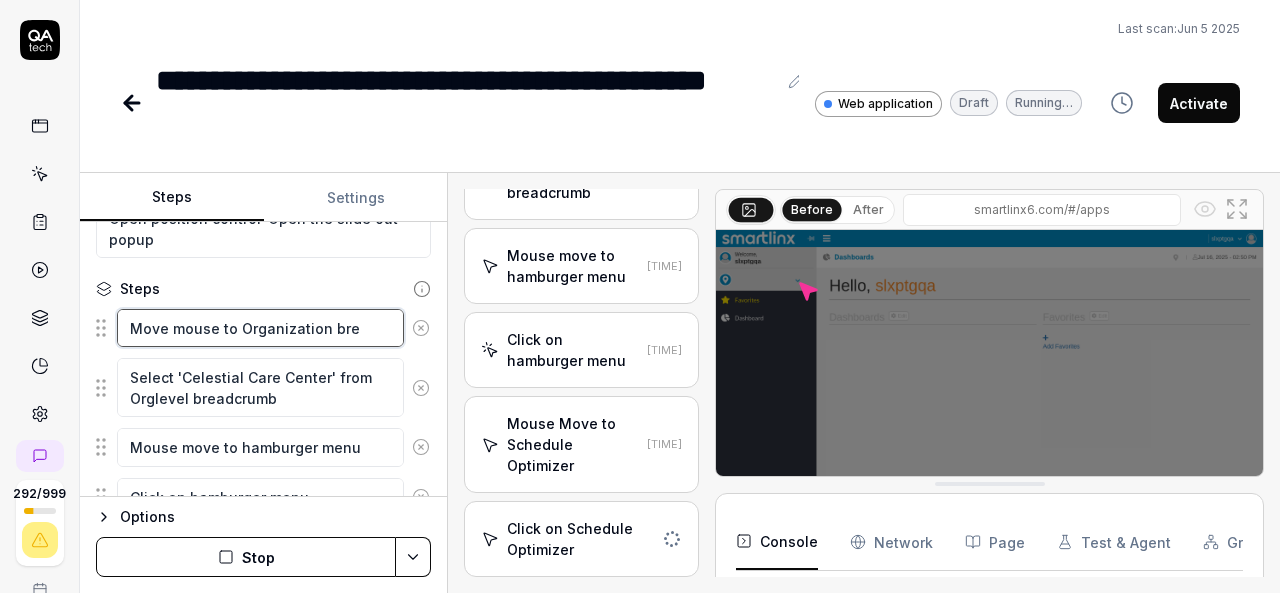 type on "*" 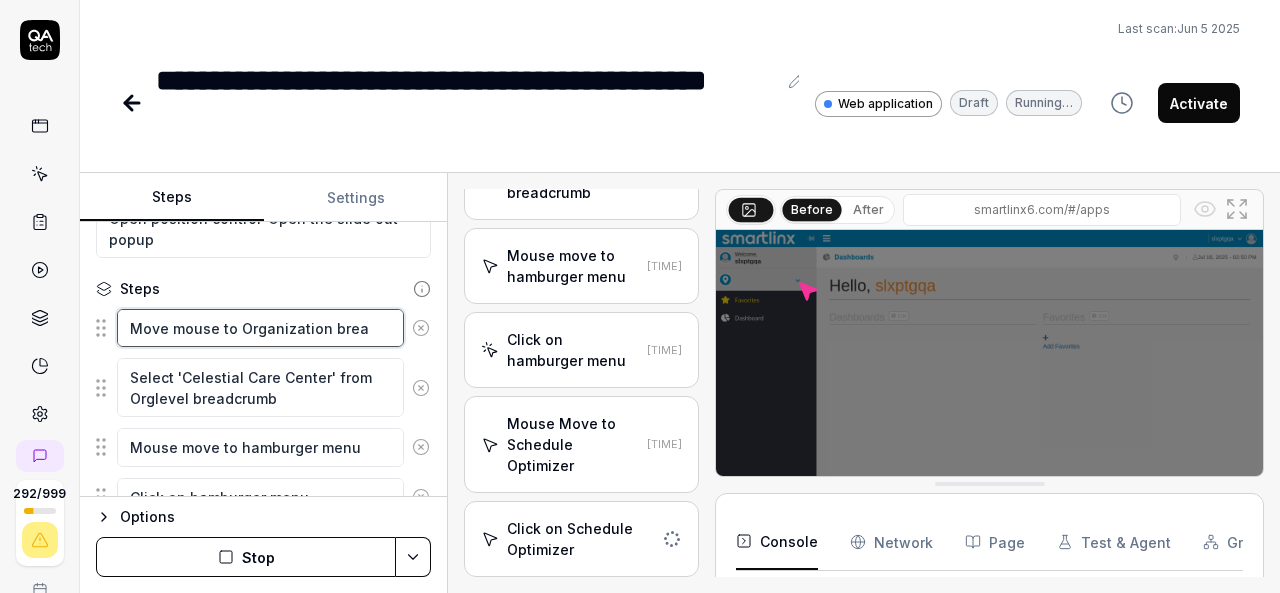 type on "*" 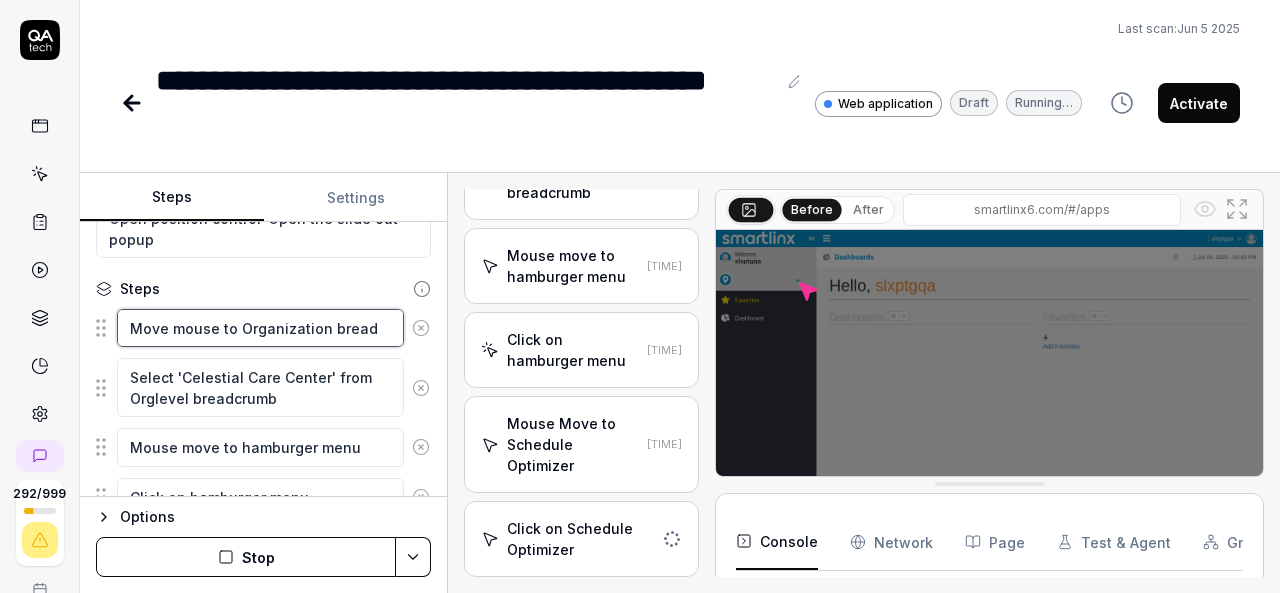 scroll, scrollTop: 984, scrollLeft: 0, axis: vertical 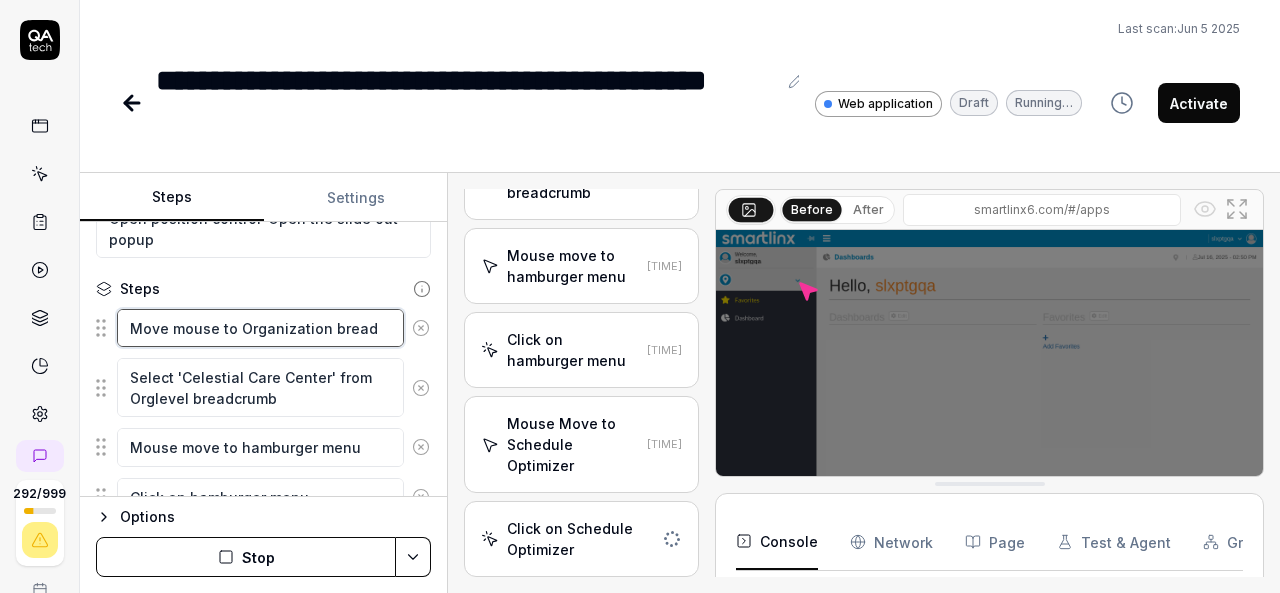 type on "*" 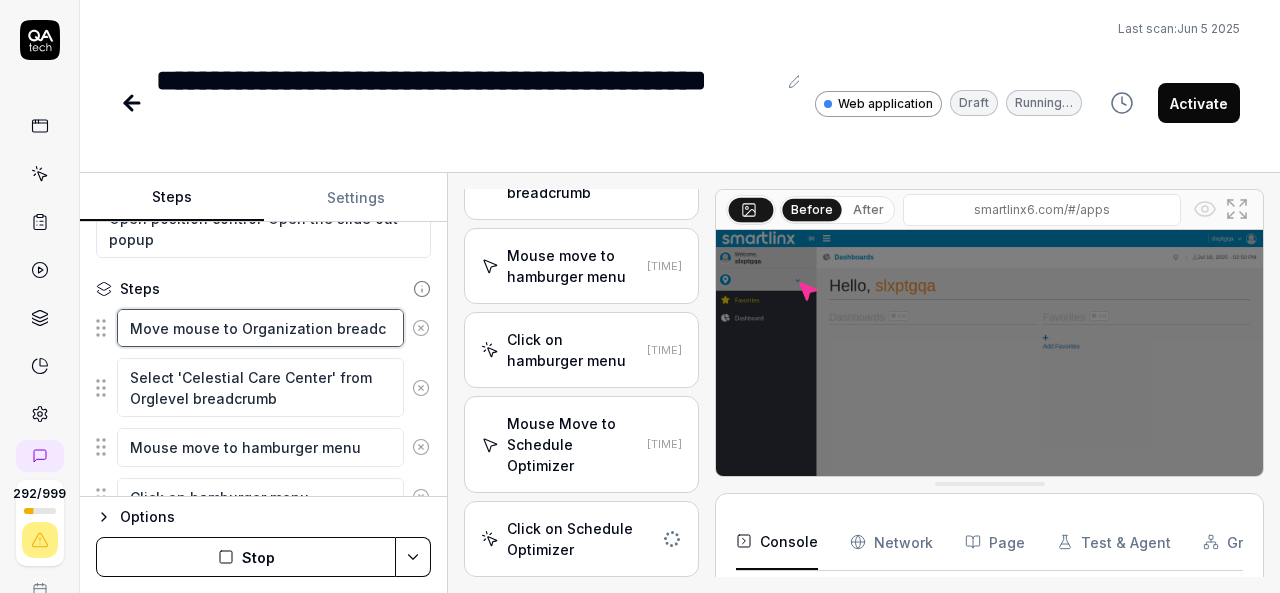 type on "*" 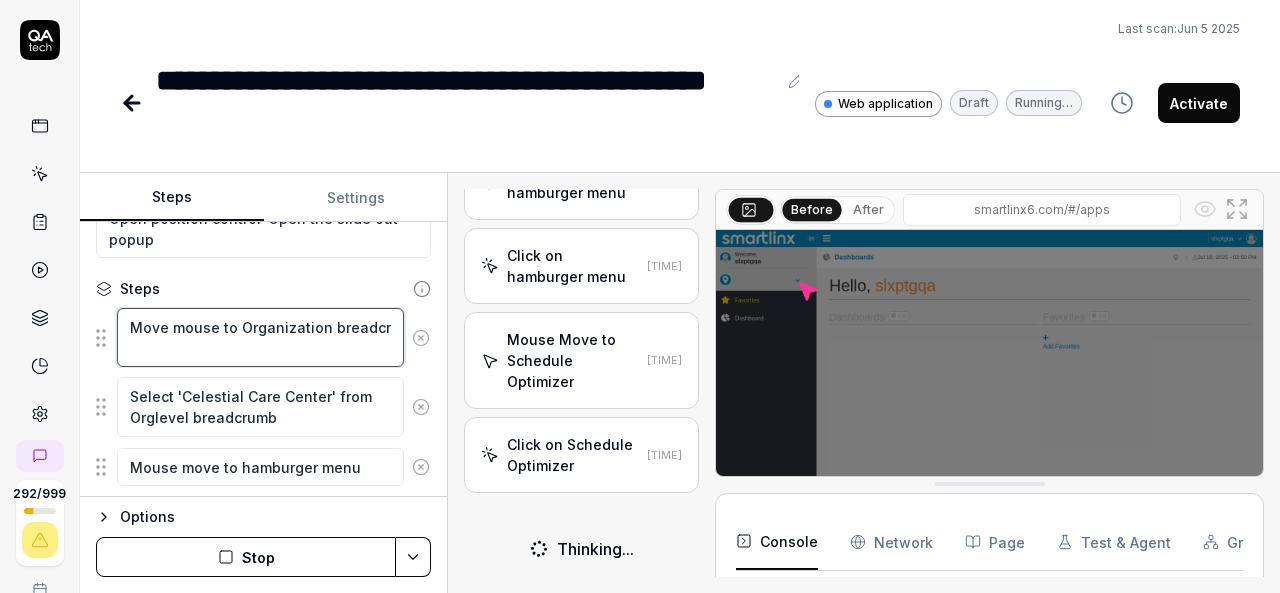 type on "*" 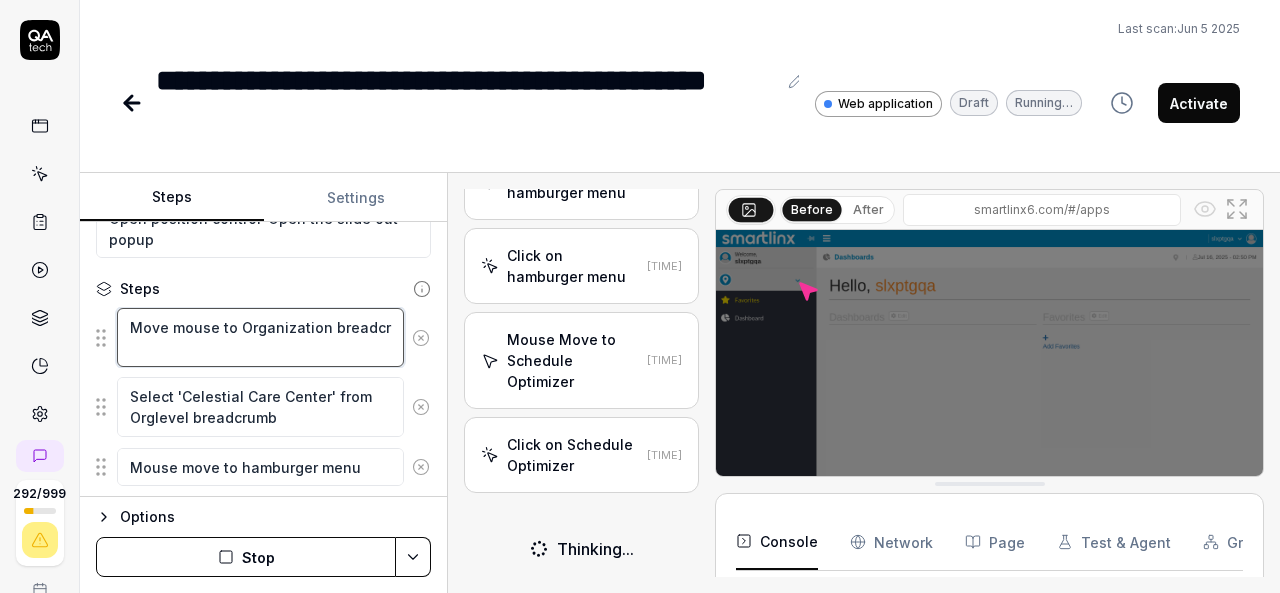 type on "Move mouse to Organization breadcru" 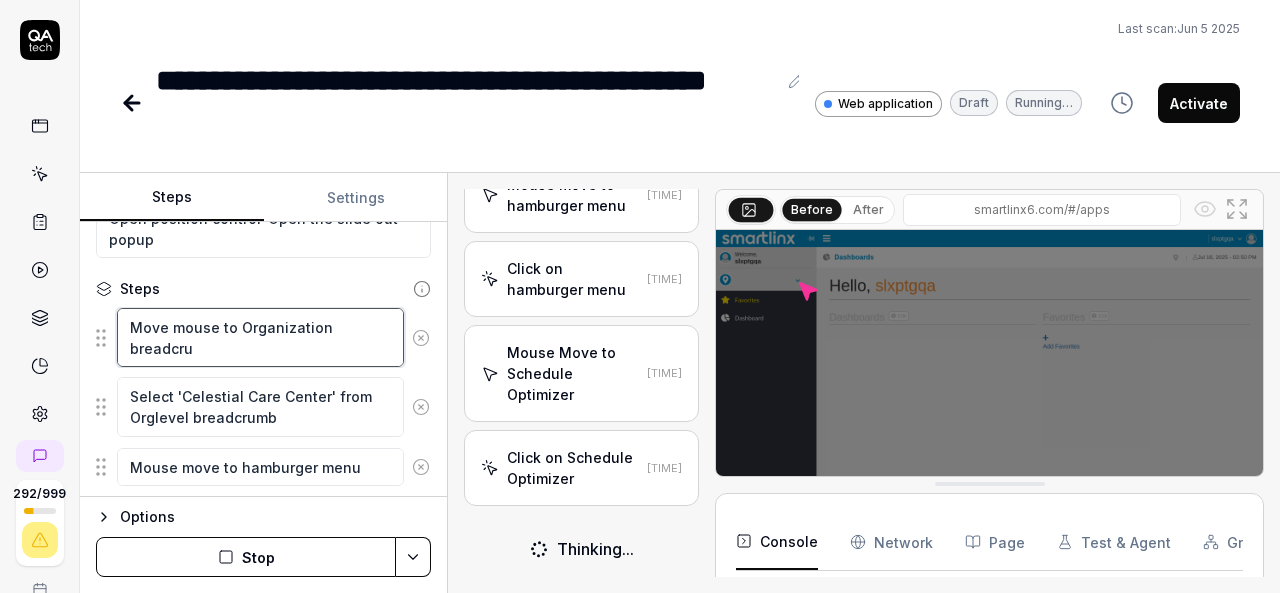 type on "*" 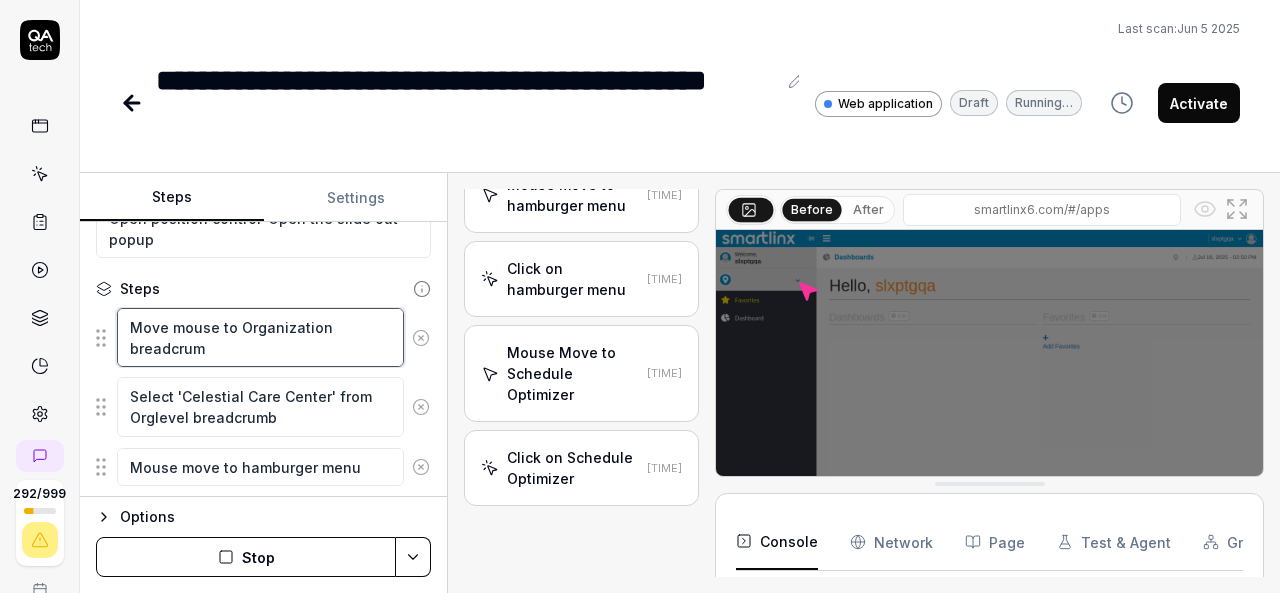 scroll, scrollTop: 1069, scrollLeft: 0, axis: vertical 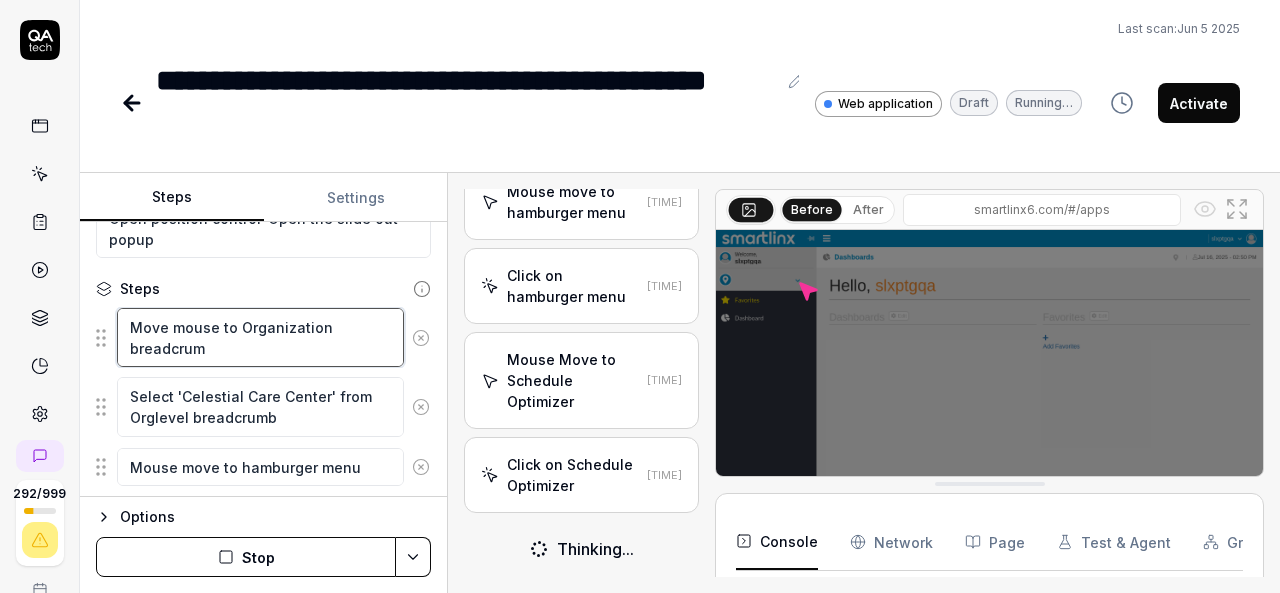 type on "*" 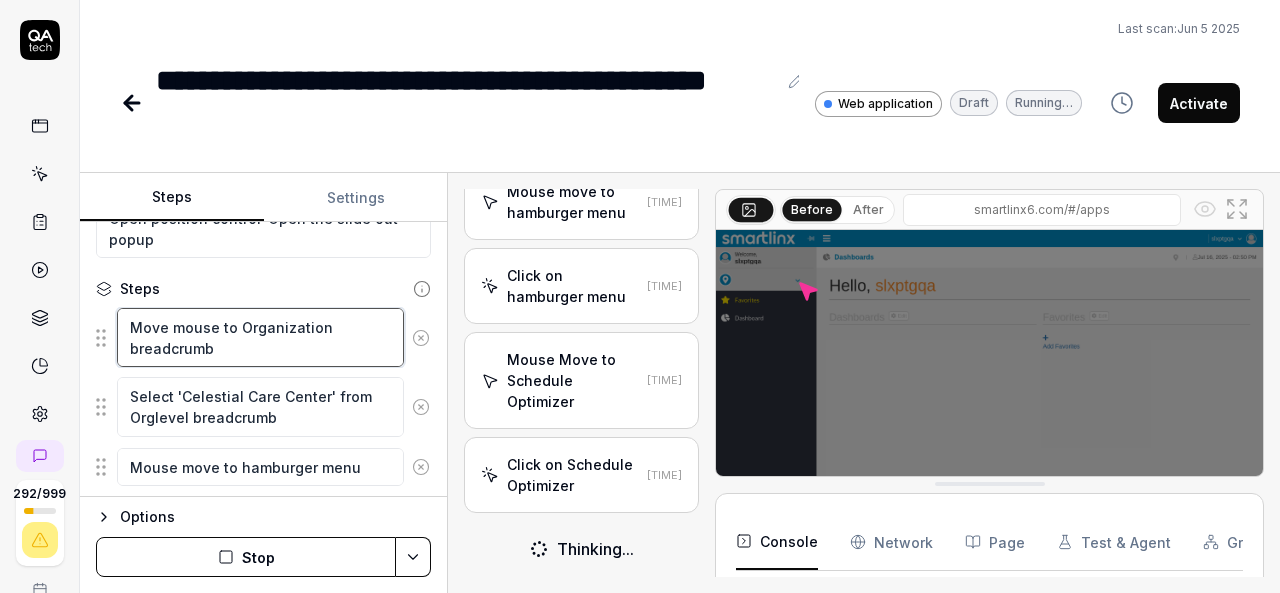 type on "Move mouse to Organization breadcrumb" 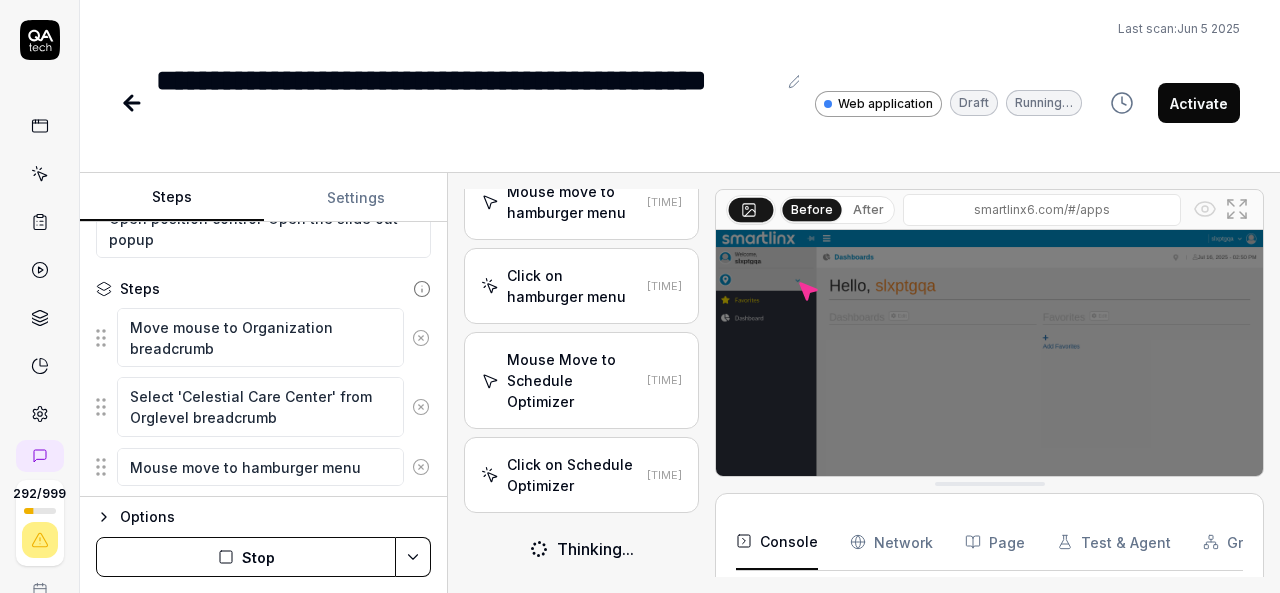 click on "Last scan:  Jun 5 2025" at bounding box center [680, 29] 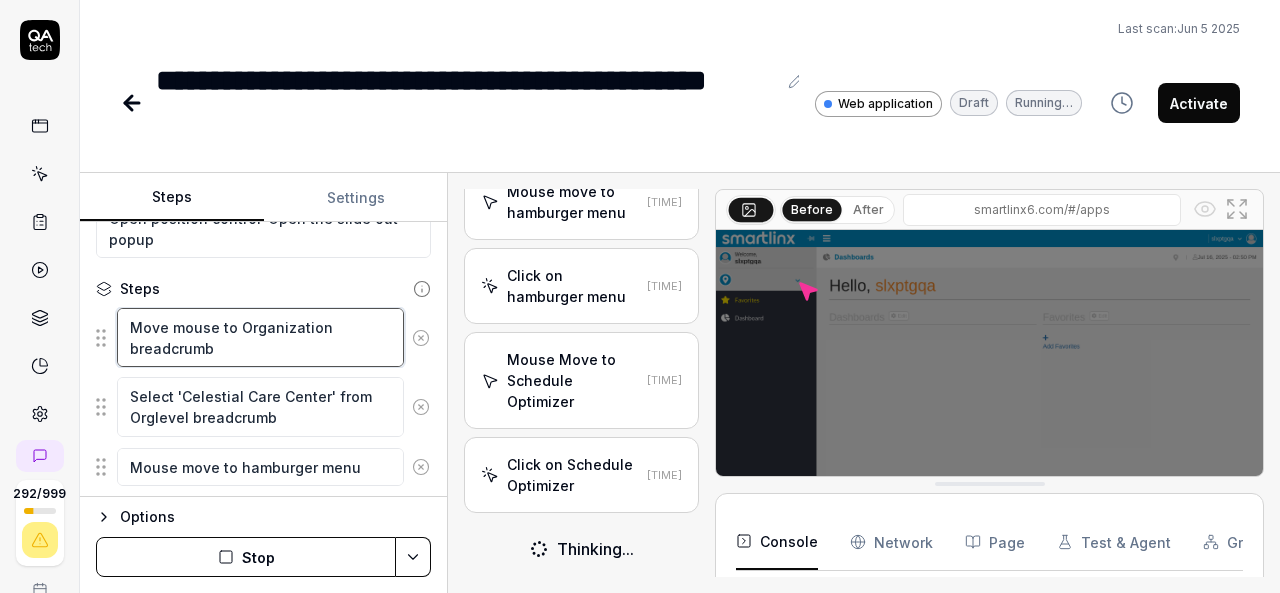 click on "Move mouse to Organization breadcrumb" at bounding box center (260, 337) 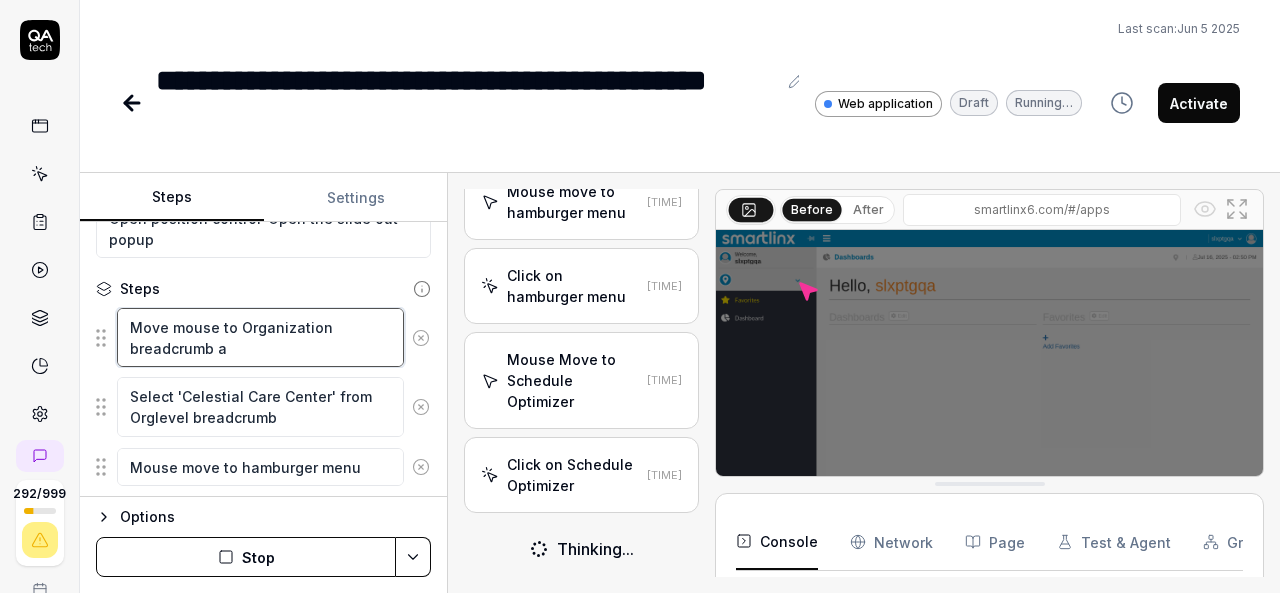 type on "*" 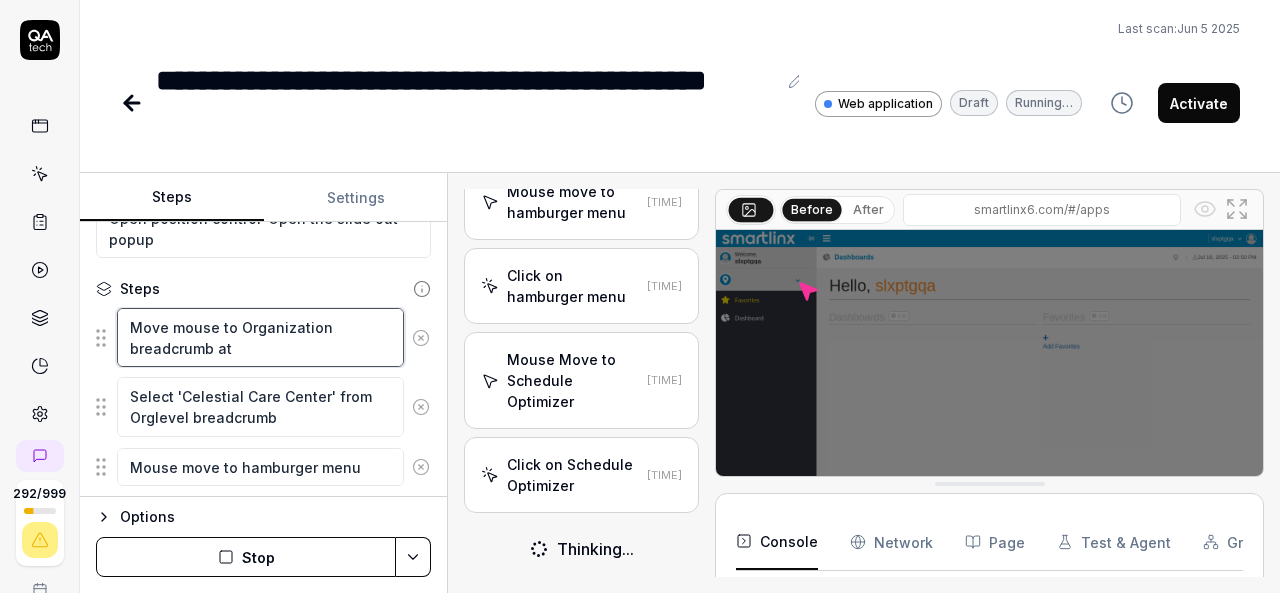 type on "*" 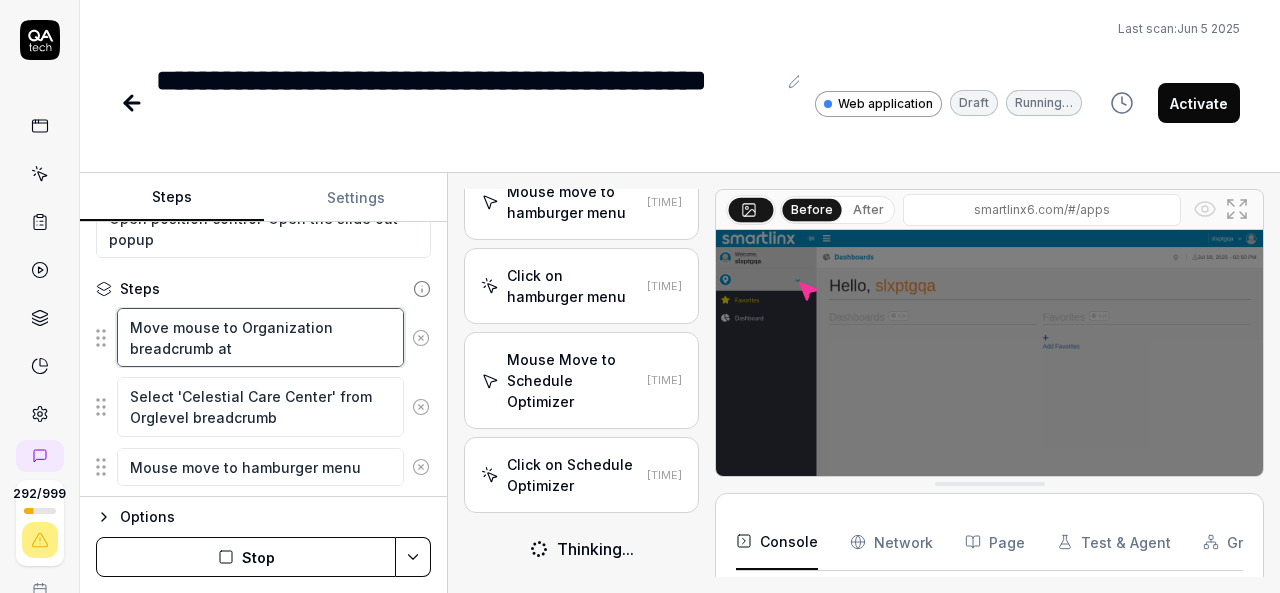 type on "Move mouse to Organization breadcrumb at r" 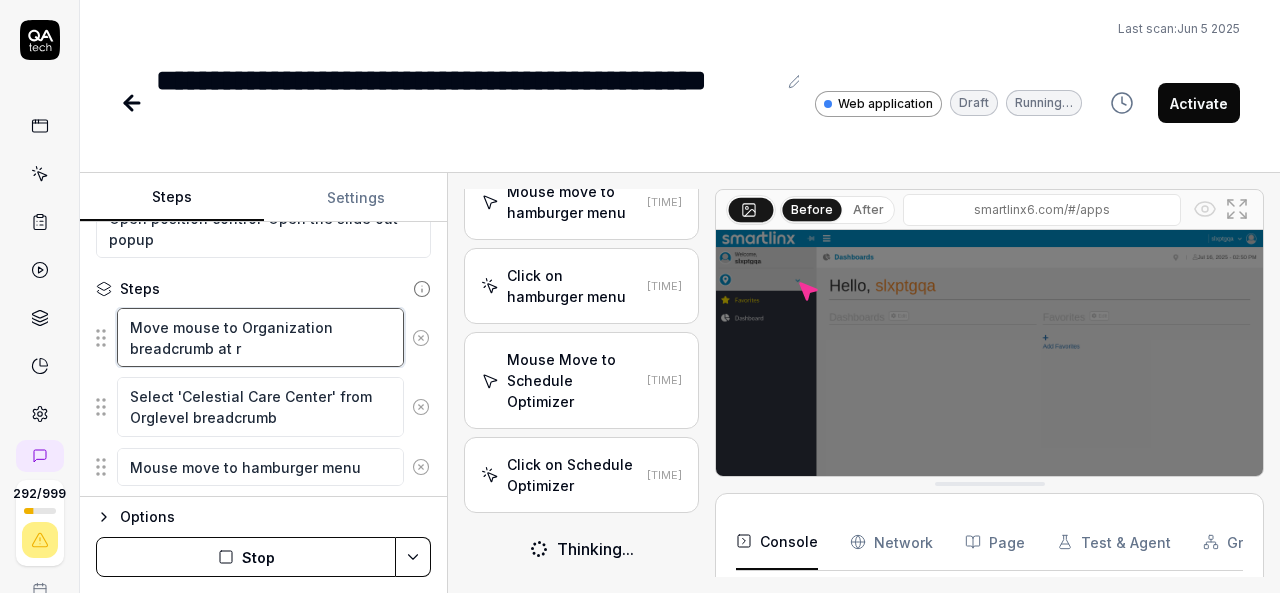 type on "*" 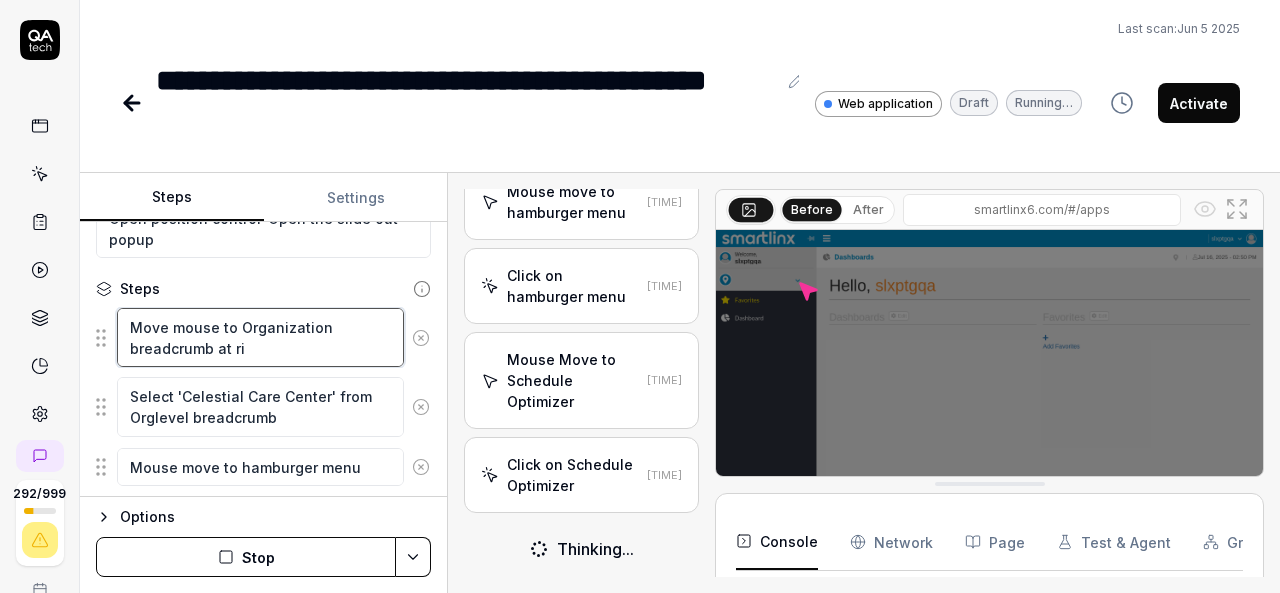 type on "*" 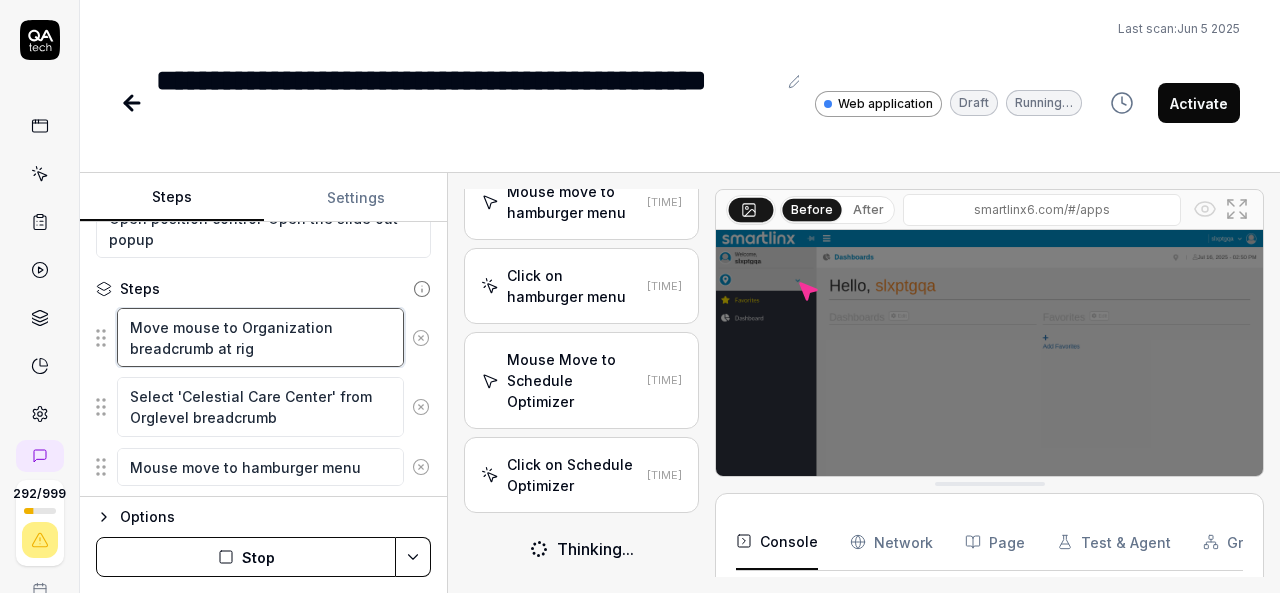 type on "*" 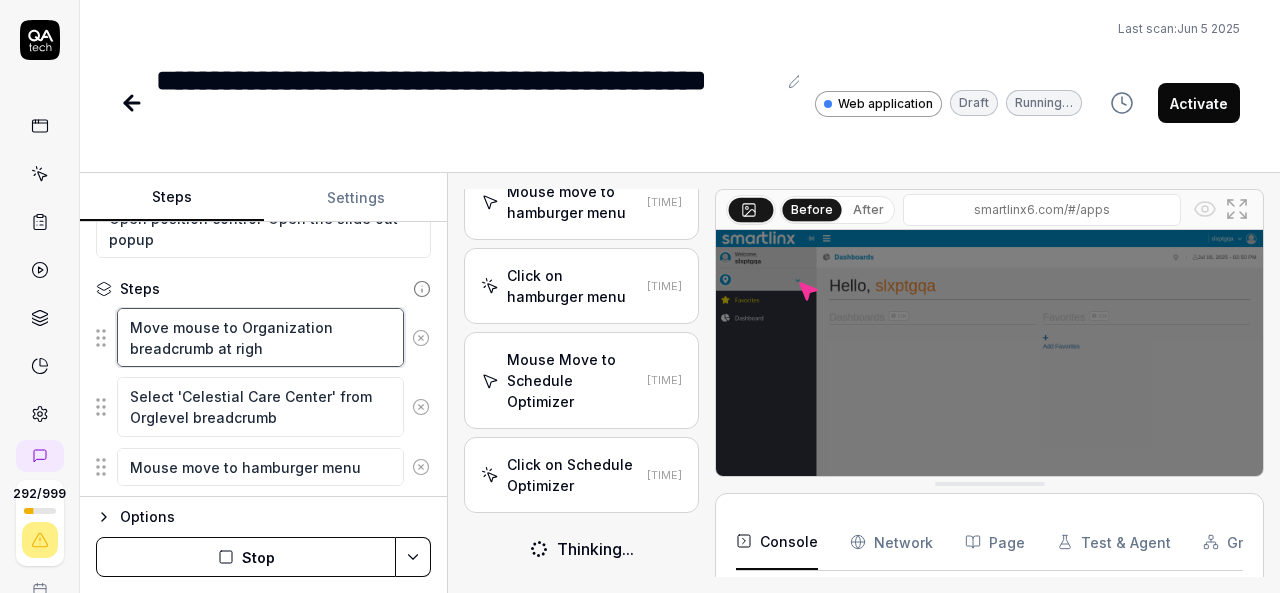type on "*" 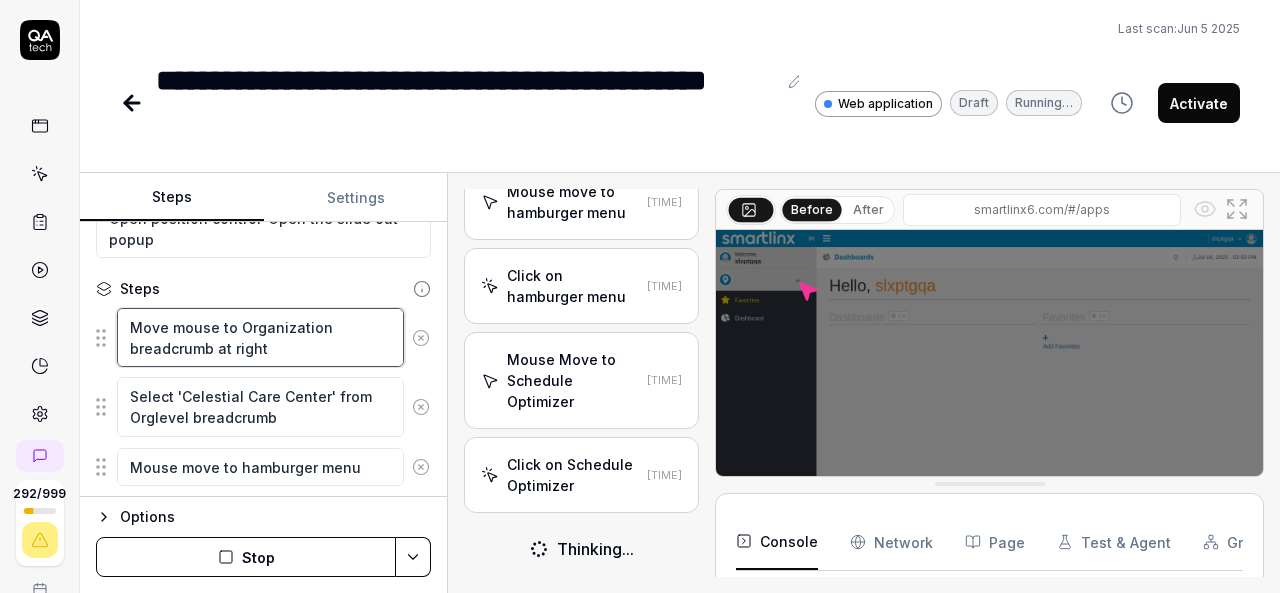 type on "*" 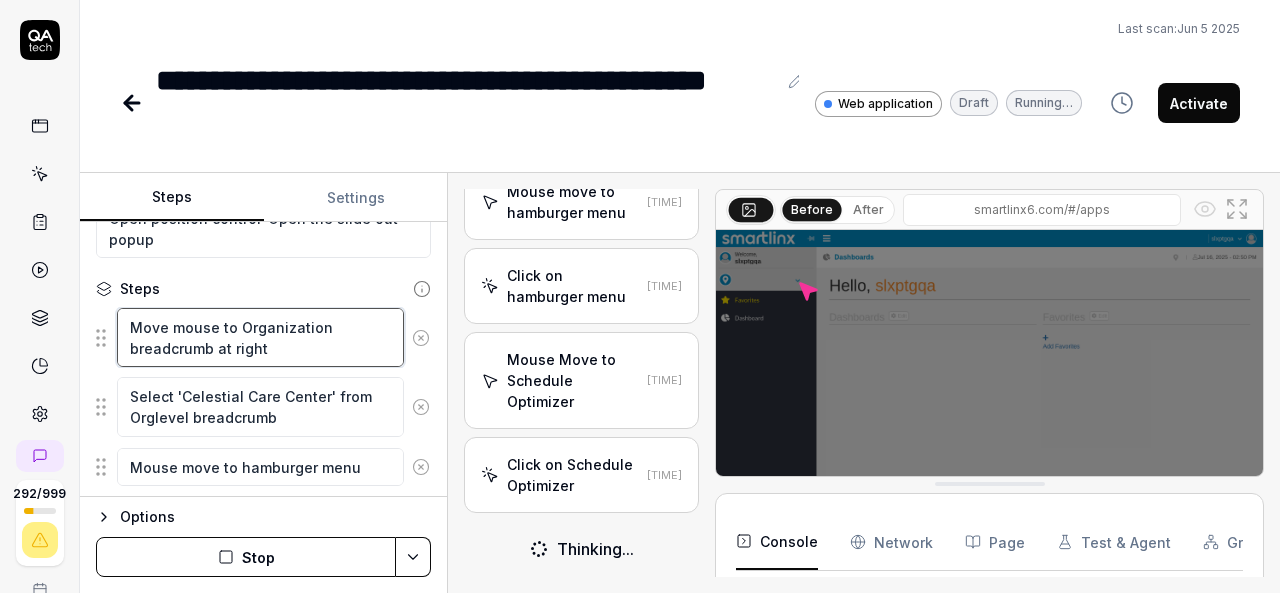 type on "*" 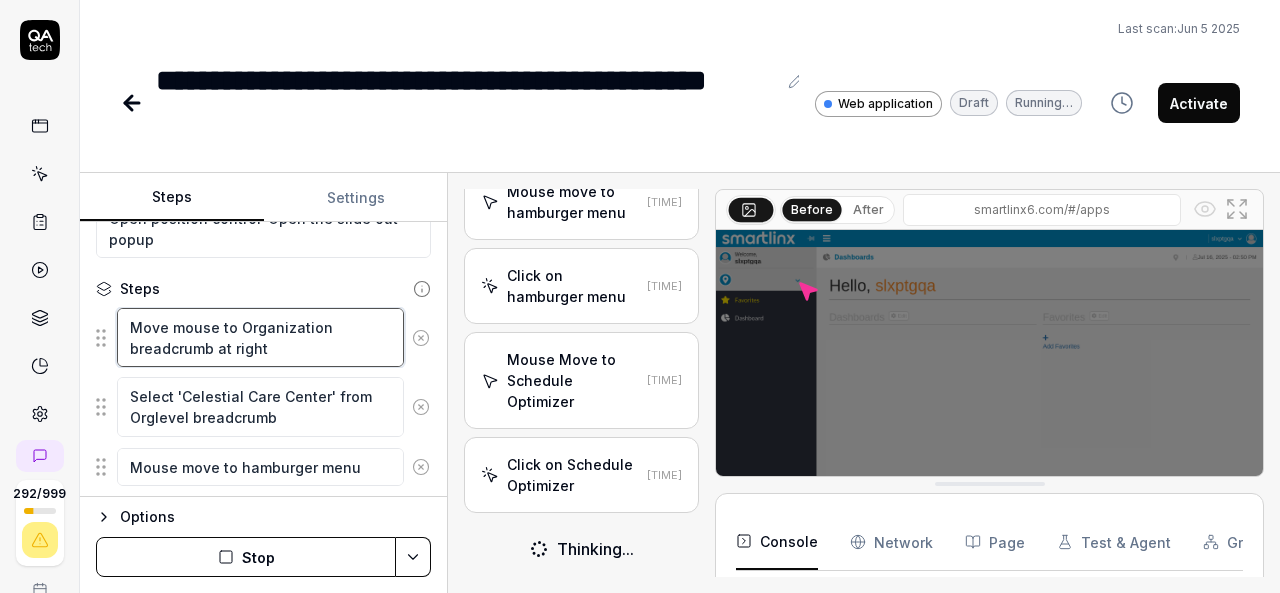 type on "Move mouse to Organization breadcrumb at right s" 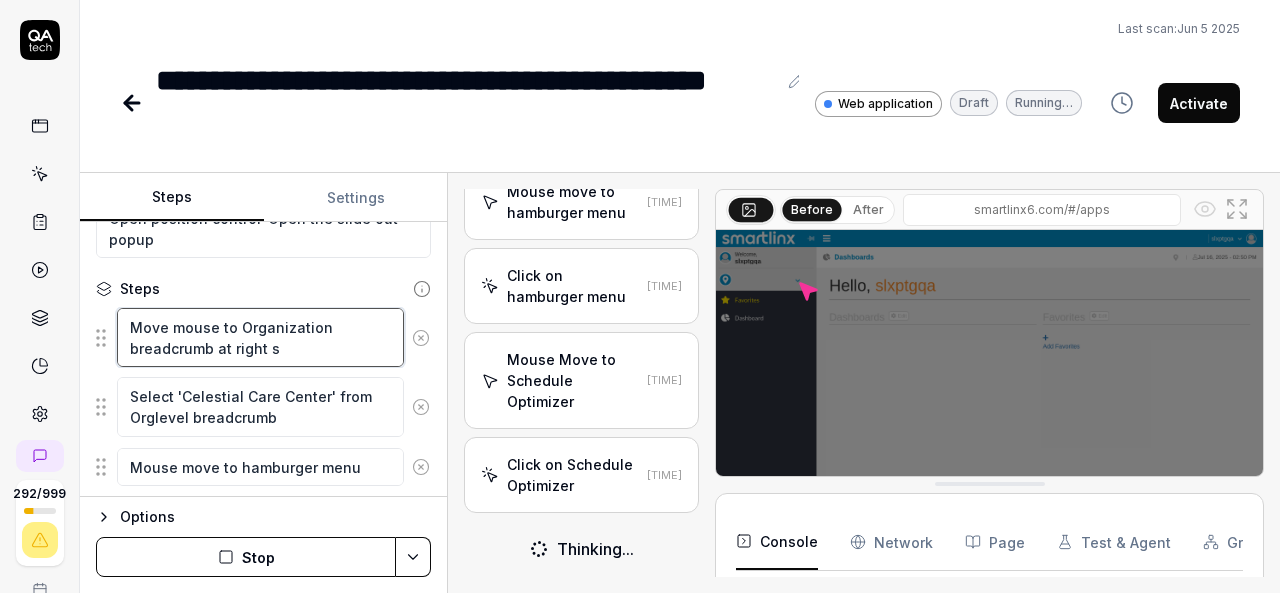 type on "*" 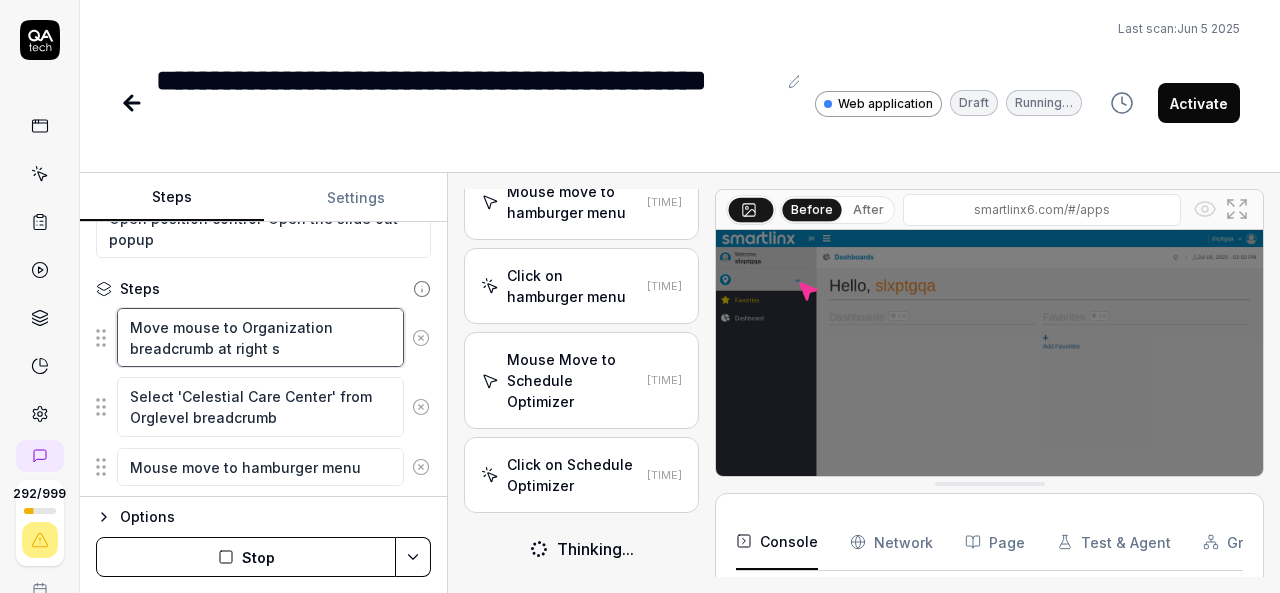 type on "Move mouse to Organization breadcrumb at right si" 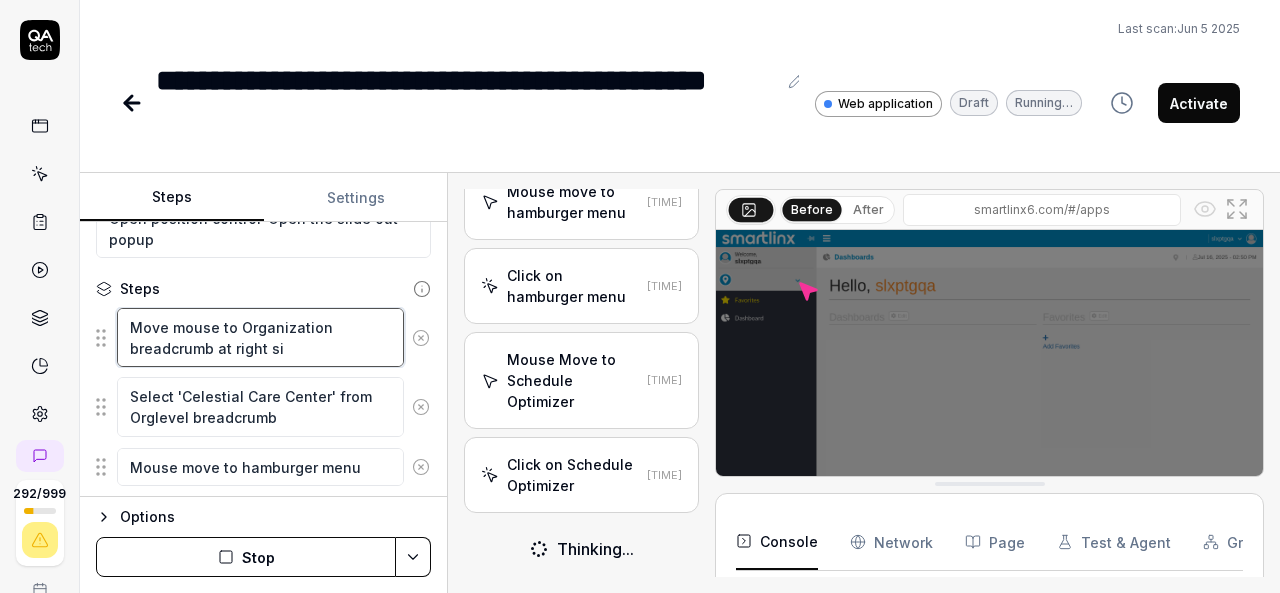 type on "*" 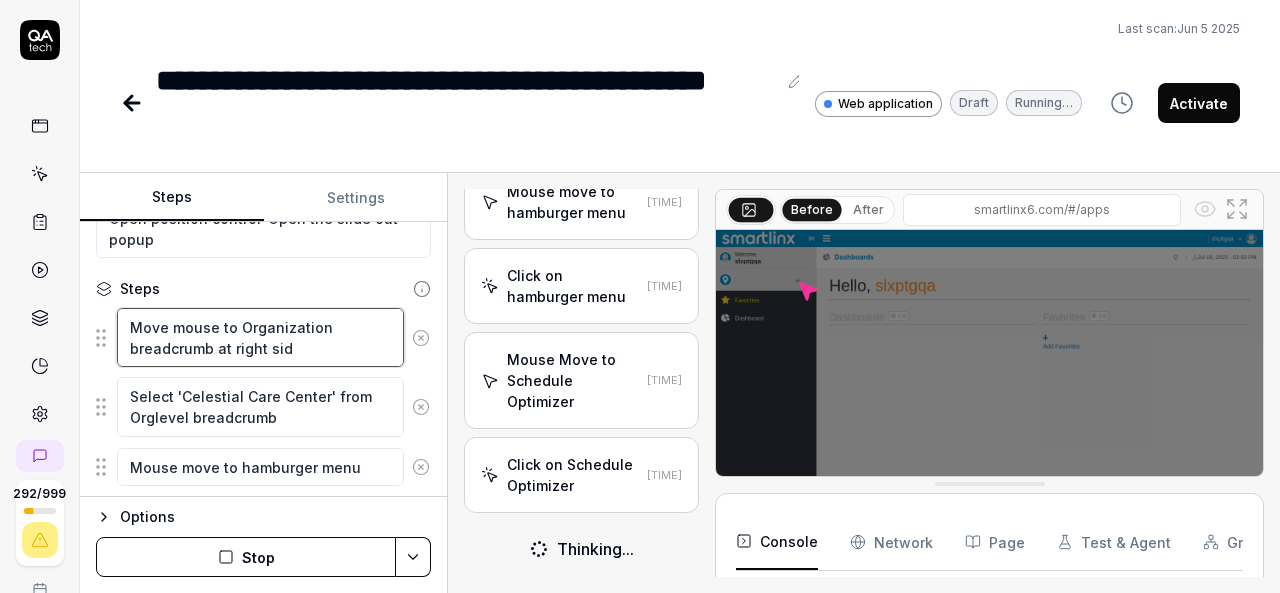 scroll, scrollTop: 1083, scrollLeft: 0, axis: vertical 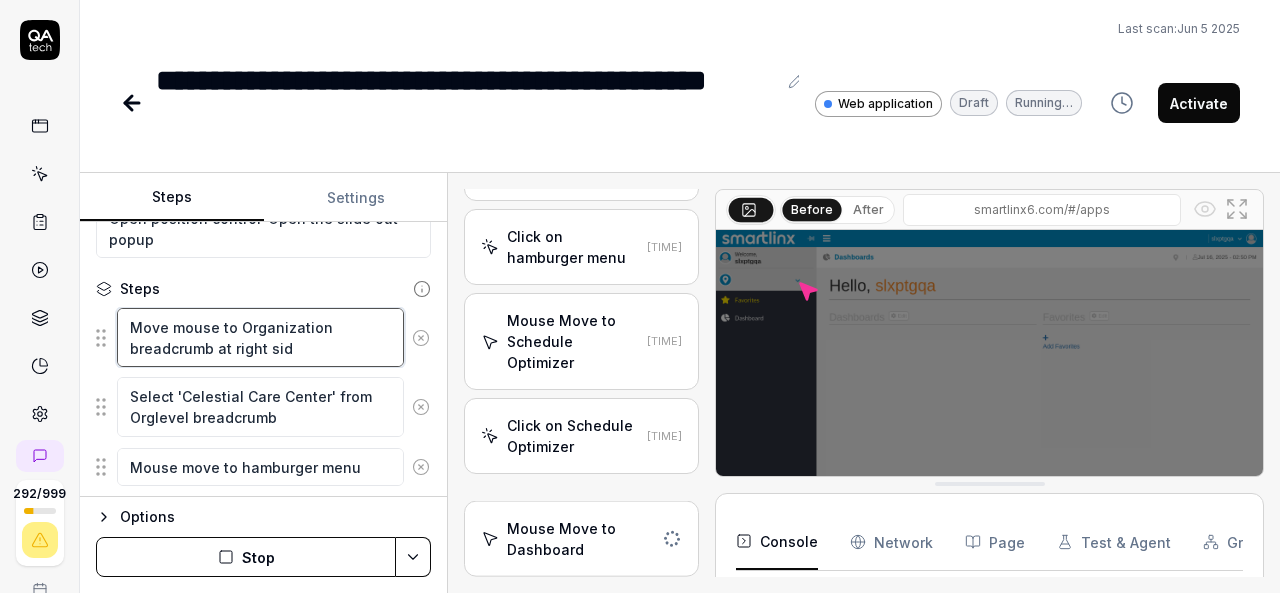 type on "*" 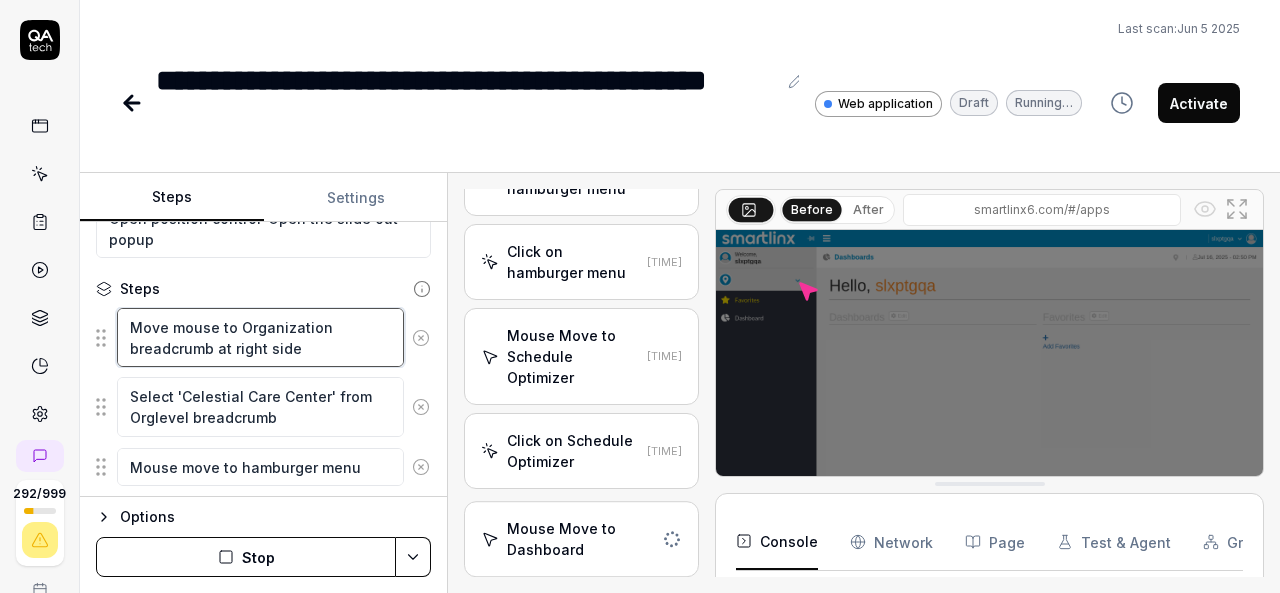 type on "*" 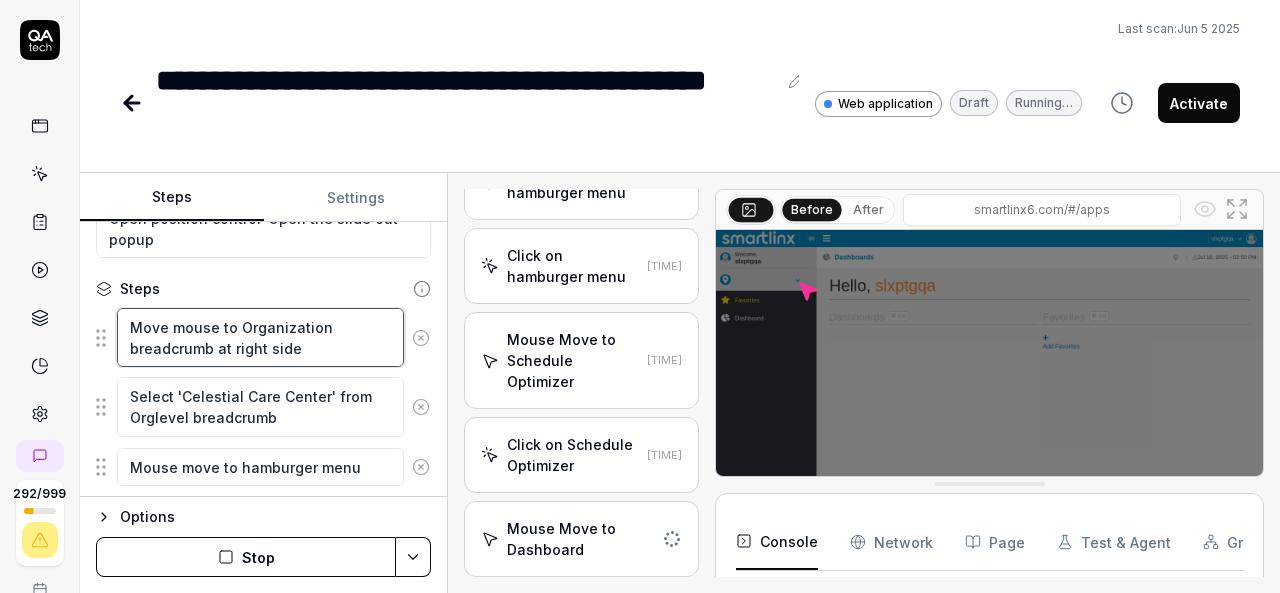 click on "Move mouse to Organization breadcrumb at right side" at bounding box center (260, 337) 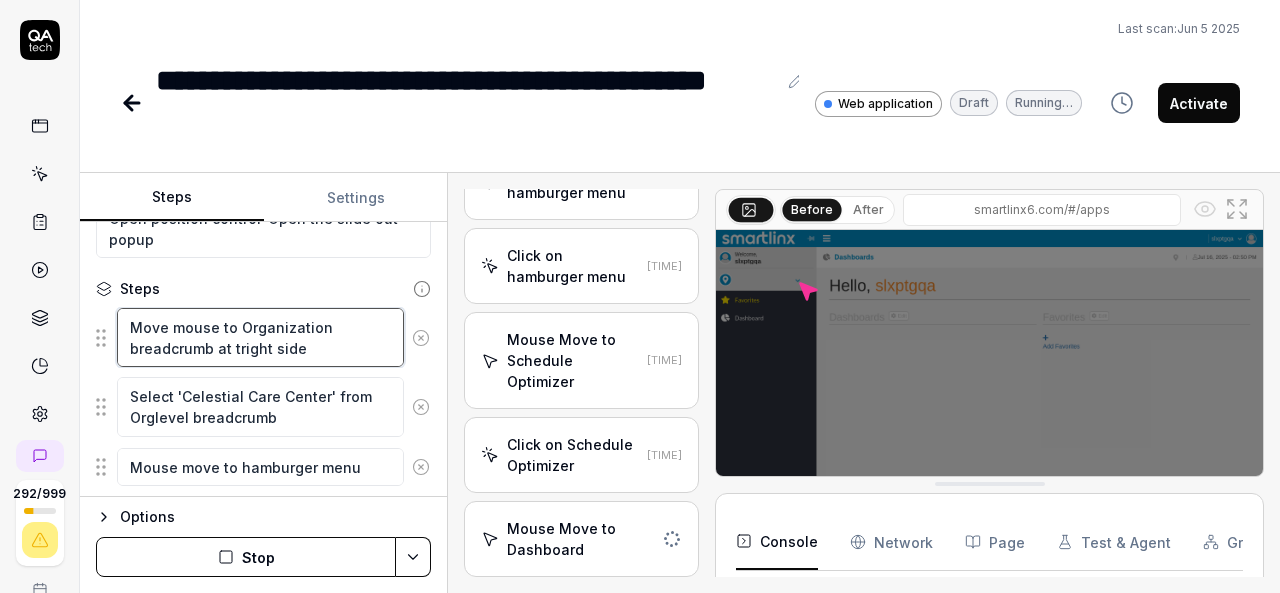 type on "*" 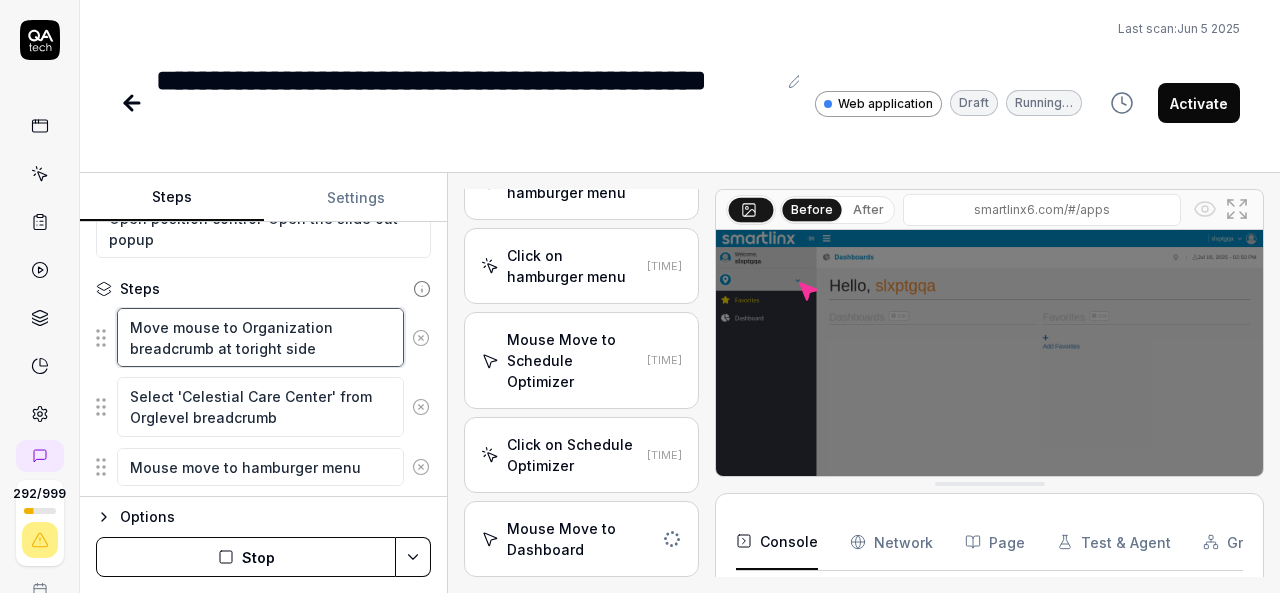 type on "*" 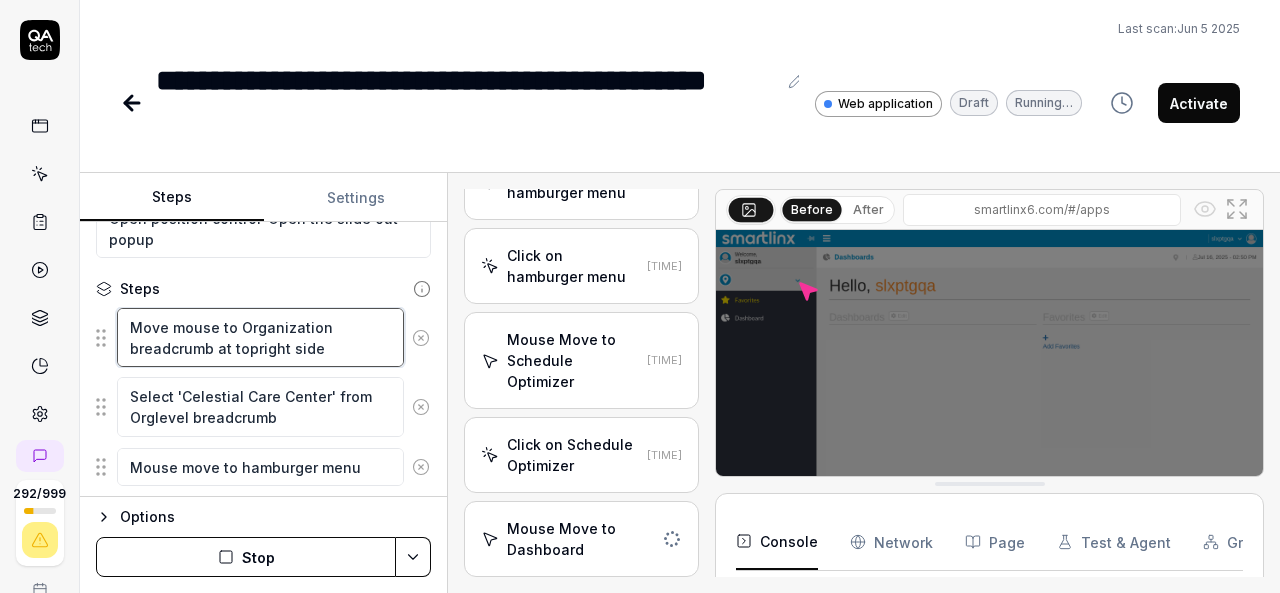 type on "*" 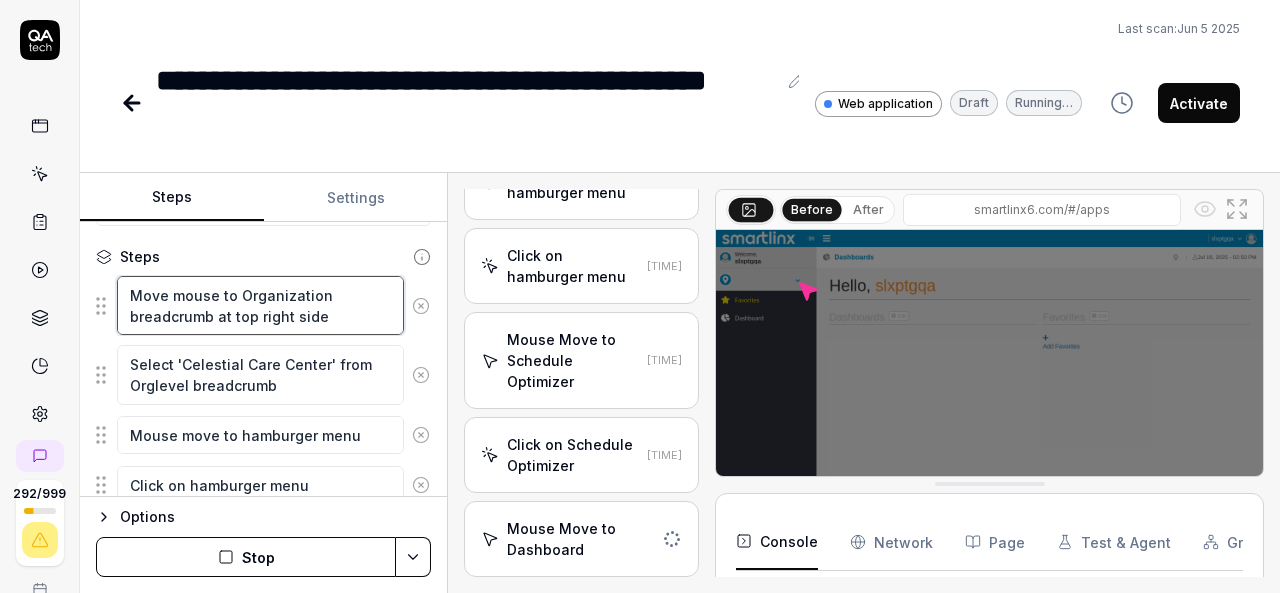 scroll, scrollTop: 210, scrollLeft: 0, axis: vertical 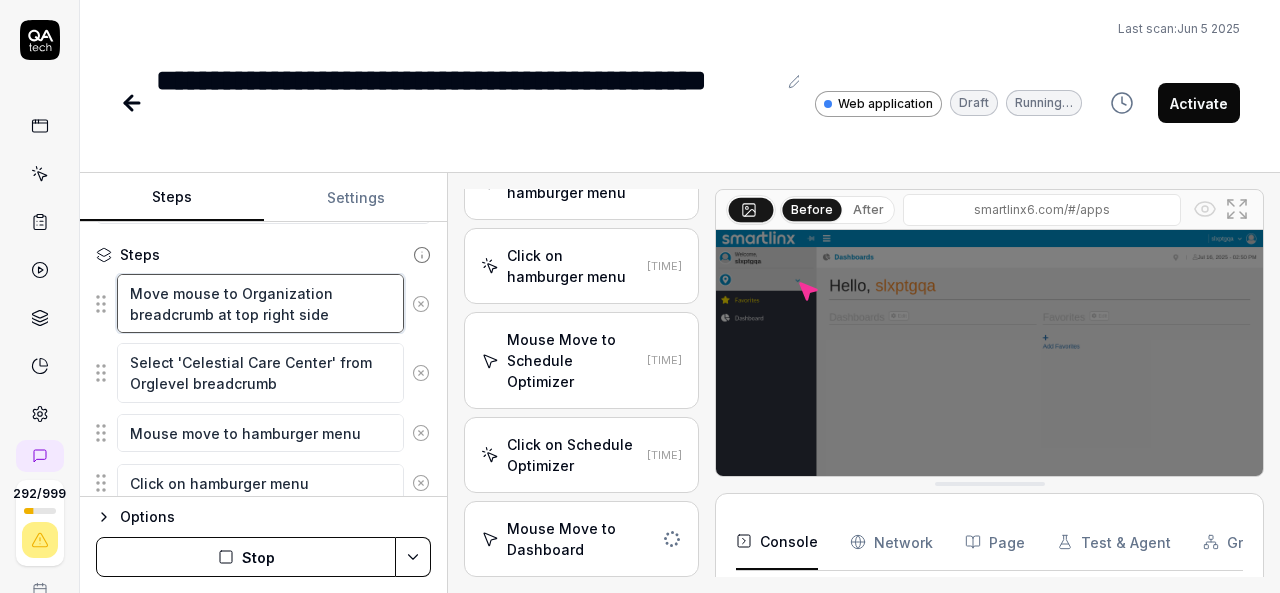 type on "Move mouse to Organization breadcrumb at top right side" 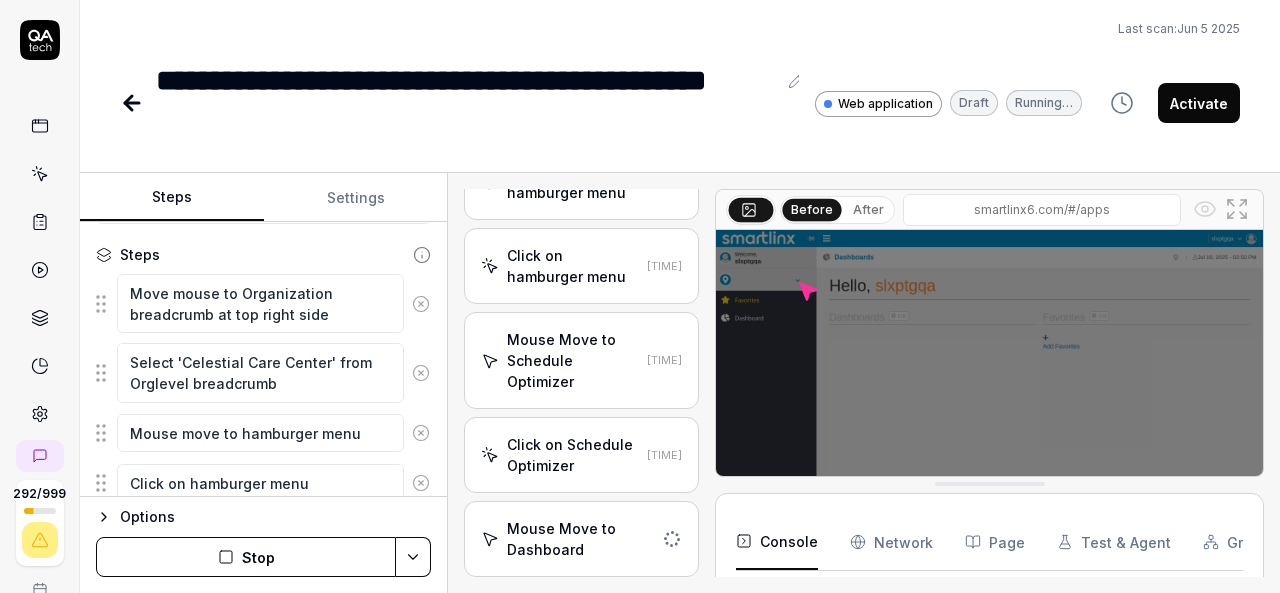 click on "Stop" at bounding box center (246, 557) 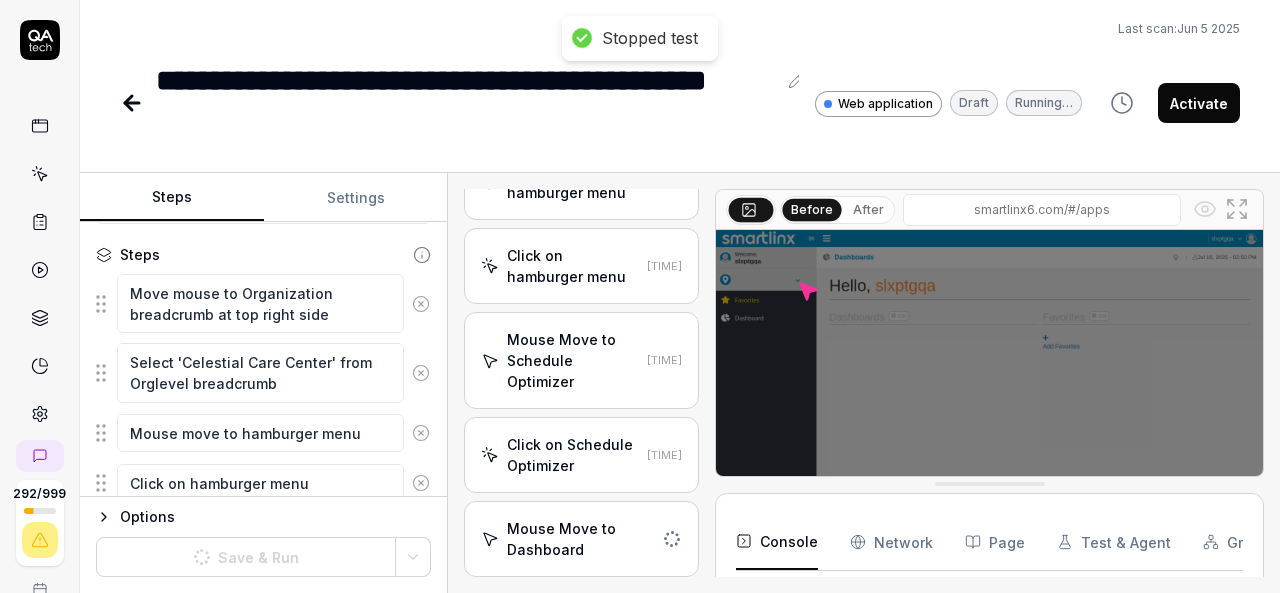 scroll, scrollTop: 1167, scrollLeft: 0, axis: vertical 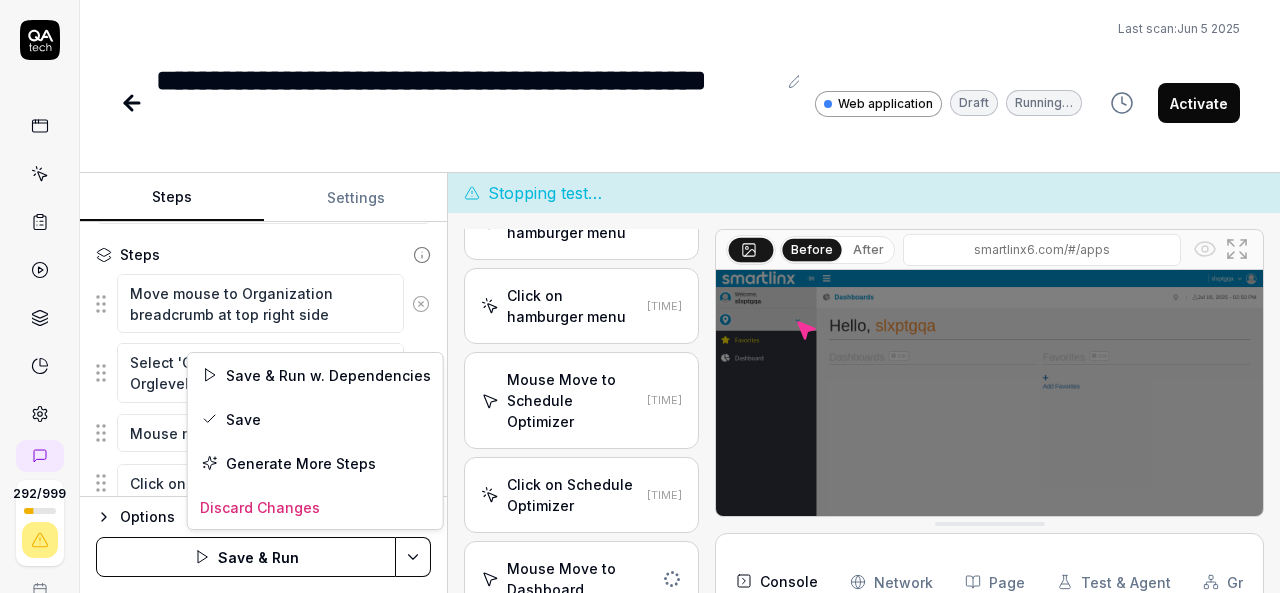 click on "**********" at bounding box center (640, 296) 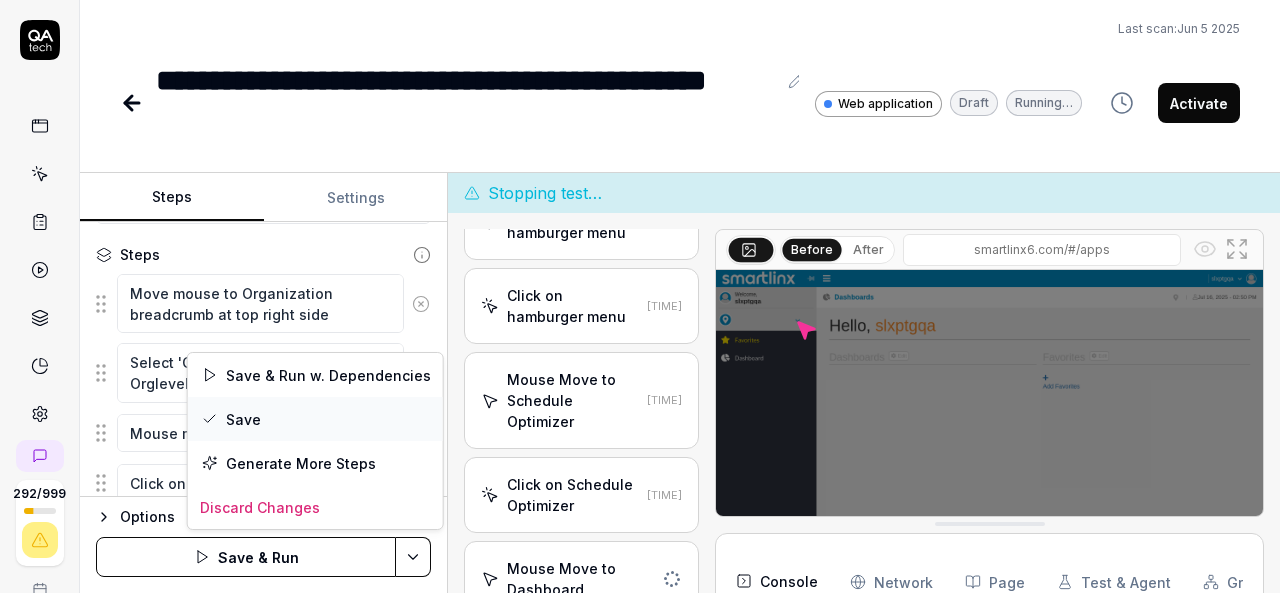 click on "Save" at bounding box center [315, 419] 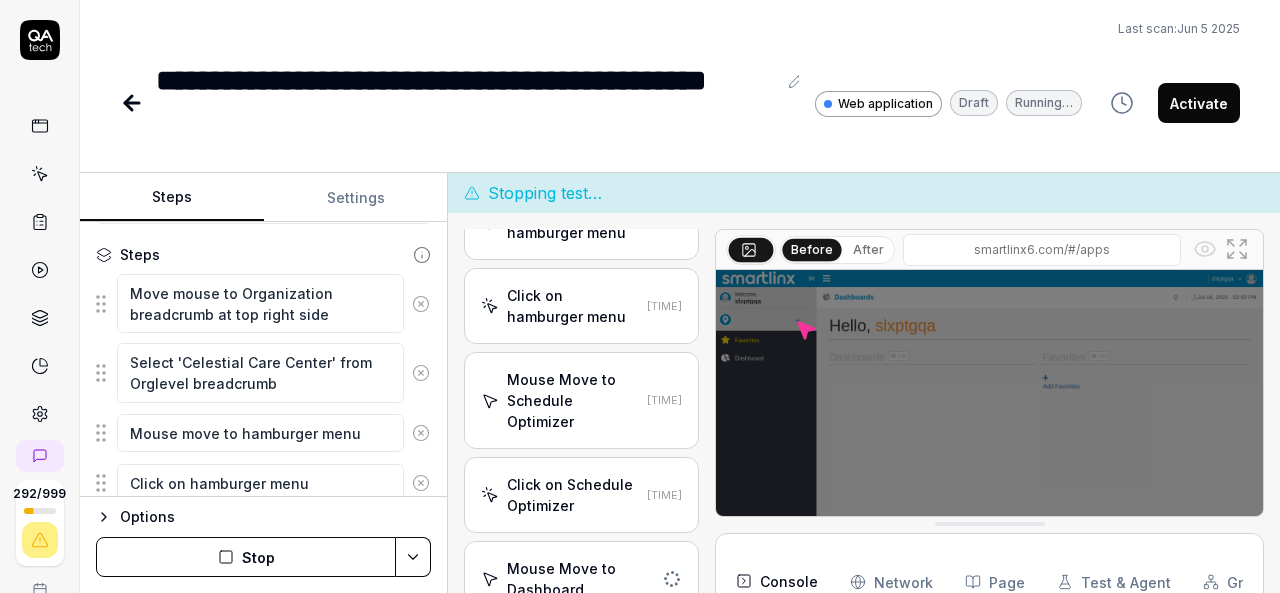 click on "Stop" at bounding box center (246, 557) 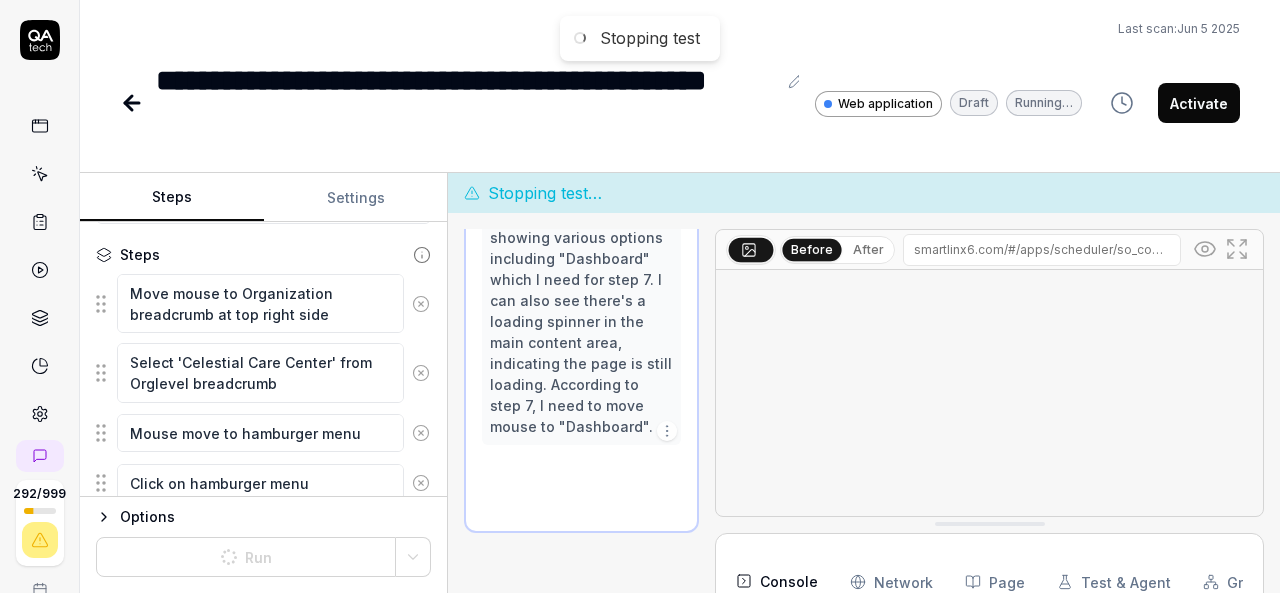 scroll, scrollTop: 690, scrollLeft: 0, axis: vertical 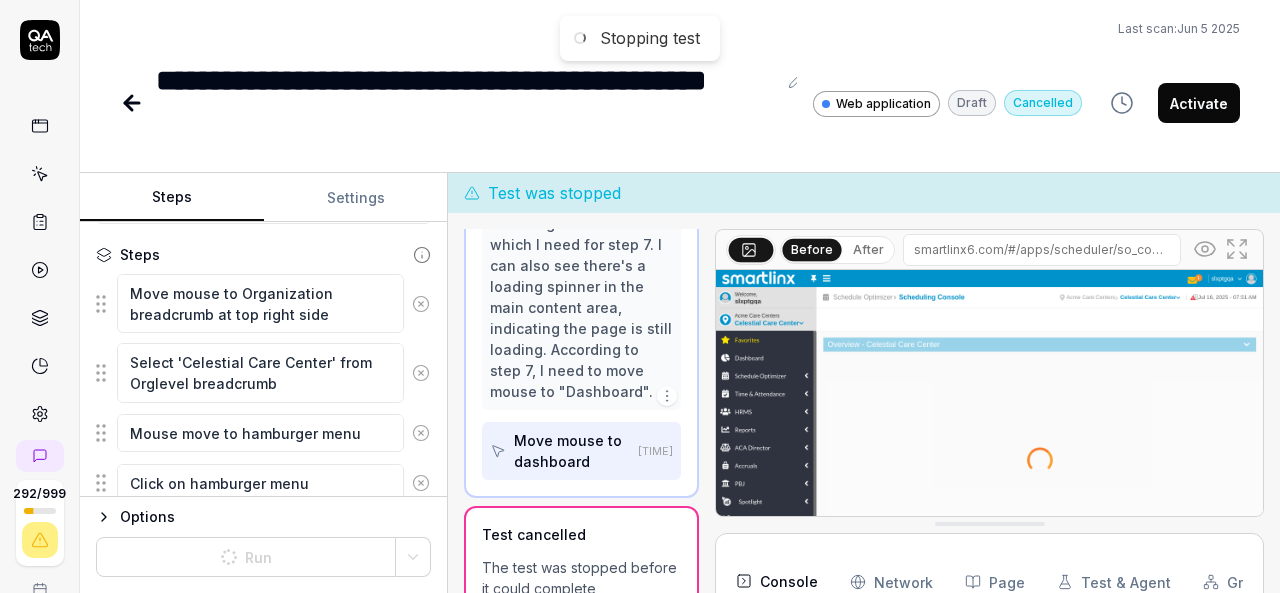 type on "*" 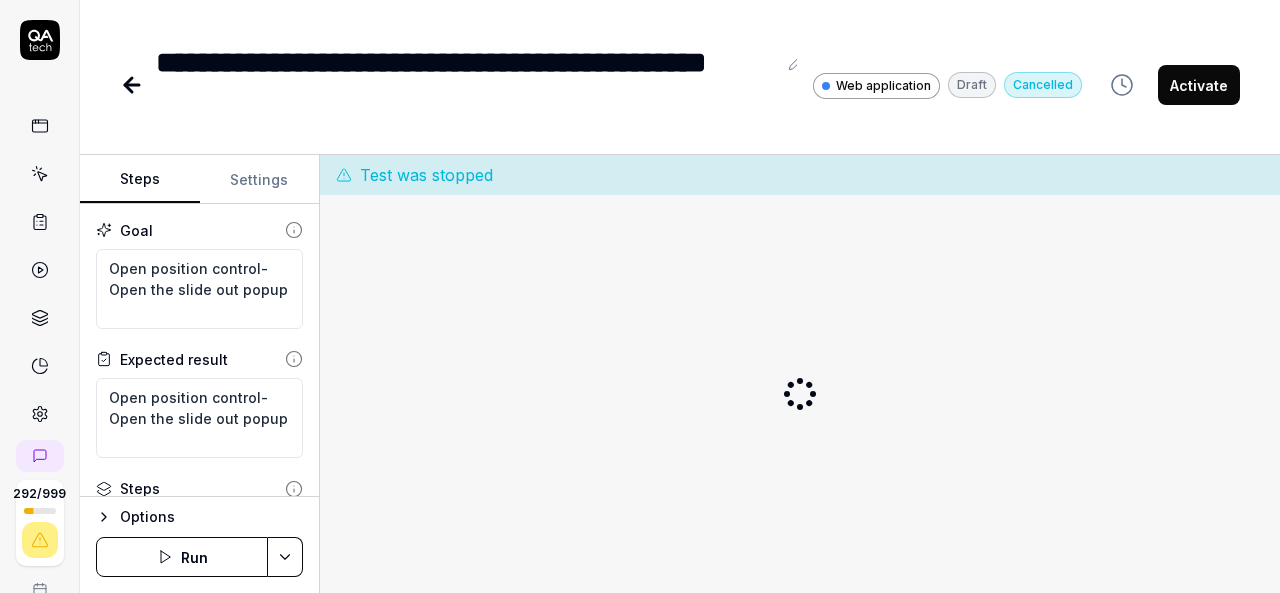 scroll, scrollTop: 0, scrollLeft: 0, axis: both 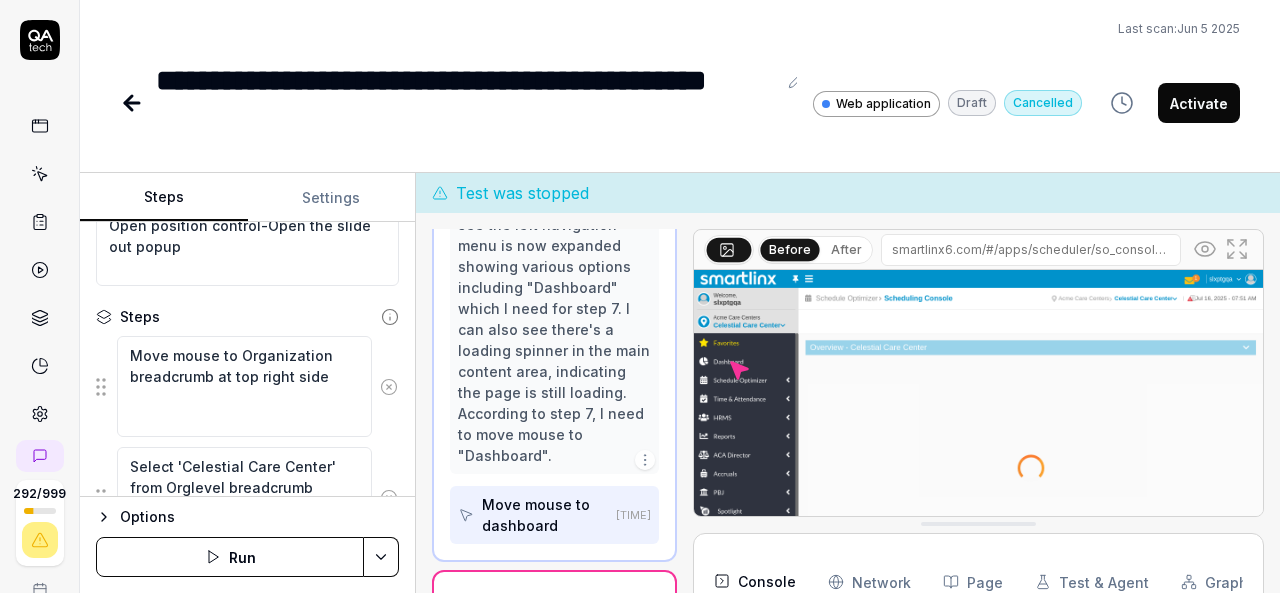 click on "Steps Settings Goal Open position control-Open the slide out popup Expected result Open position control-Open the slide out popup Steps Move mouse to Organization breadcrumb at top right side Select 'Celestial Care Center' from Orglevel breadcrumb Mouse move to hamburger menu Click on hamburger menu Mouse Move to Schedule Optimizer Click on Schedule Optimizer Mouse Move to Dashboard Click on Dashboard Mouse move to Open Position Control Click on Open Position Control Expand the Organization Collapse Click on  Open Shifts or  Total Hours on  which is having Open Shifts and Total Hours Gap department Click on Actions Mouse Move to Export Excel Click on Export to excel and close the download popup window Select Day Radio Button Click on Actions Mouse Move to Export Excel Click on Export to excel and close the download popup window Select Evening Radio Button Click on Actions Mouse Move to Export Excel Click on Export to excel and close the download popup window Select Night Radio Button Click on Actions Options" at bounding box center [680, 383] 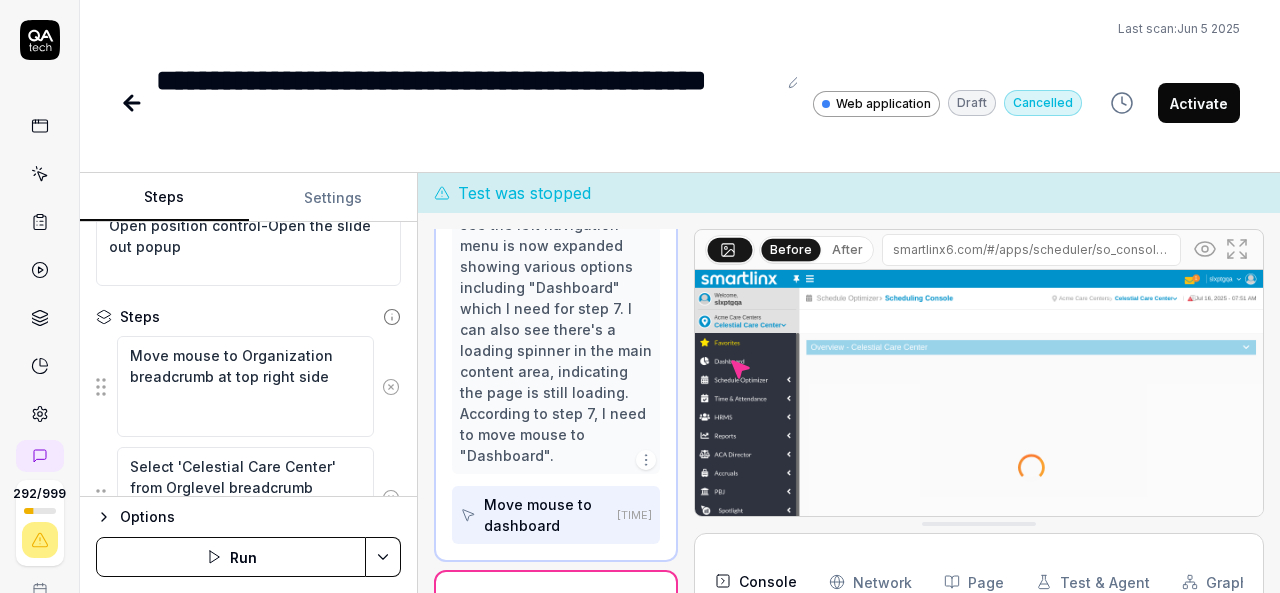 click on "Run" at bounding box center [231, 557] 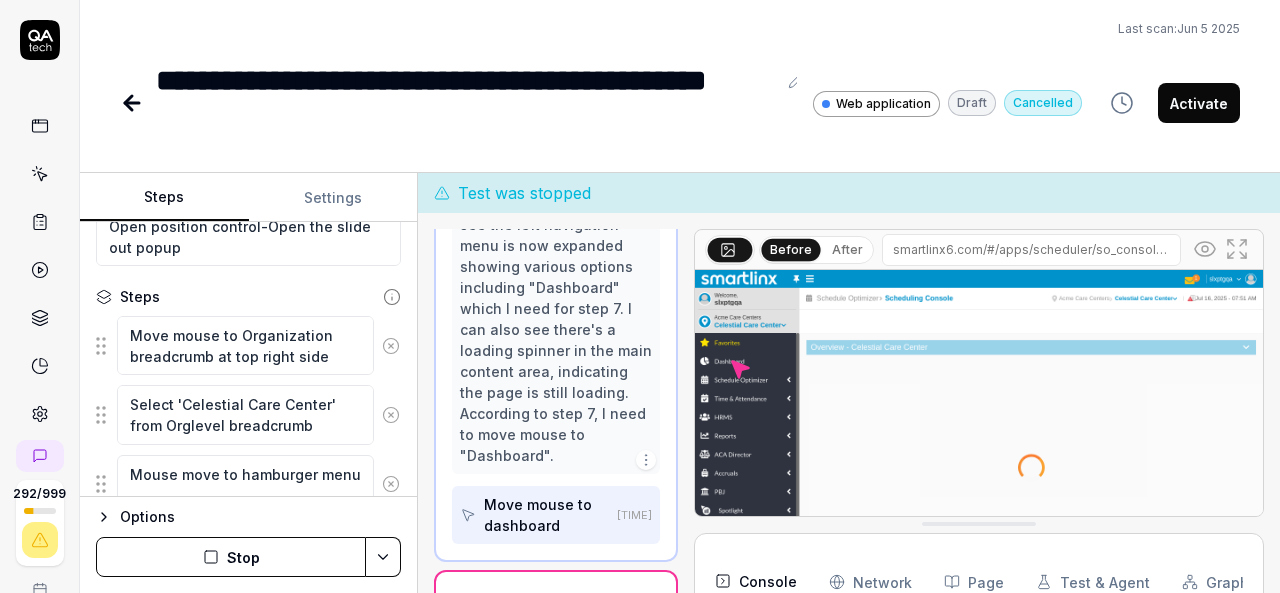 scroll, scrollTop: 121, scrollLeft: 0, axis: vertical 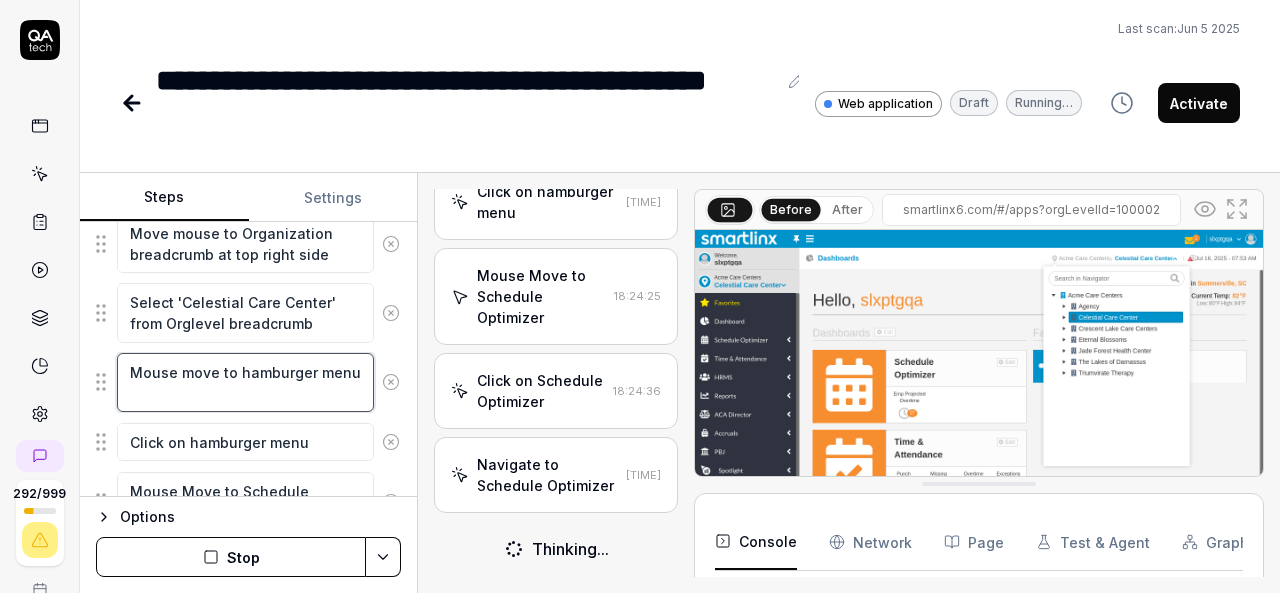 click on "Mouse move to hamburger menu" at bounding box center (245, 382) 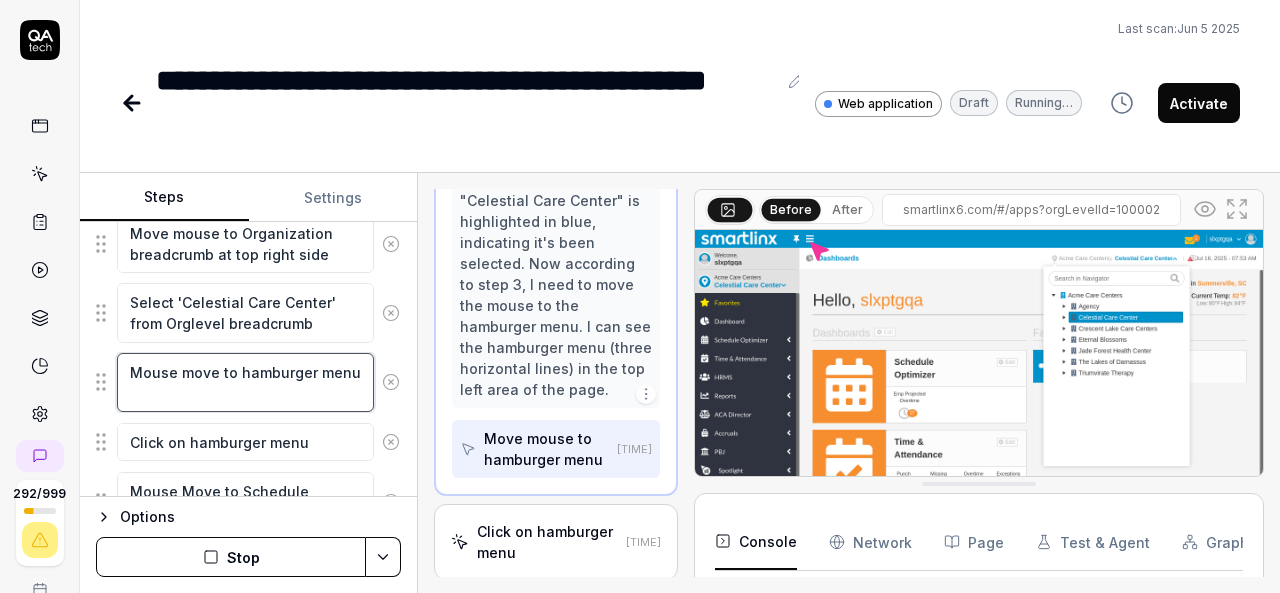 scroll, scrollTop: 755, scrollLeft: 0, axis: vertical 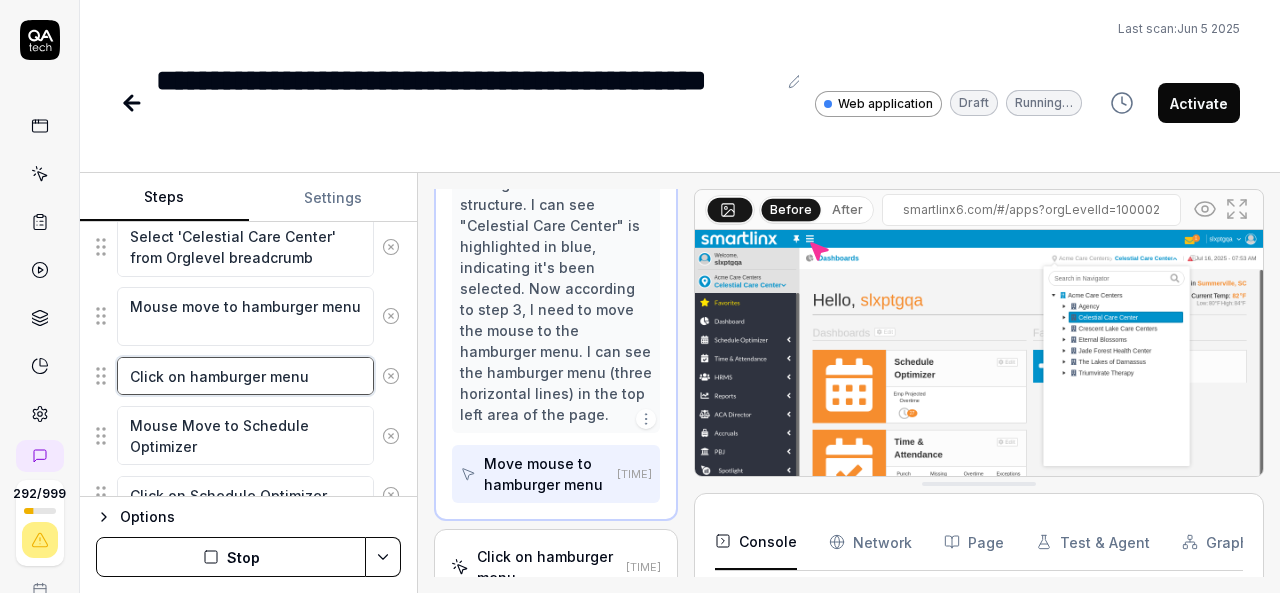 click on "Click on hamburger menu" at bounding box center (245, 376) 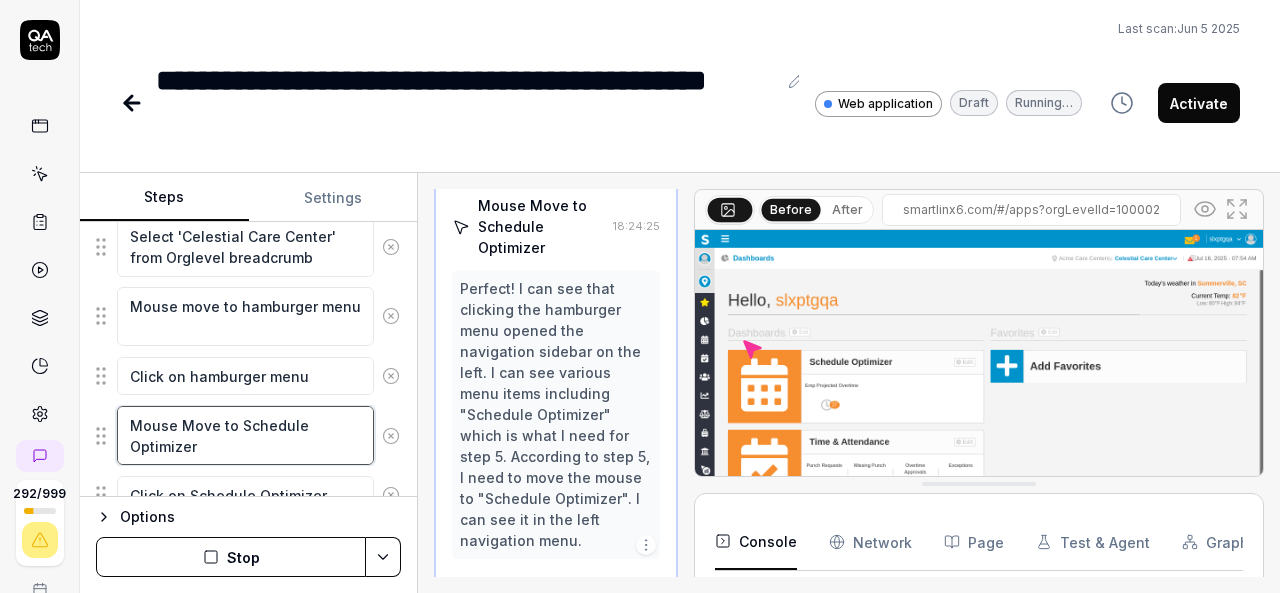 scroll, scrollTop: 838, scrollLeft: 0, axis: vertical 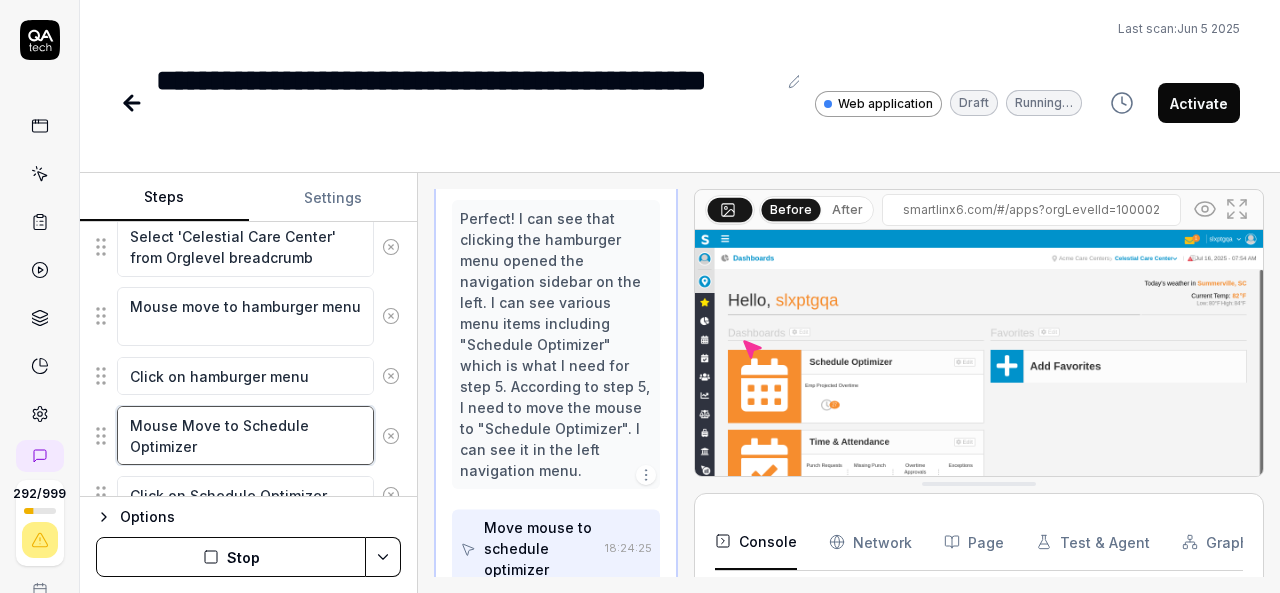 click on "Mouse Move to Schedule Optimizer" at bounding box center [245, 435] 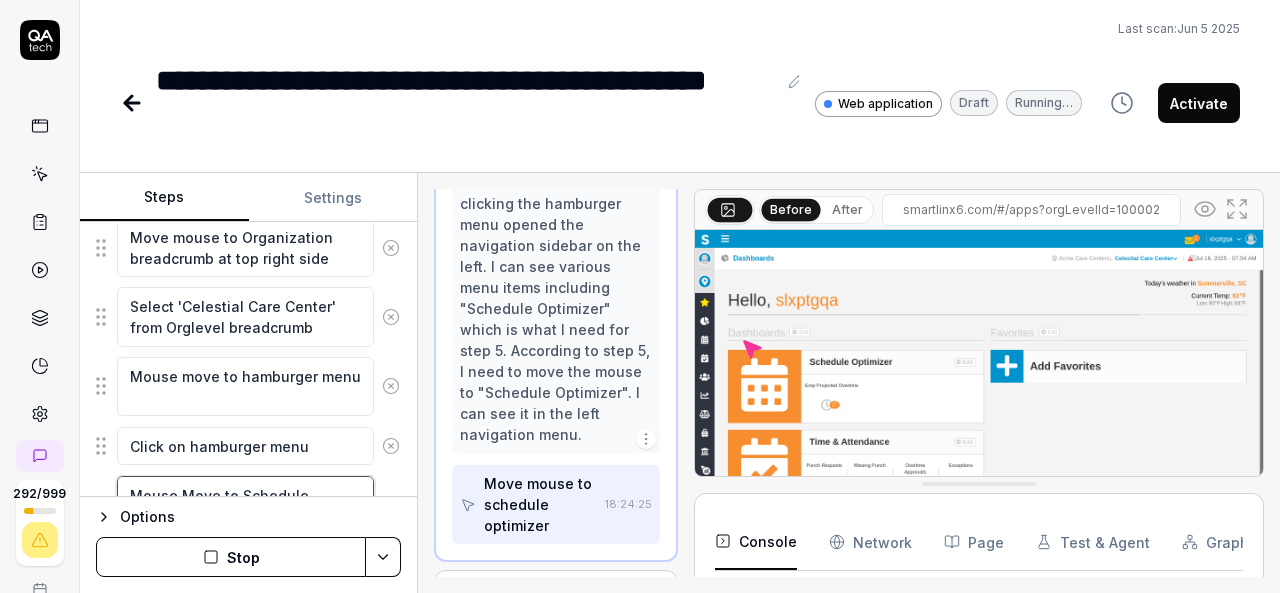 scroll, scrollTop: 254, scrollLeft: 0, axis: vertical 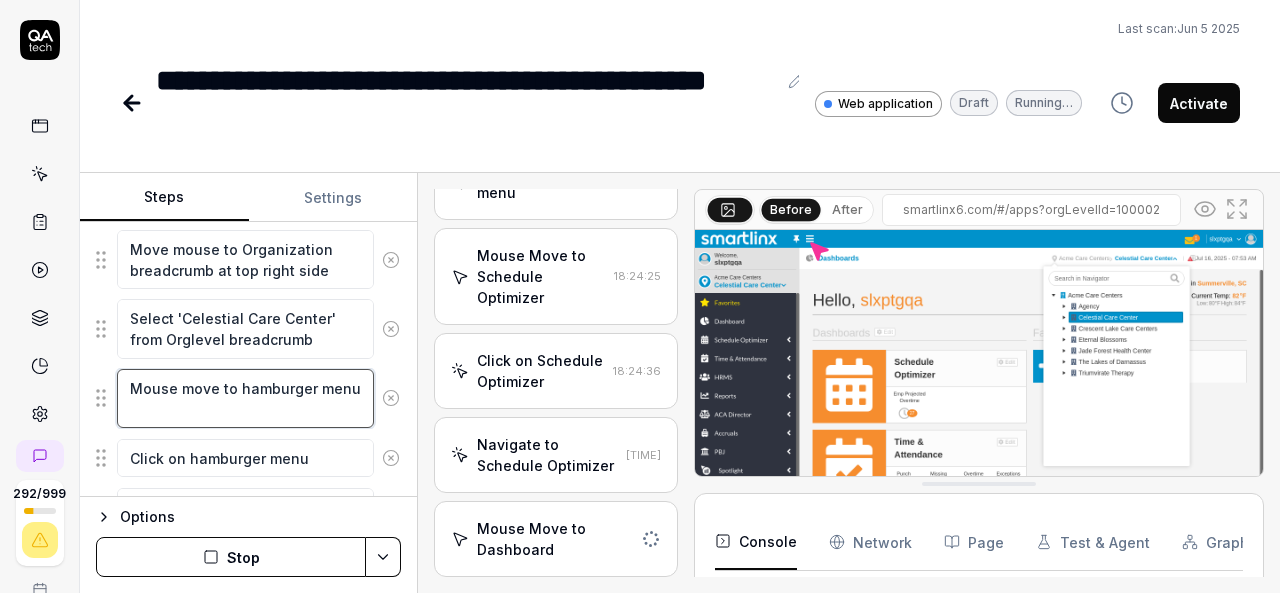 click on "Mouse move to hamburger menu" at bounding box center (245, 398) 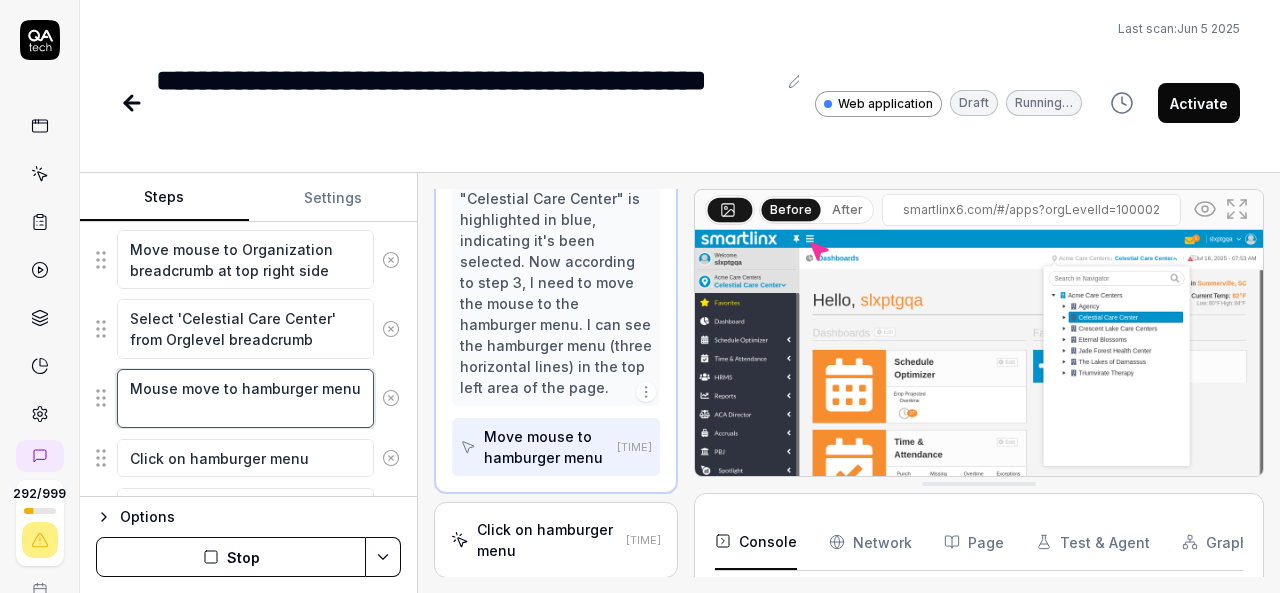 scroll, scrollTop: 755, scrollLeft: 0, axis: vertical 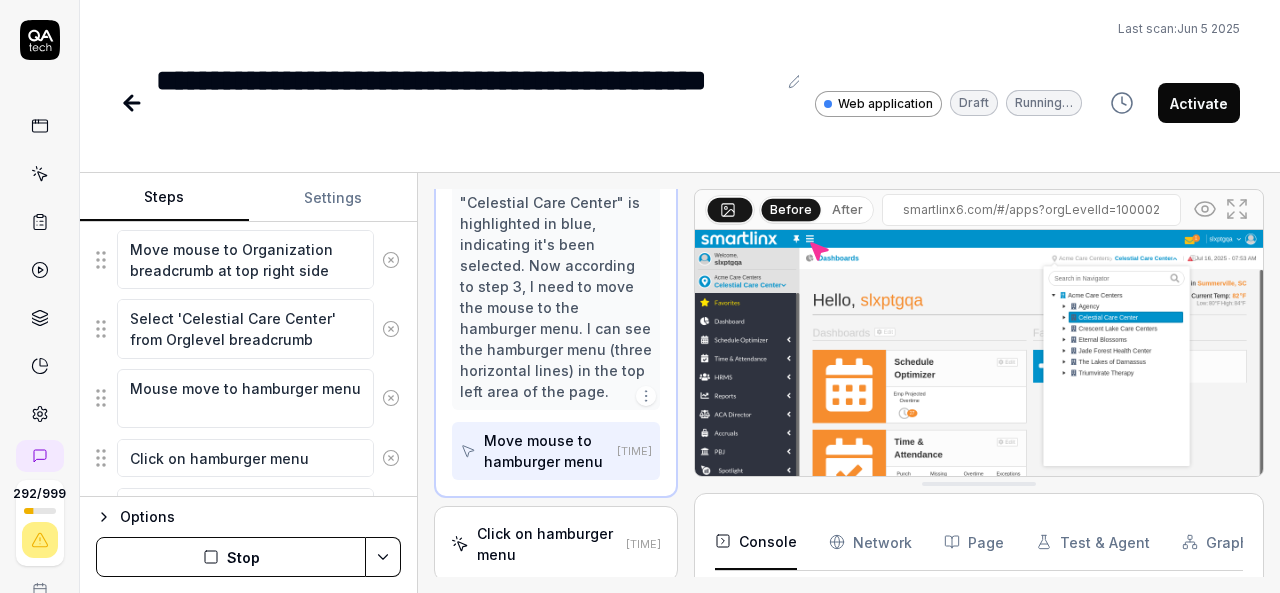 click on "Stop" at bounding box center (231, 557) 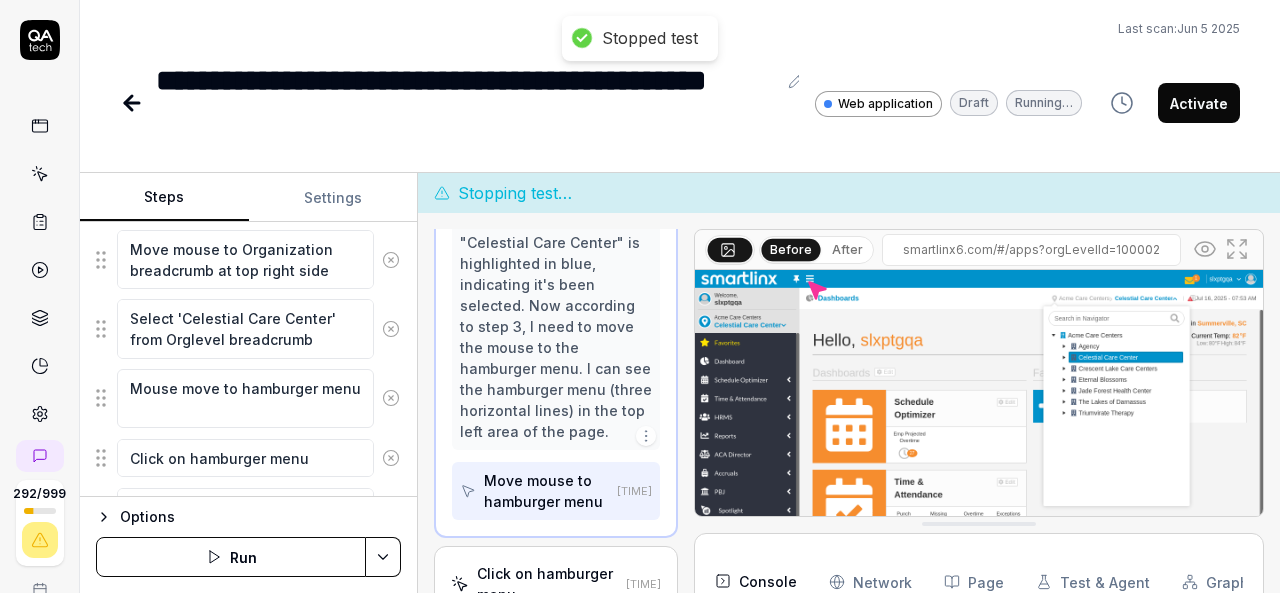 type on "*" 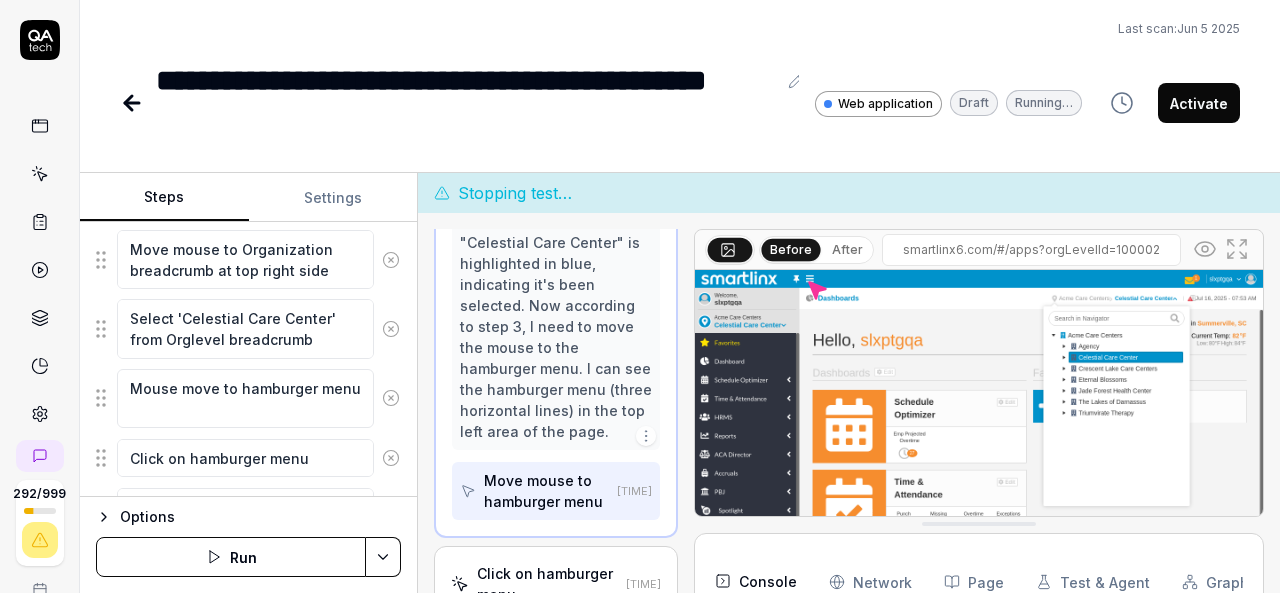 click on "I can see that clicking on "Celestial Care Center" opened a navigation tree on the right side showing the organizational structure. I can see "Celestial Care Center" is highlighted in blue, indicating it's been selected. Now according to step 3, I need to move the mouse to the hamburger menu. I can see the hamburger menu (three horizontal lines) in the top left area of the page." at bounding box center [556, 274] 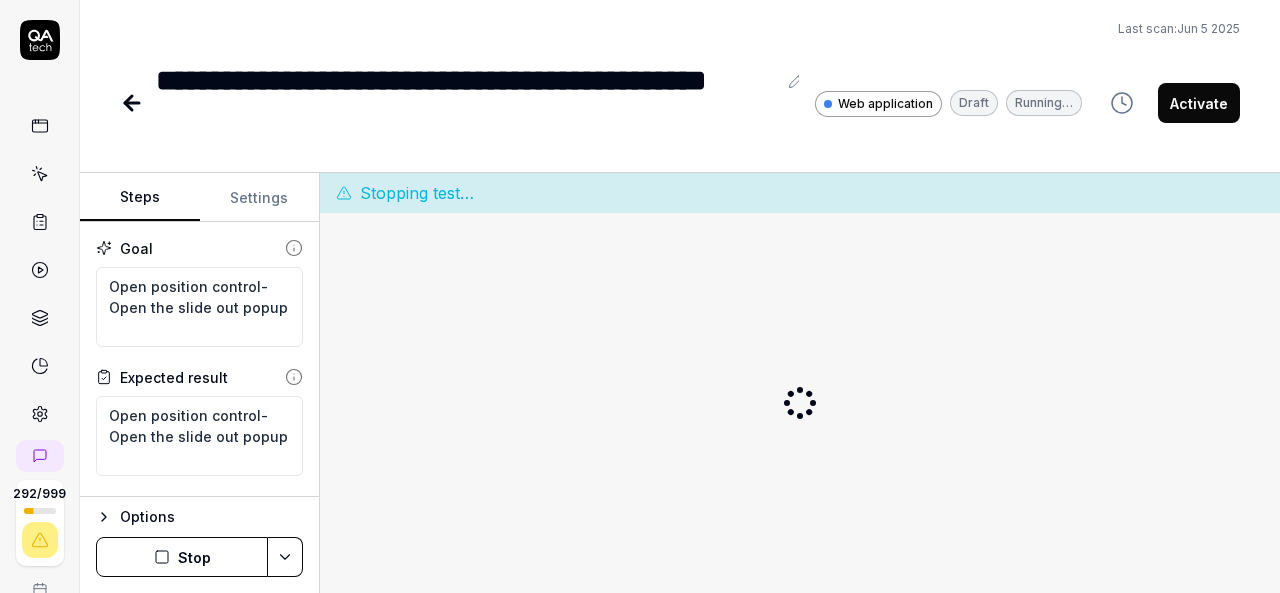 scroll, scrollTop: 0, scrollLeft: 0, axis: both 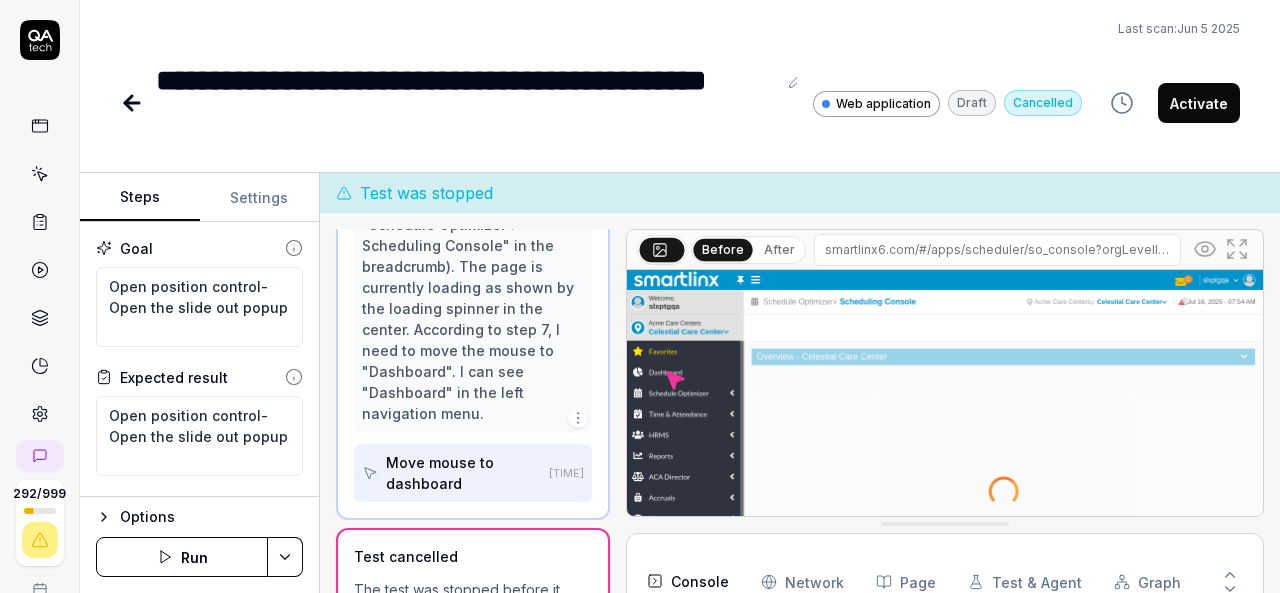 click on "Settings" at bounding box center [260, 198] 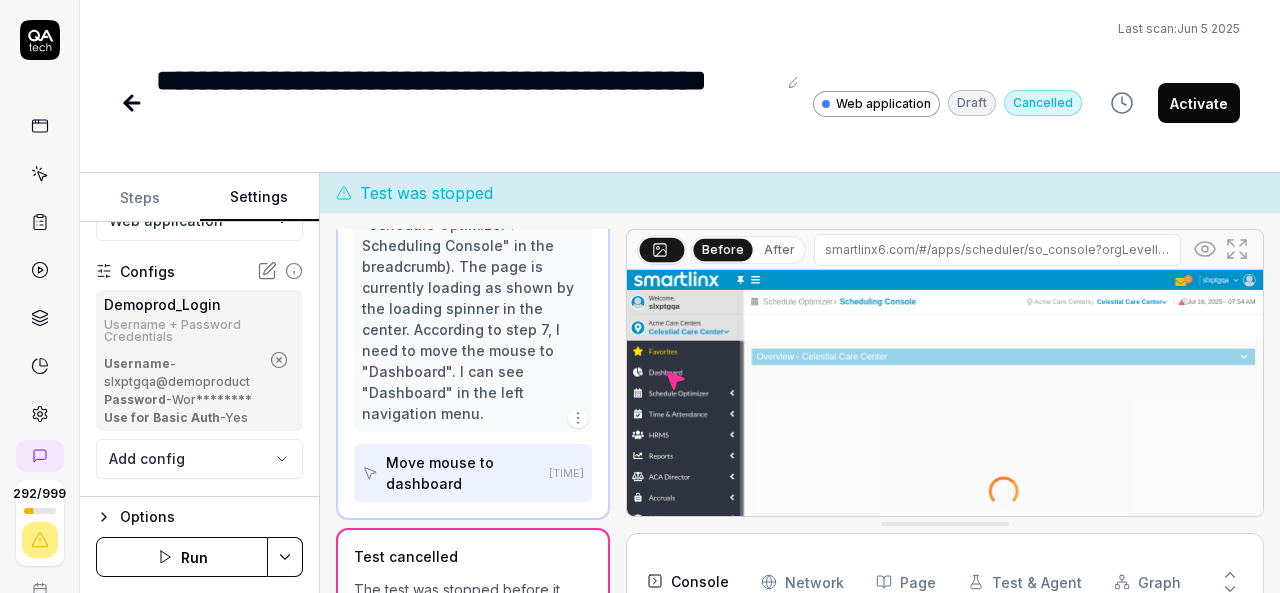 scroll, scrollTop: 247, scrollLeft: 0, axis: vertical 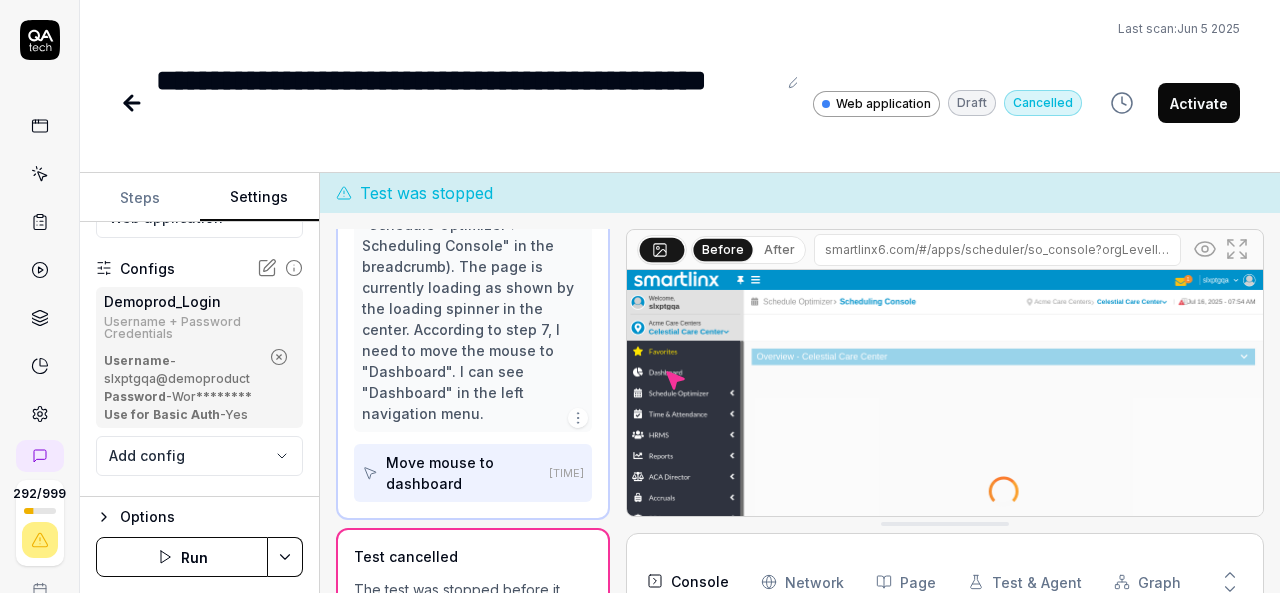 click at bounding box center [279, 357] 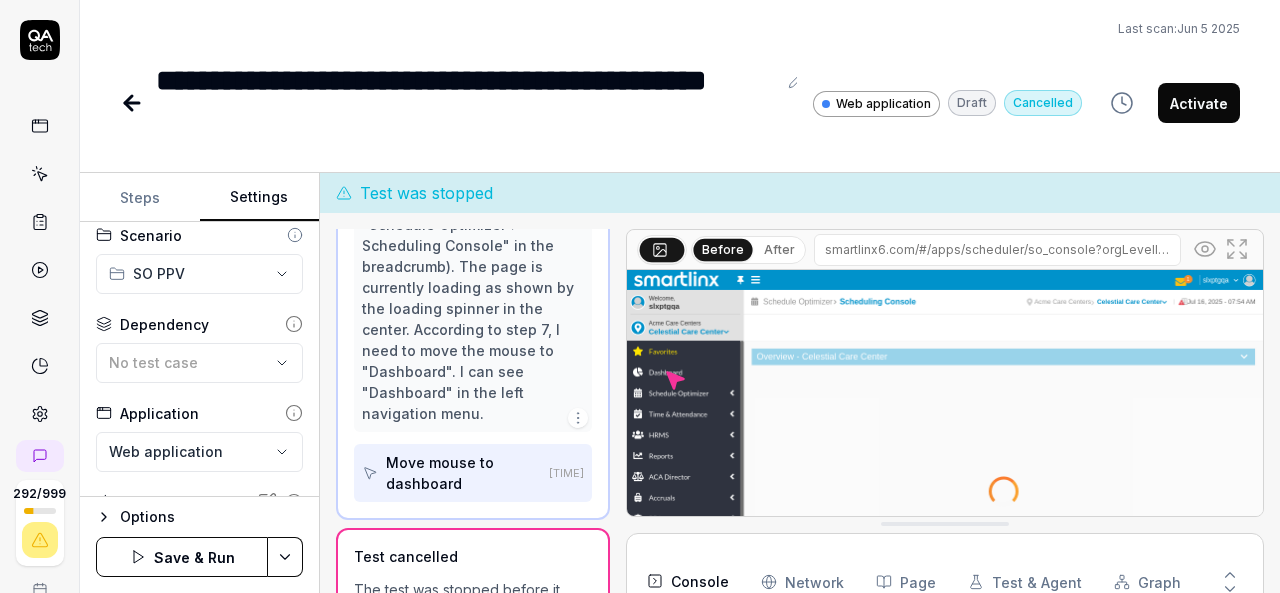 scroll, scrollTop: 0, scrollLeft: 0, axis: both 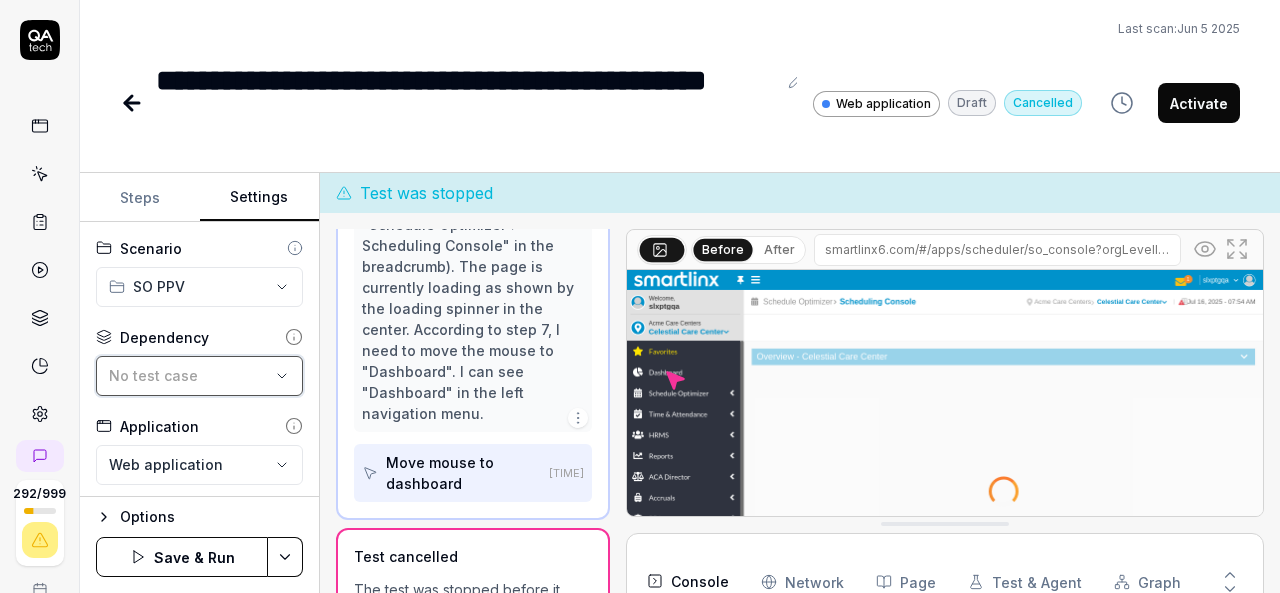 click on "No test case" at bounding box center (189, 375) 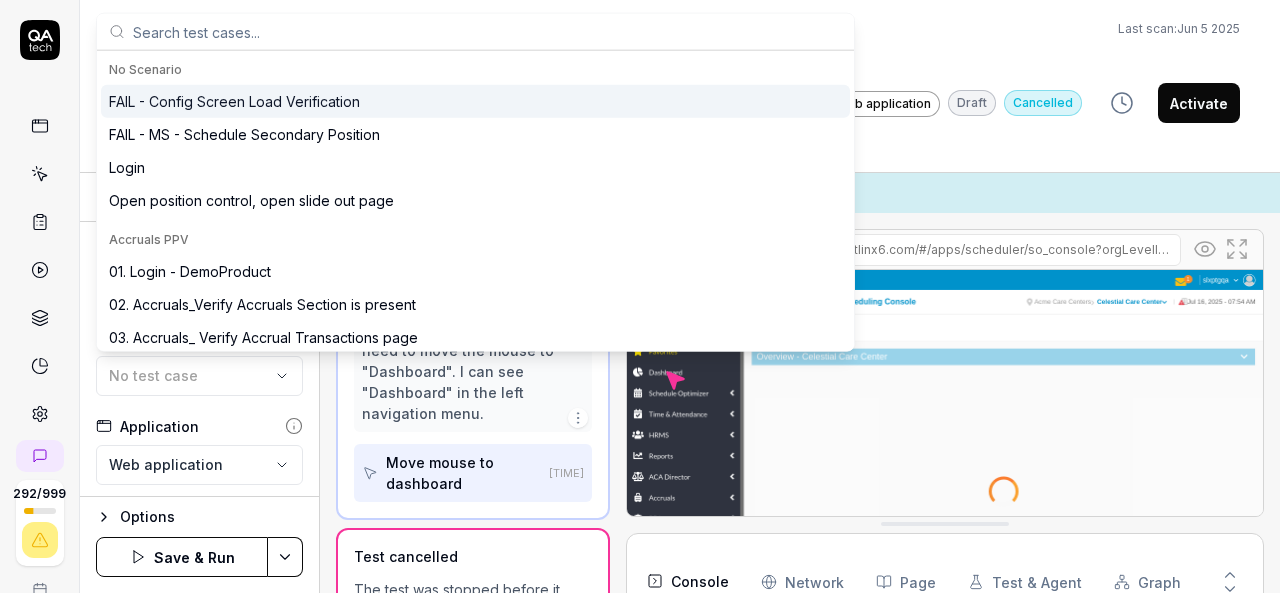 click at bounding box center (487, 32) 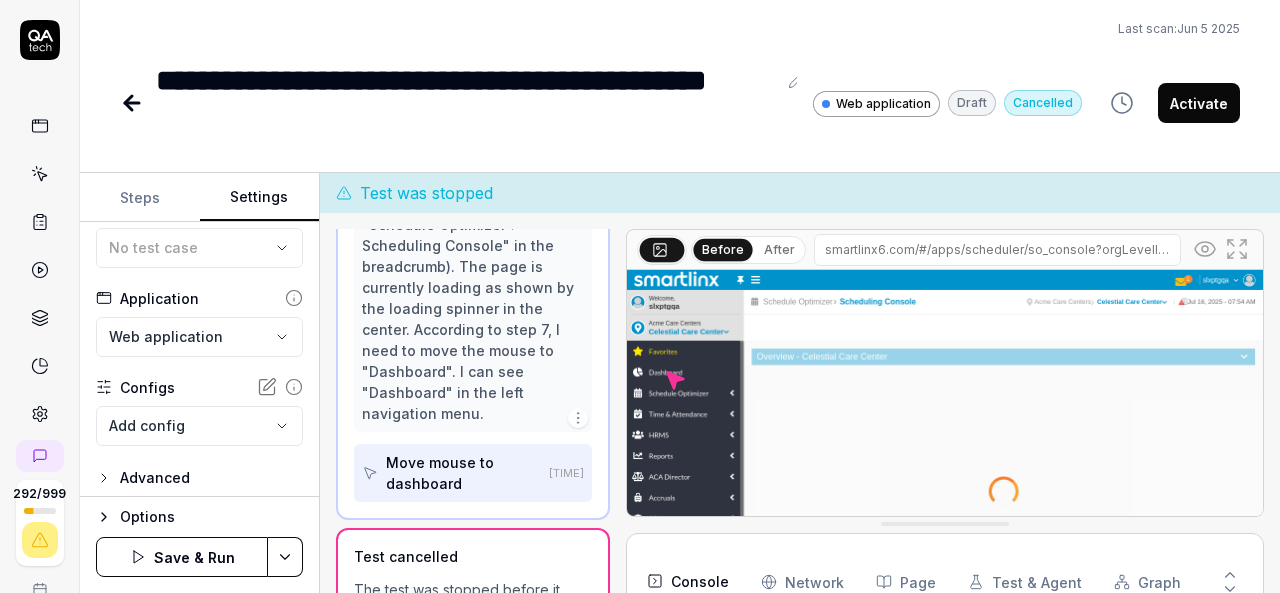 scroll, scrollTop: 136, scrollLeft: 0, axis: vertical 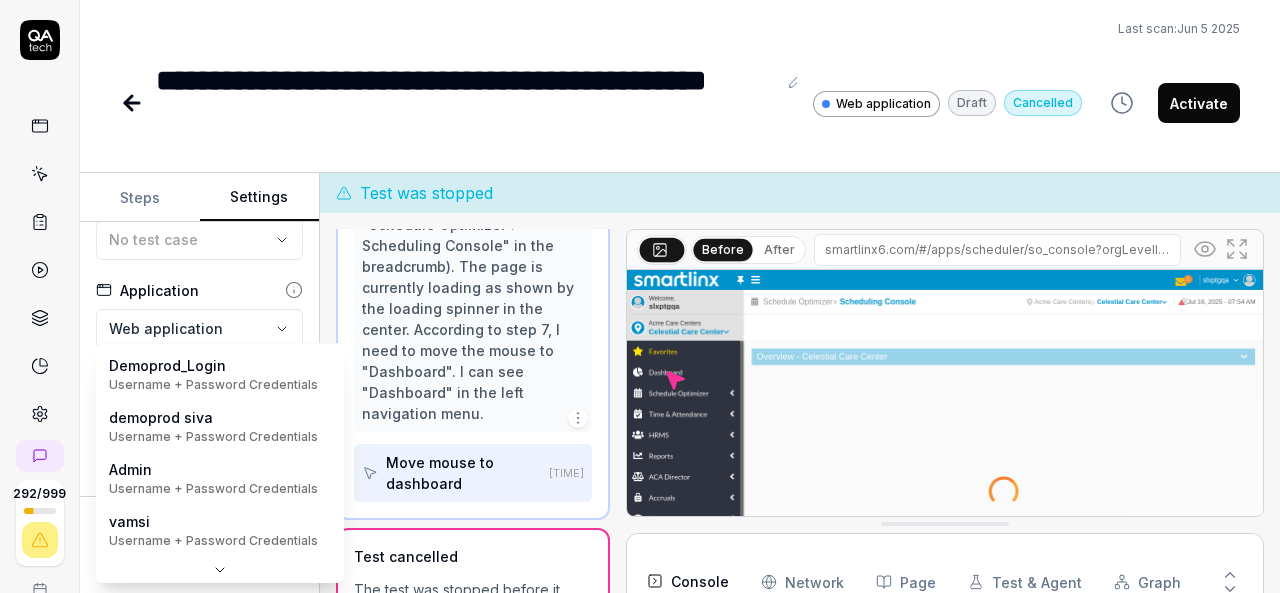 click on "**********" at bounding box center [640, 296] 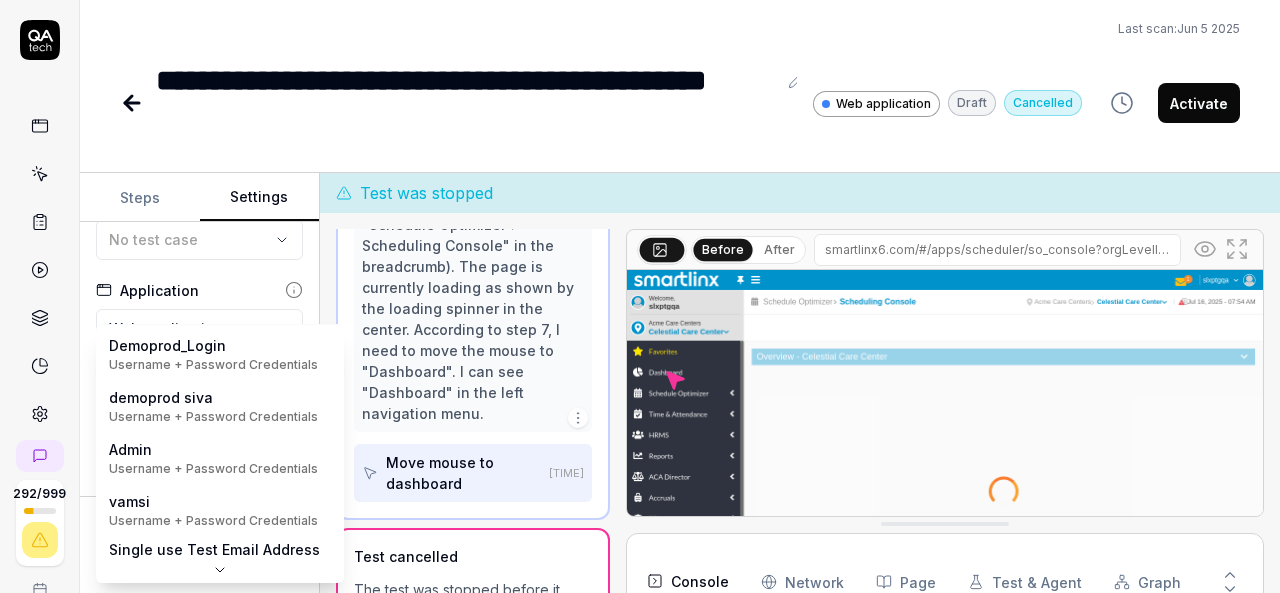 scroll, scrollTop: 0, scrollLeft: 0, axis: both 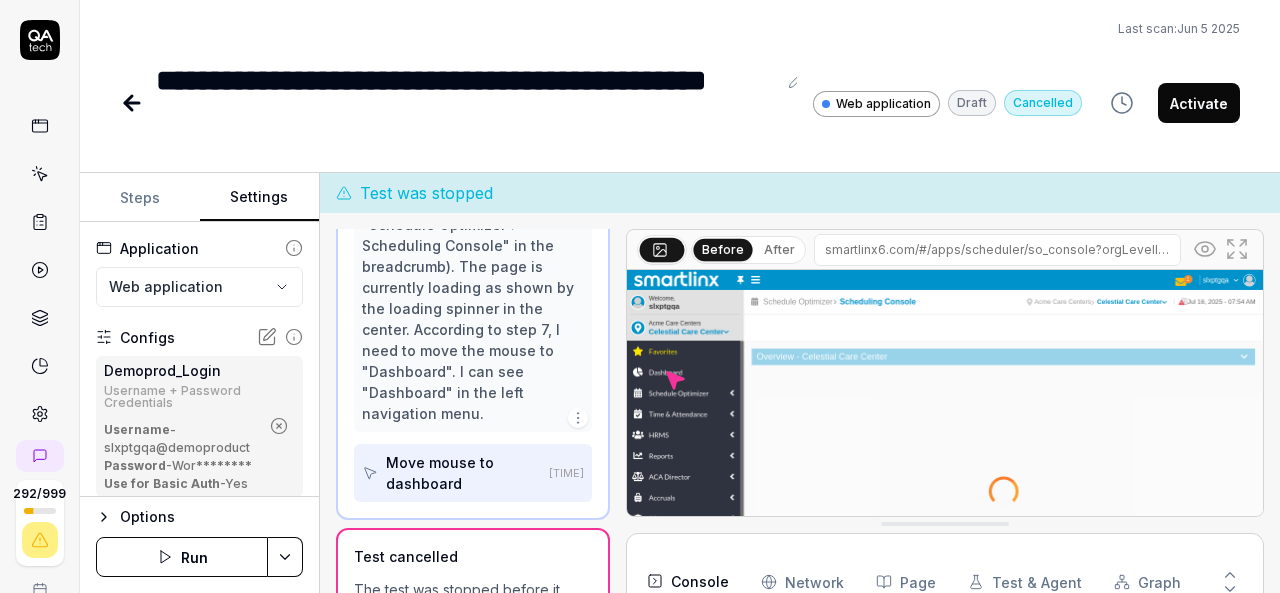 click on "**********" at bounding box center [199, 359] 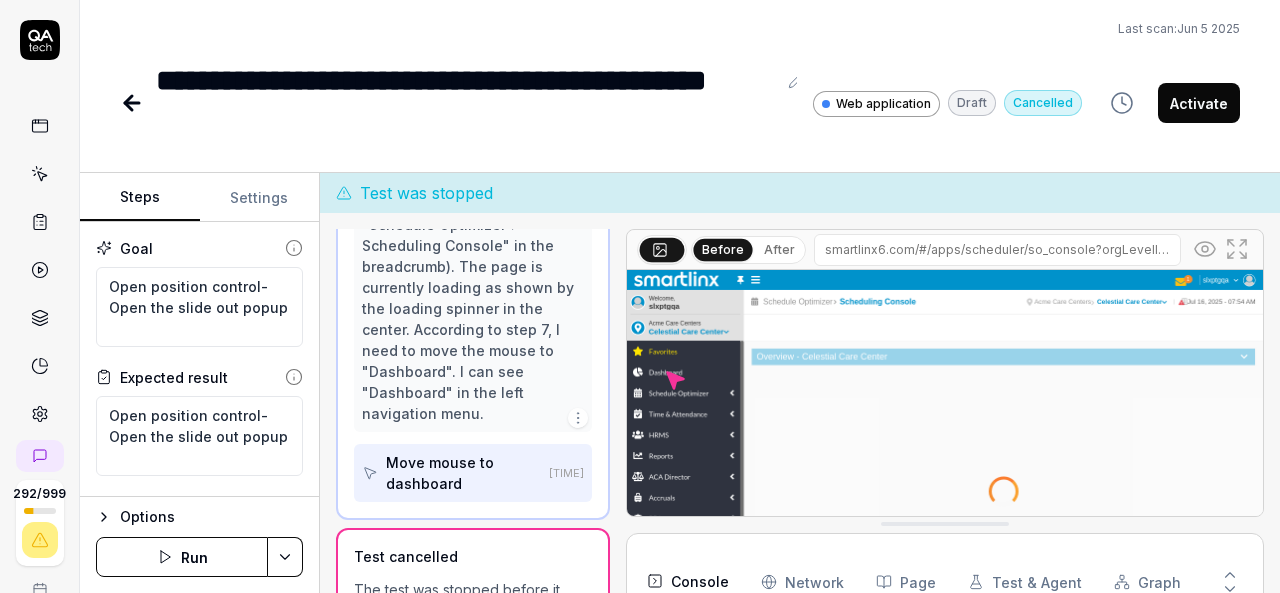 click on "Steps" at bounding box center [140, 198] 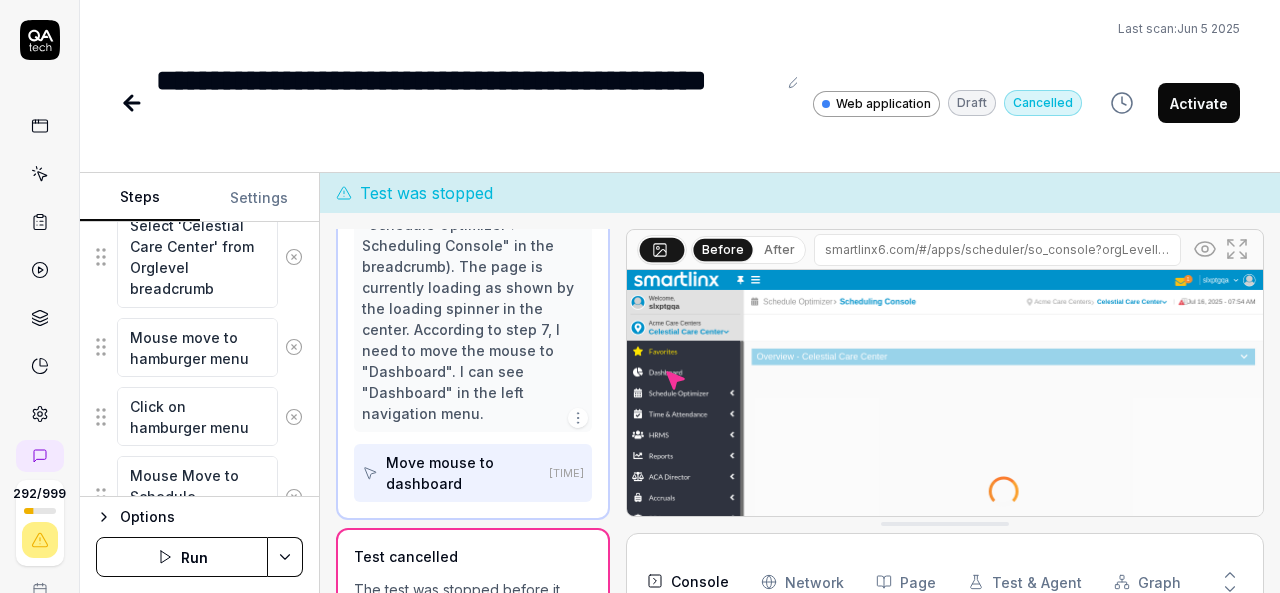 scroll, scrollTop: 453, scrollLeft: 0, axis: vertical 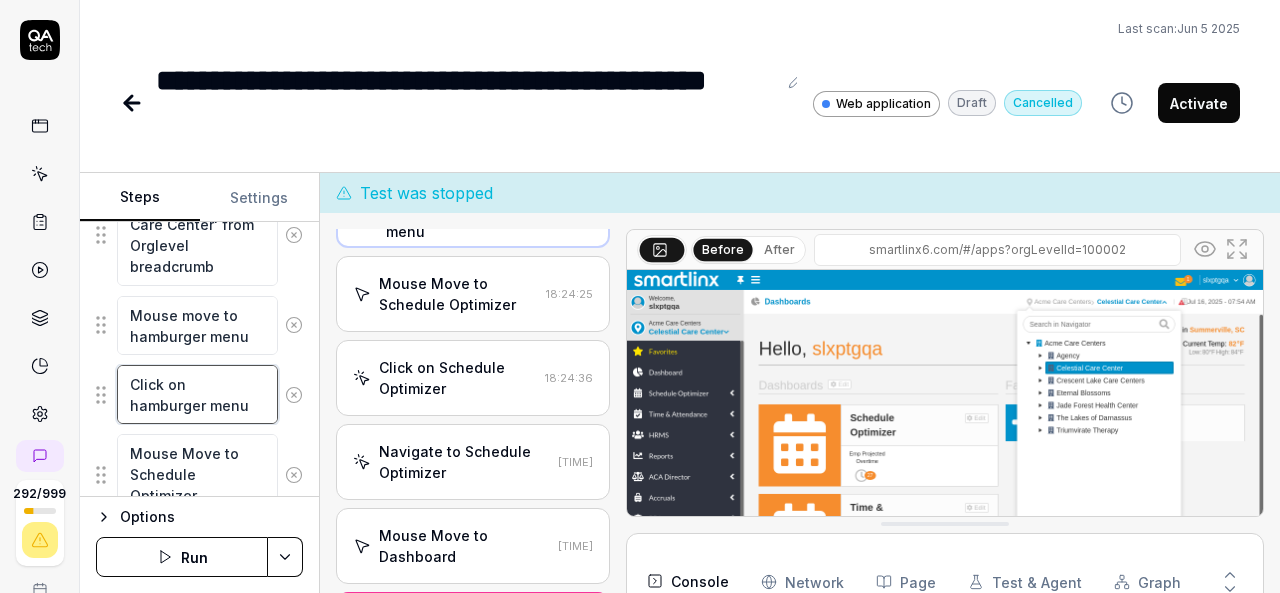 click on "Click on hamburger menu" at bounding box center [197, 394] 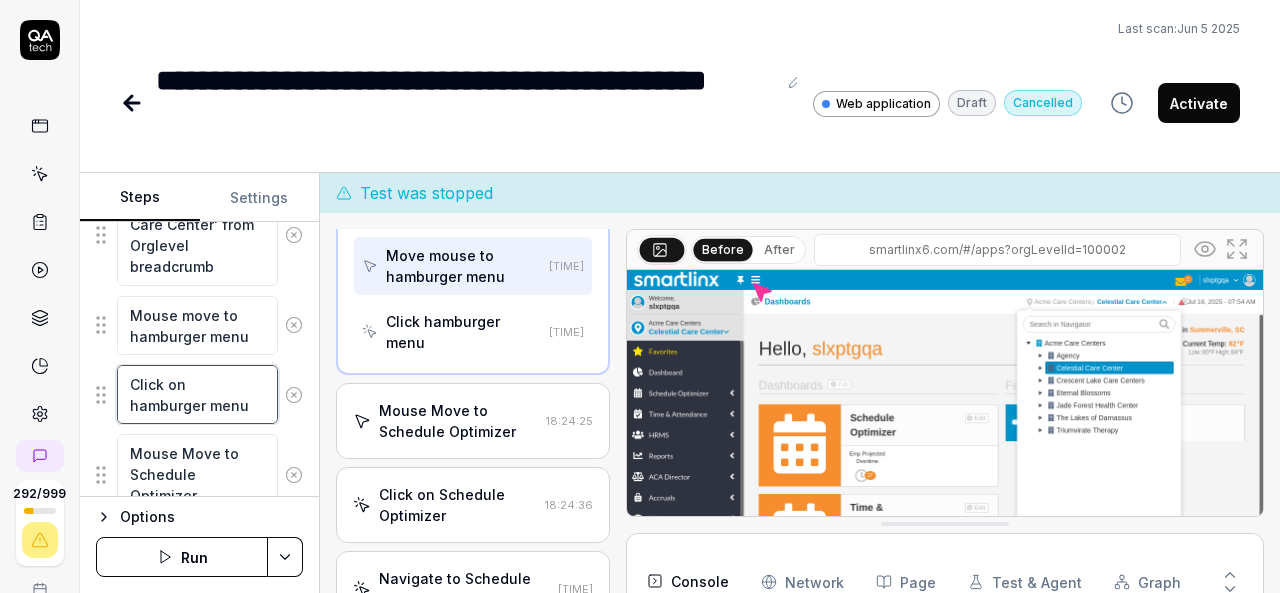scroll, scrollTop: 606, scrollLeft: 0, axis: vertical 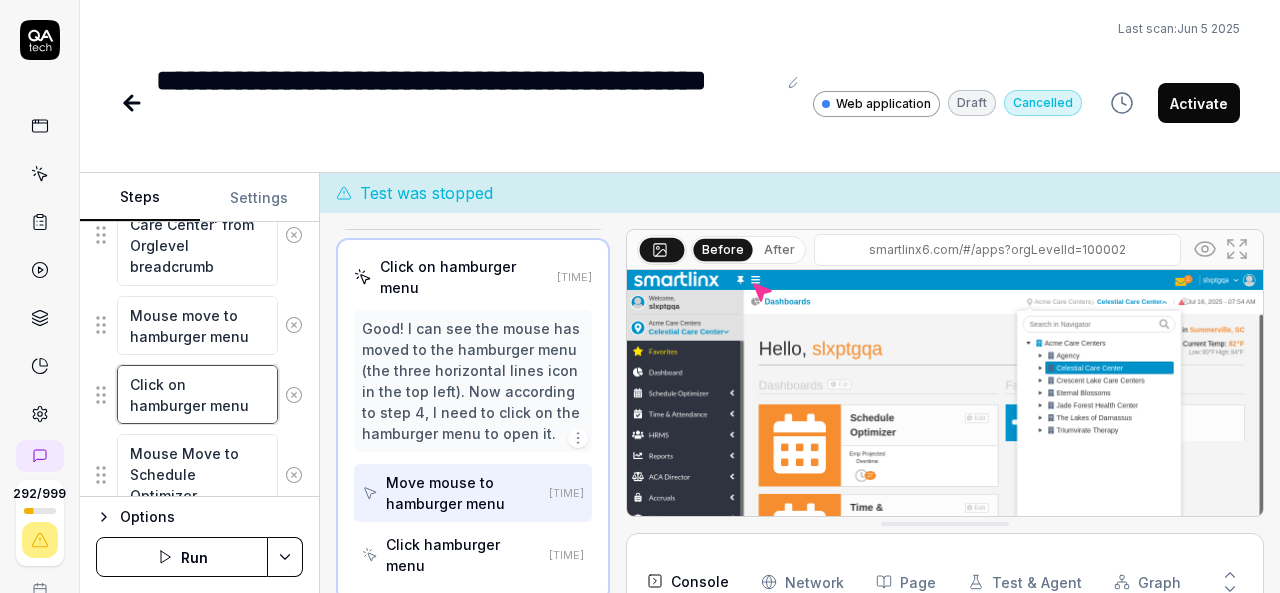 type on "*" 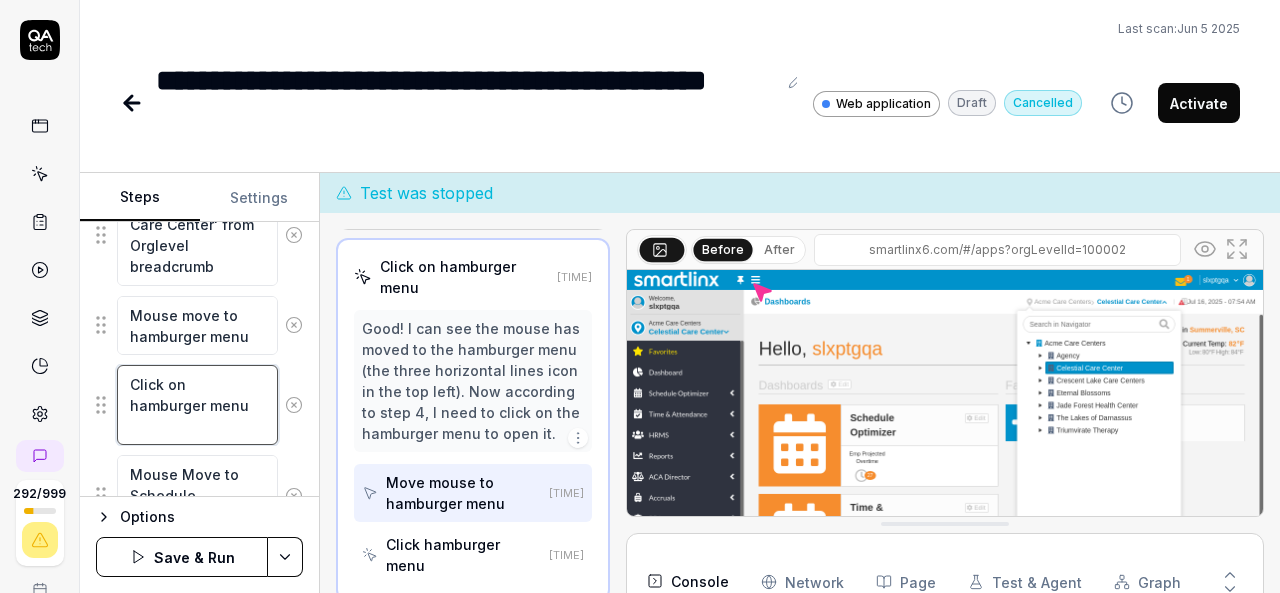 type on "*" 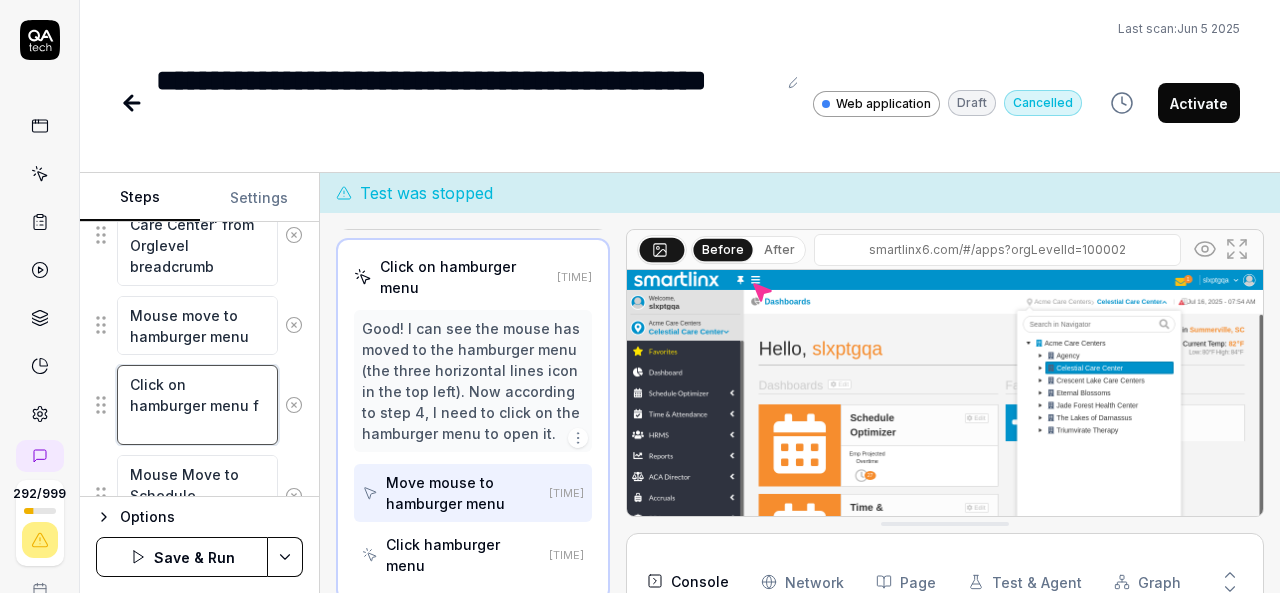 type on "*" 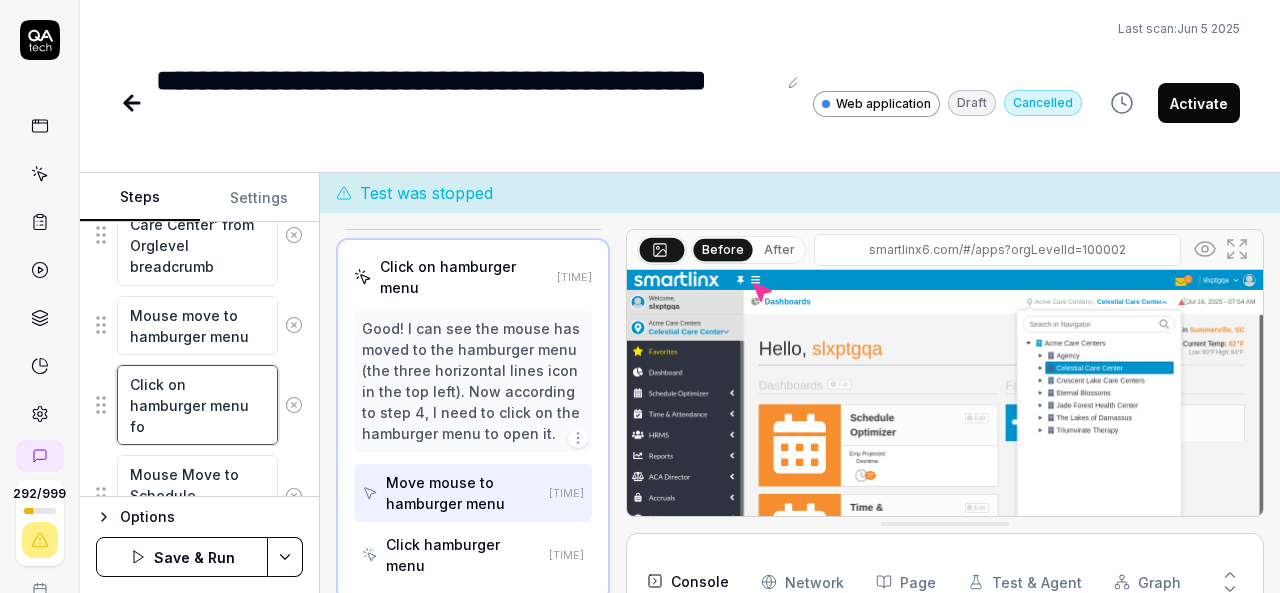 type on "*" 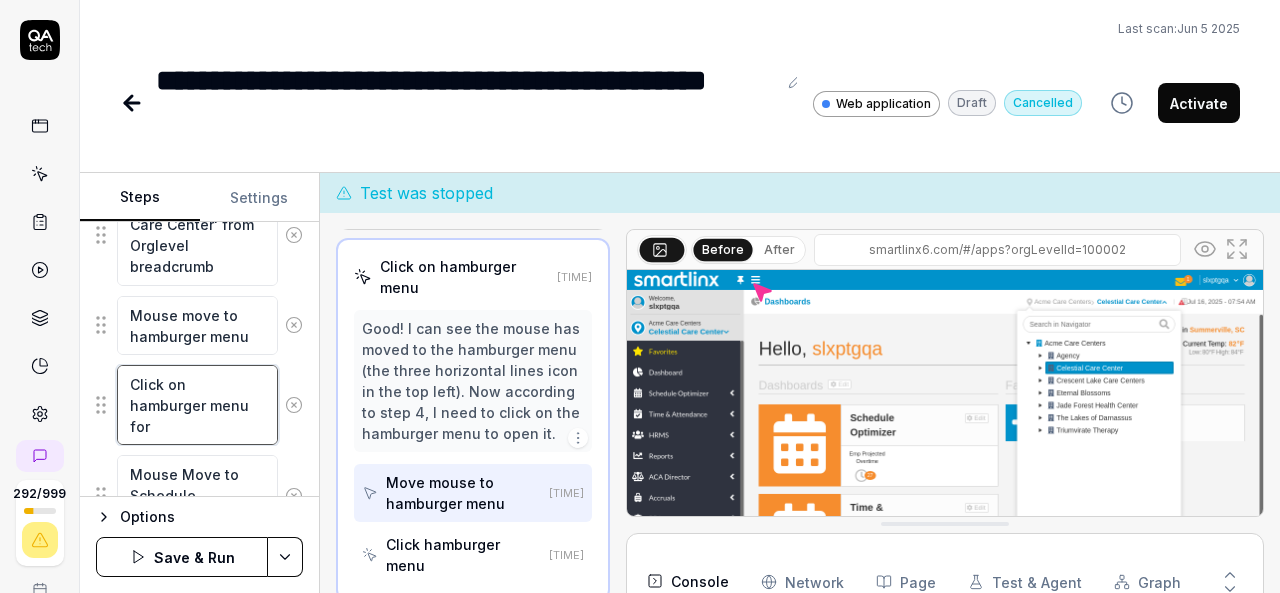 type on "*" 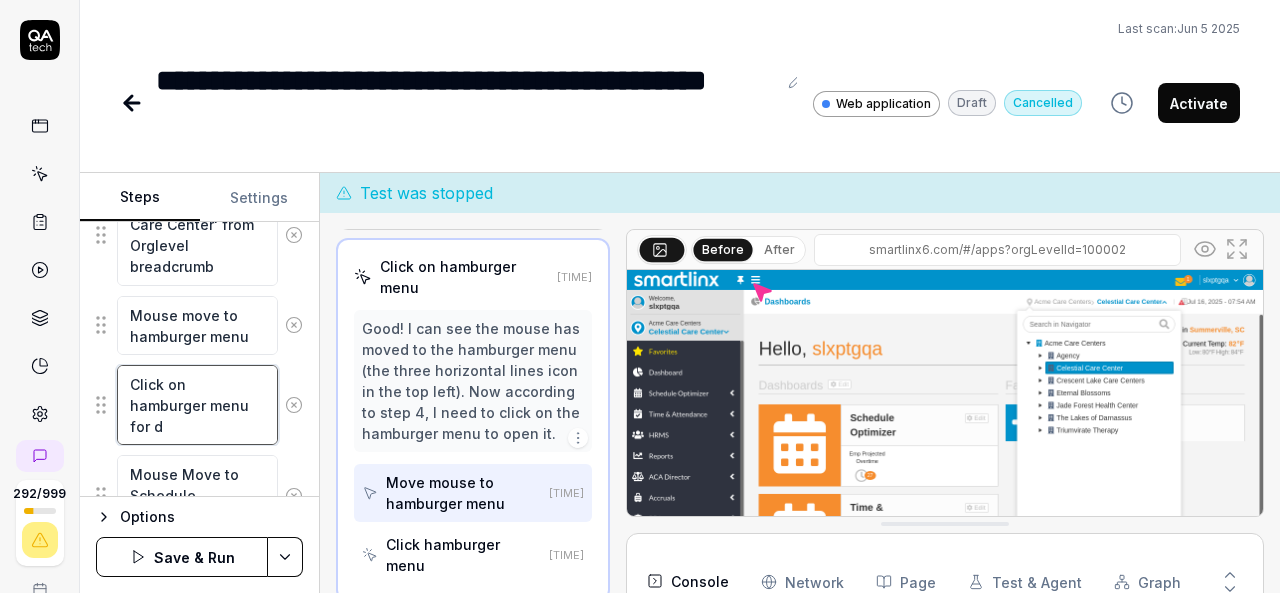 type on "*" 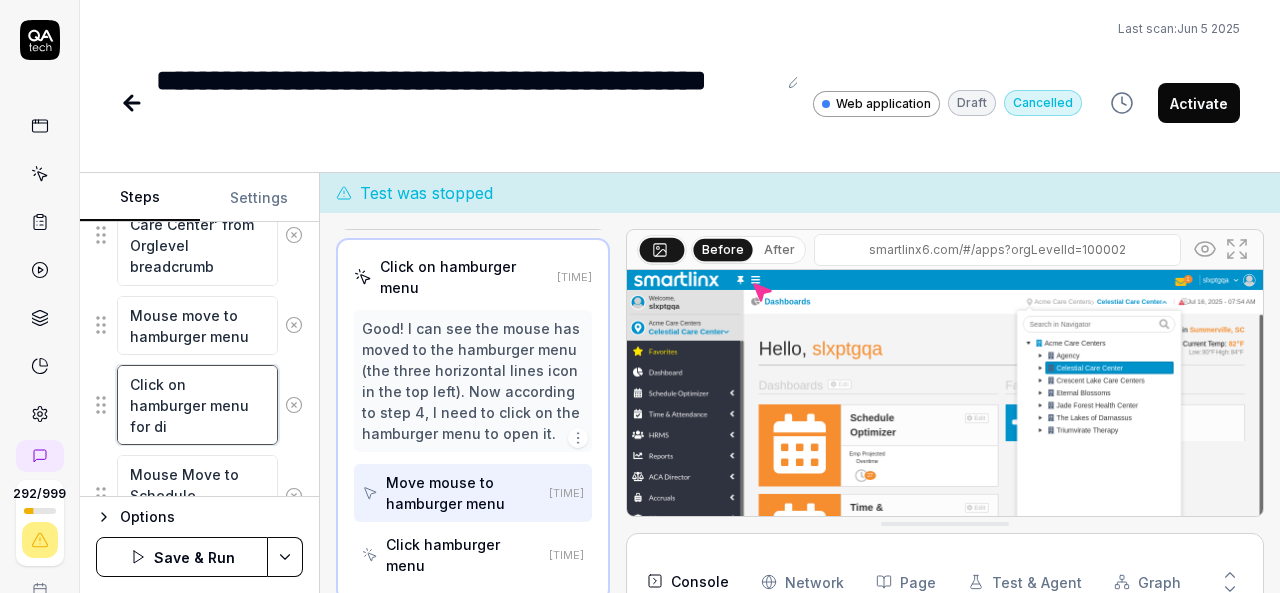 type on "*" 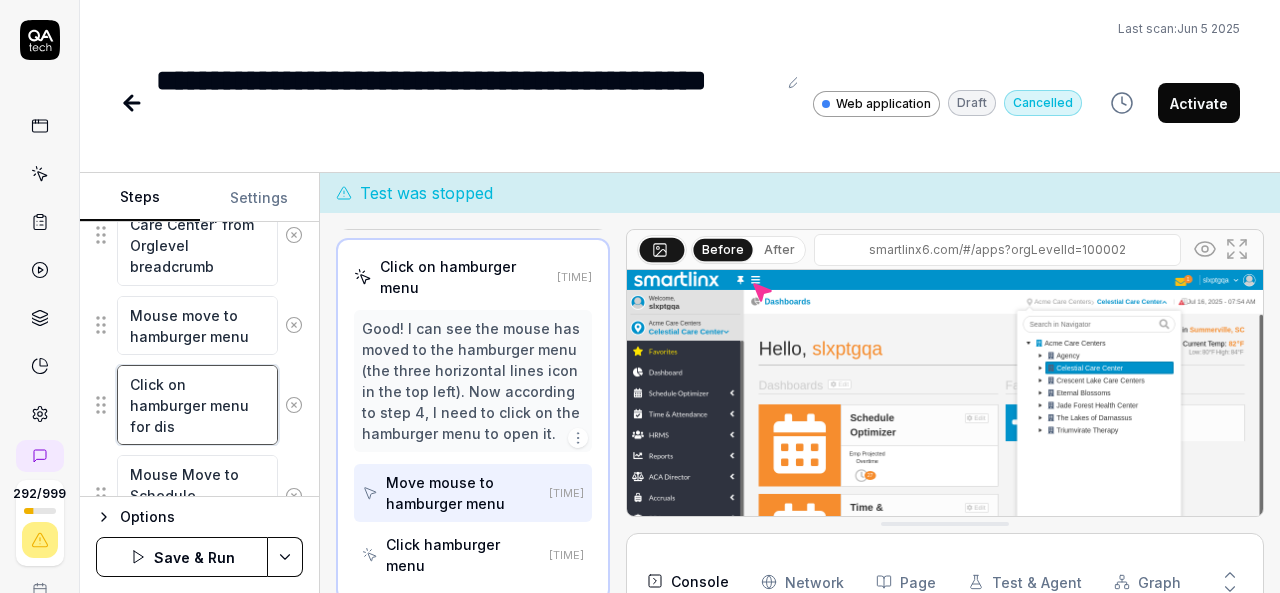 type on "*" 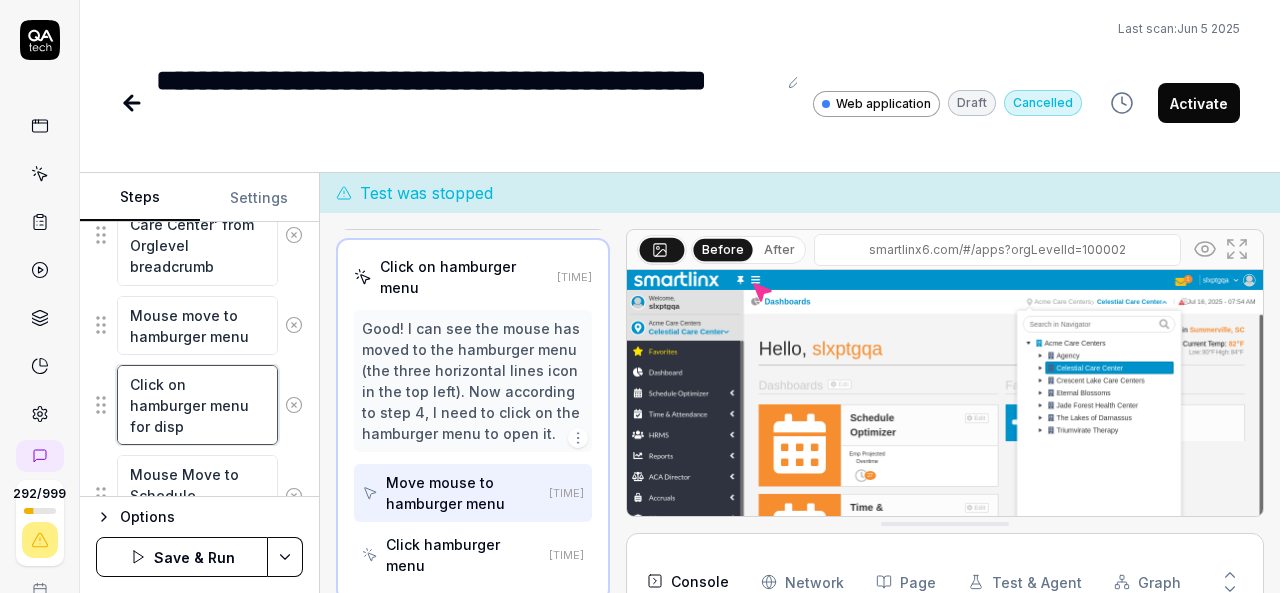 type on "*" 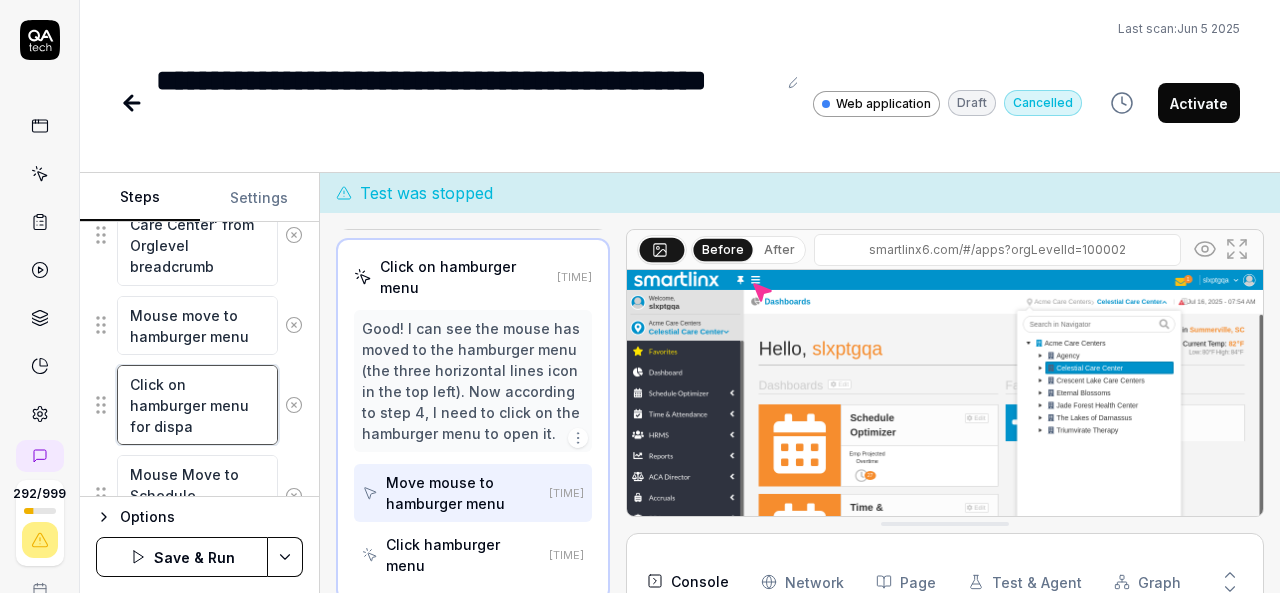 type on "*" 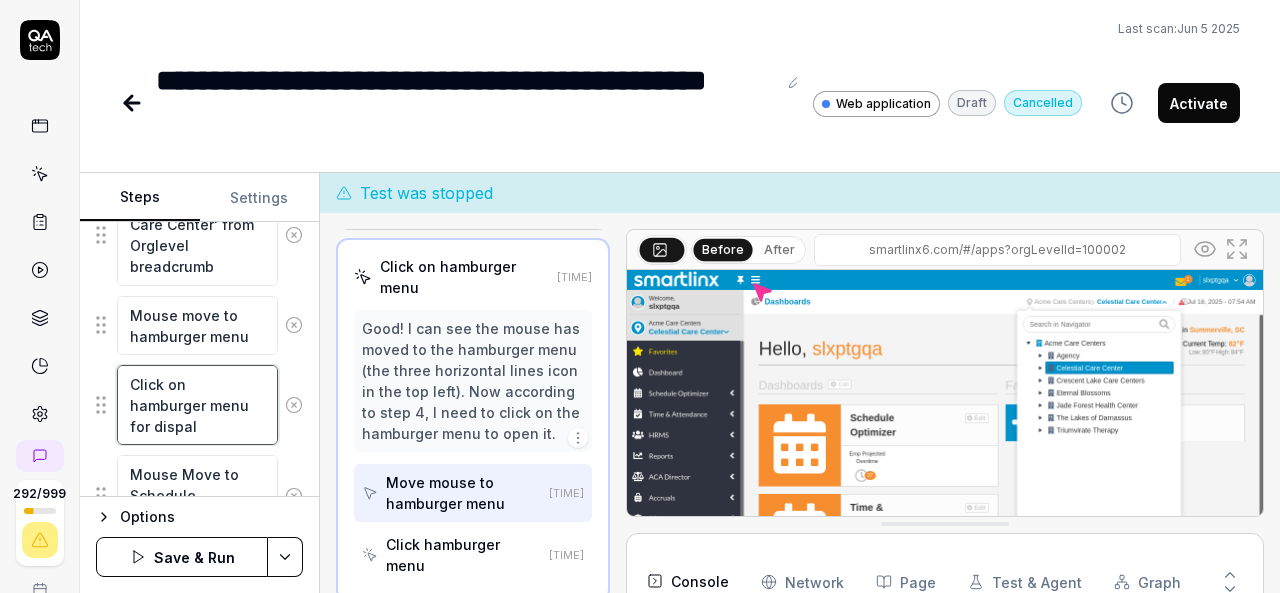 type on "*" 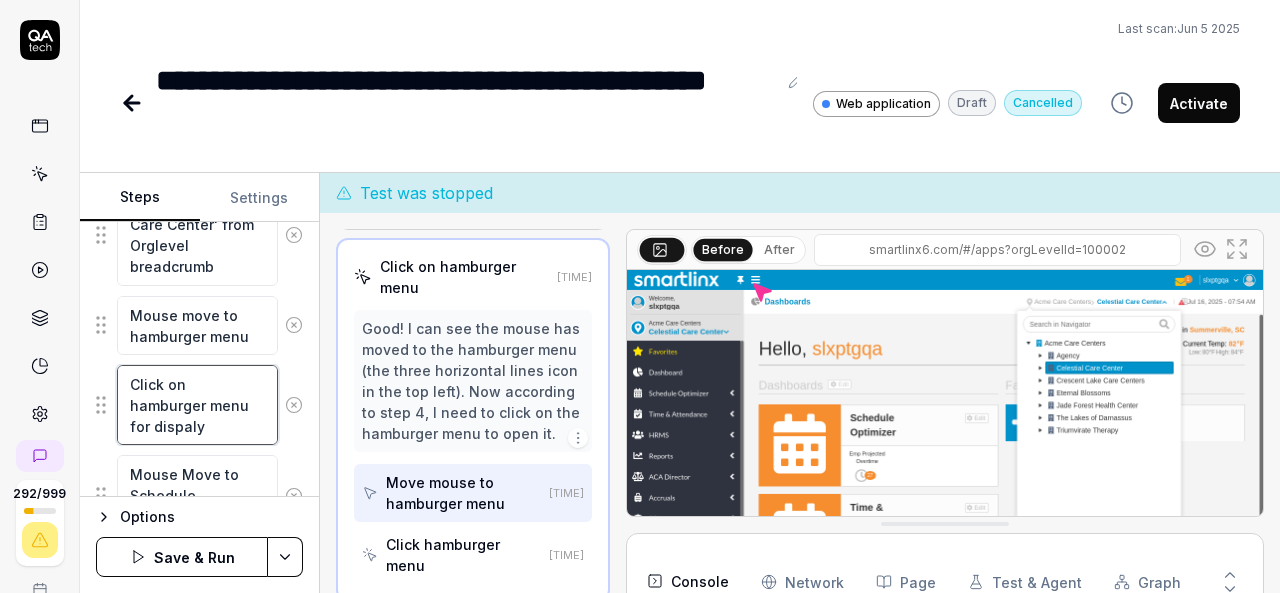 type on "*" 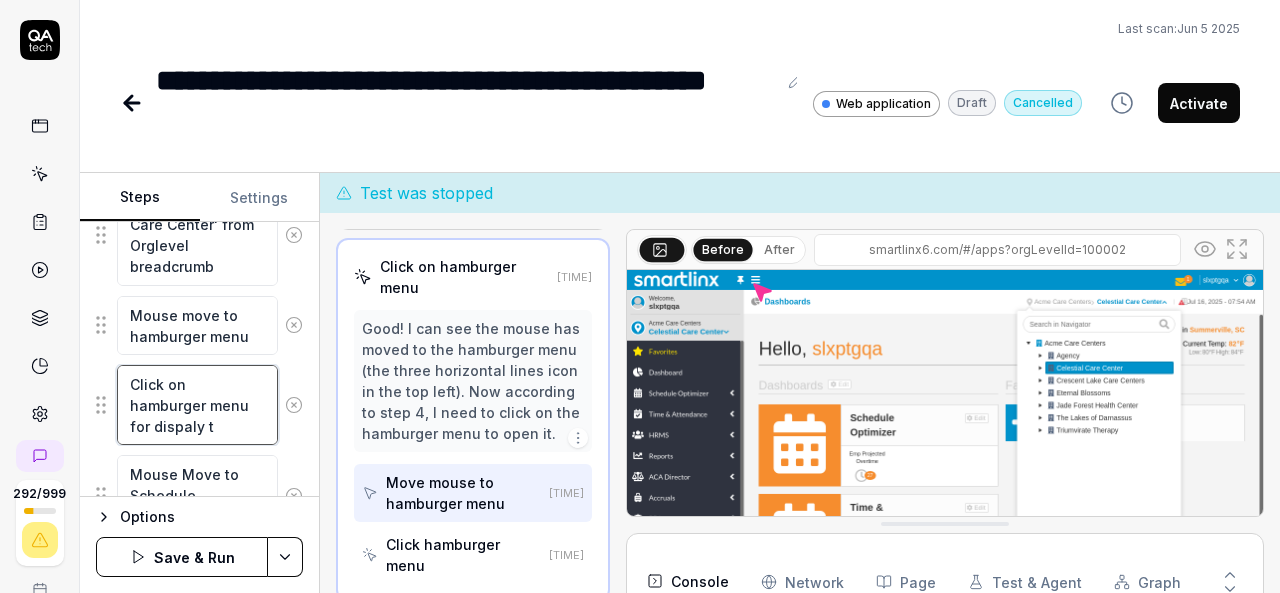 type on "*" 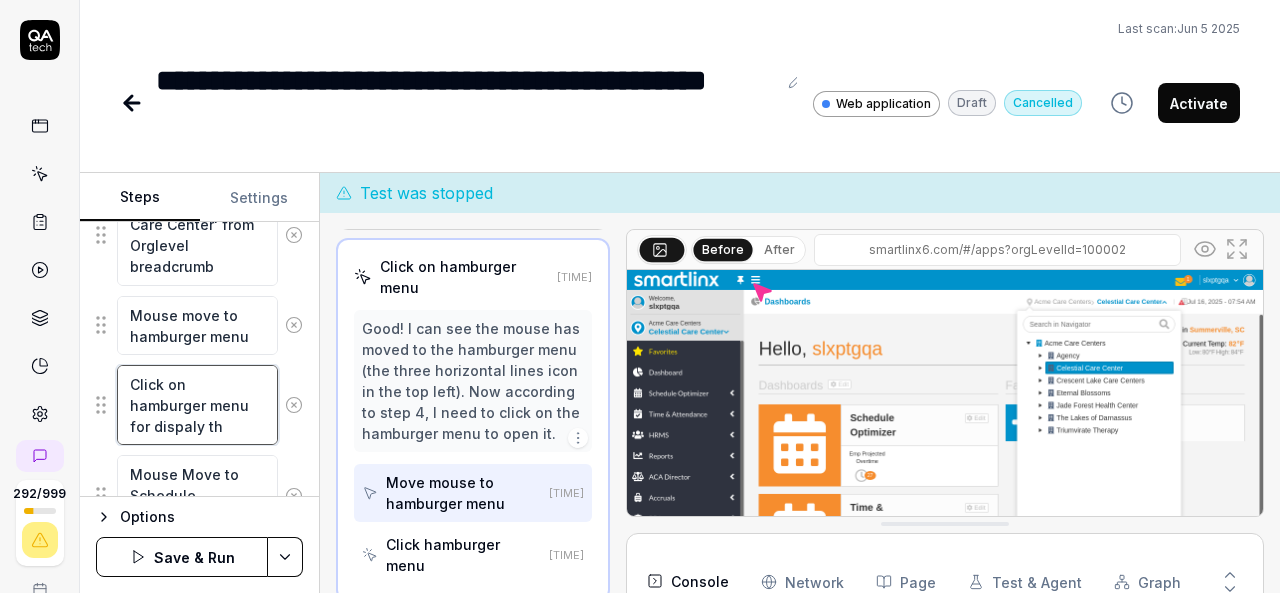 type on "*" 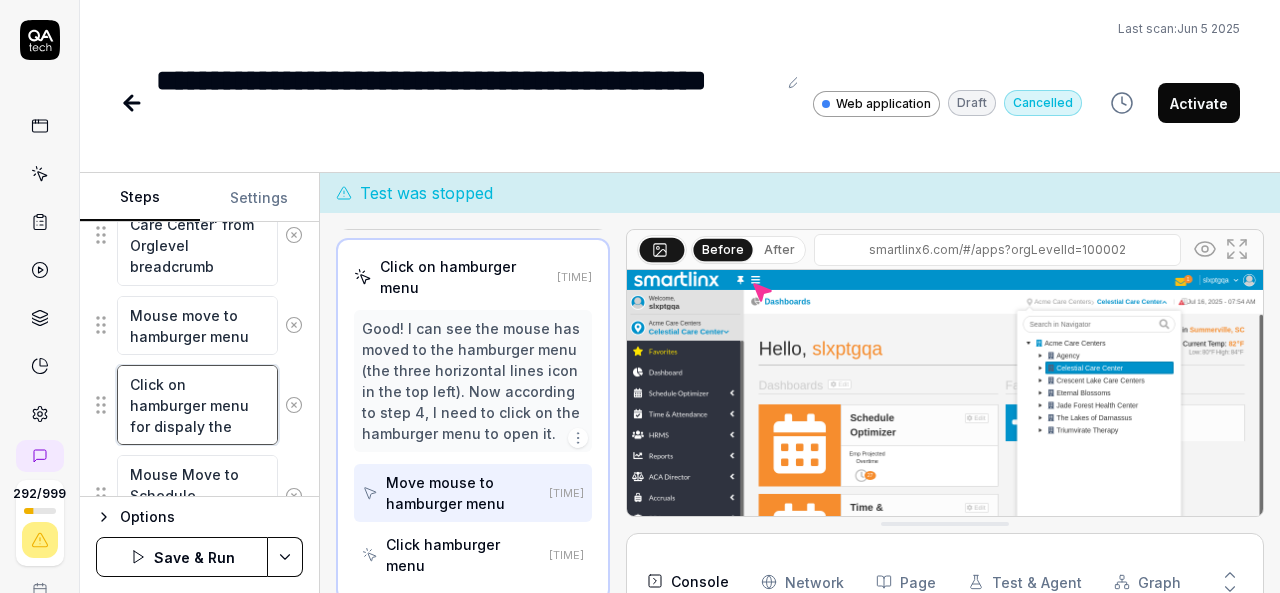 type on "*" 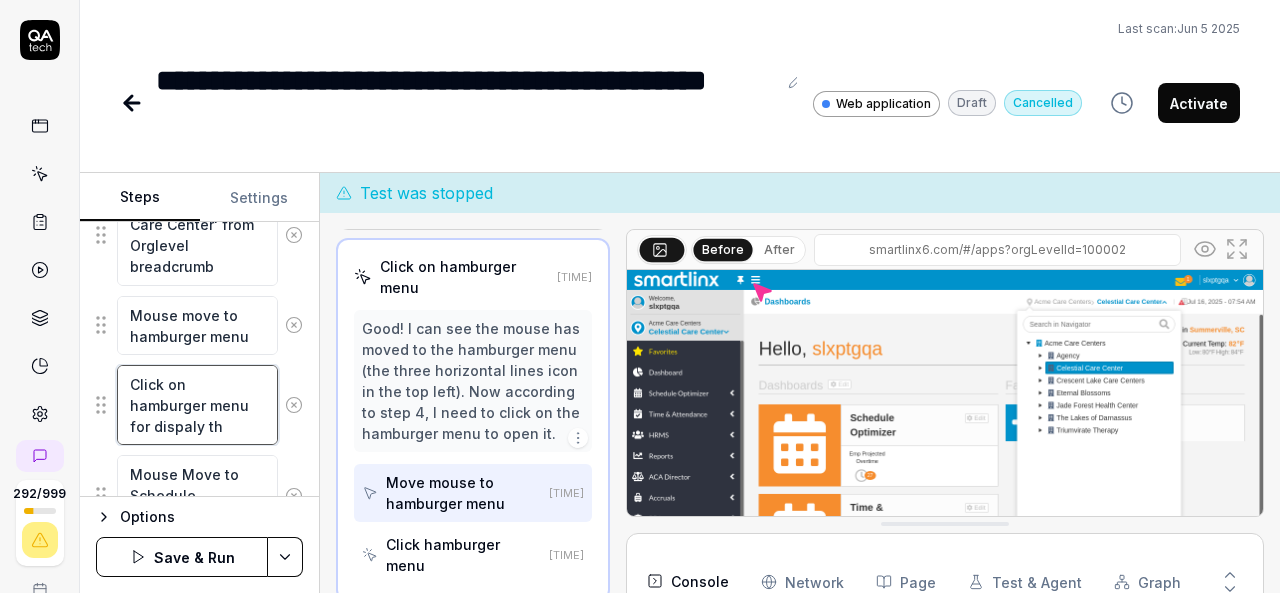 type on "*" 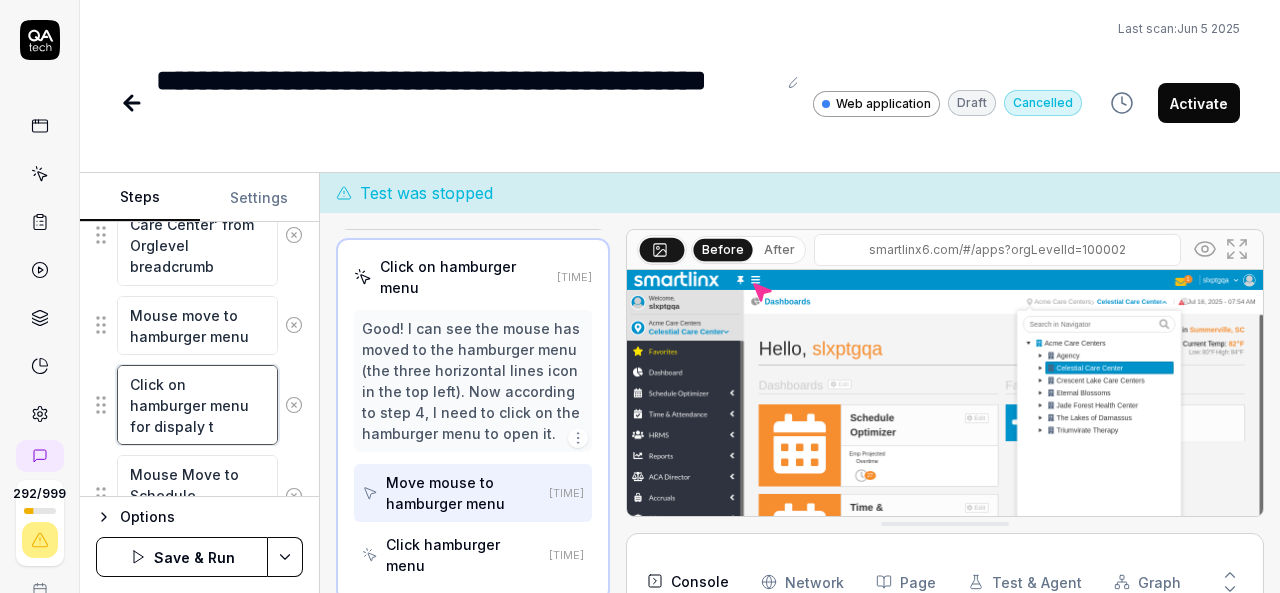 type on "*" 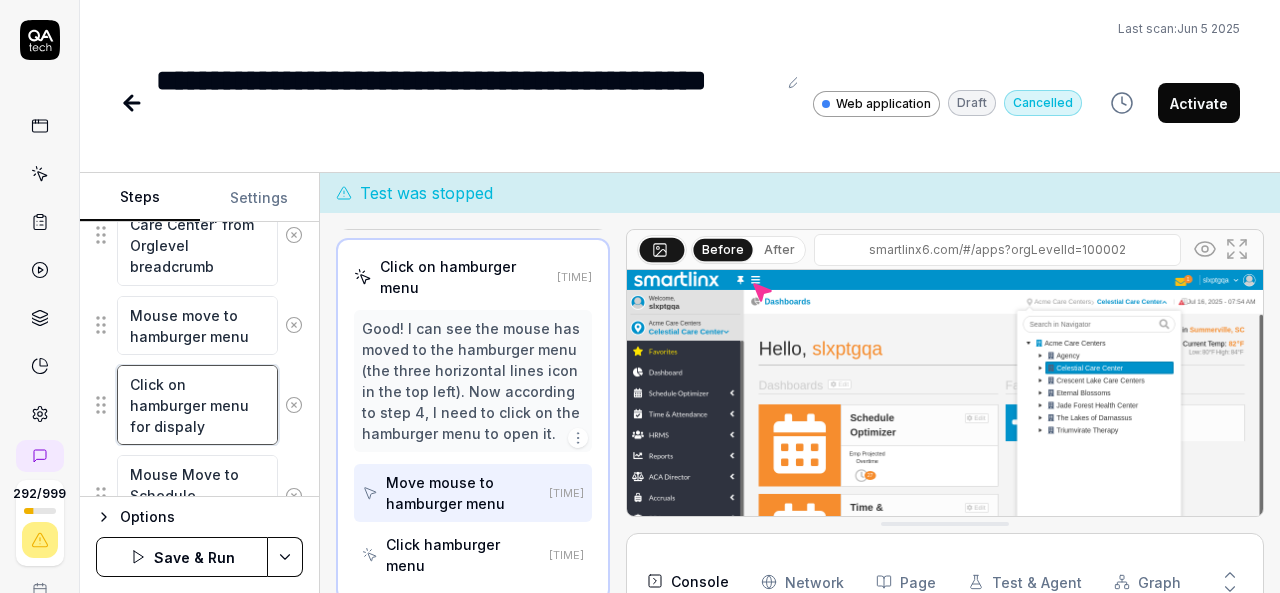 type on "*" 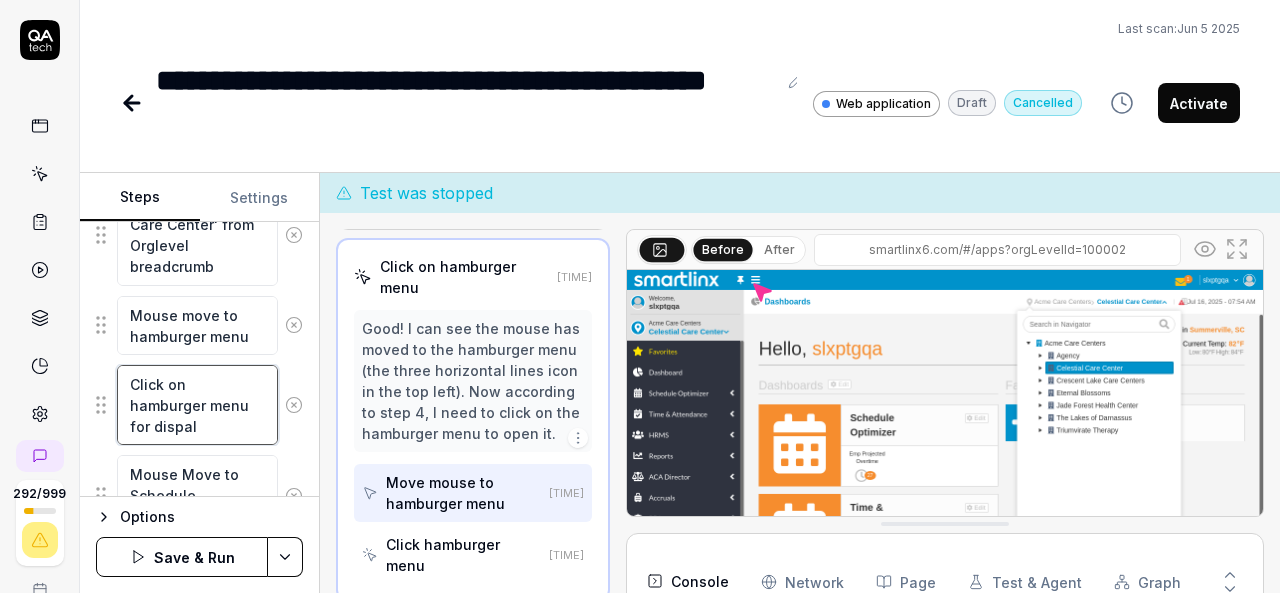 type on "*" 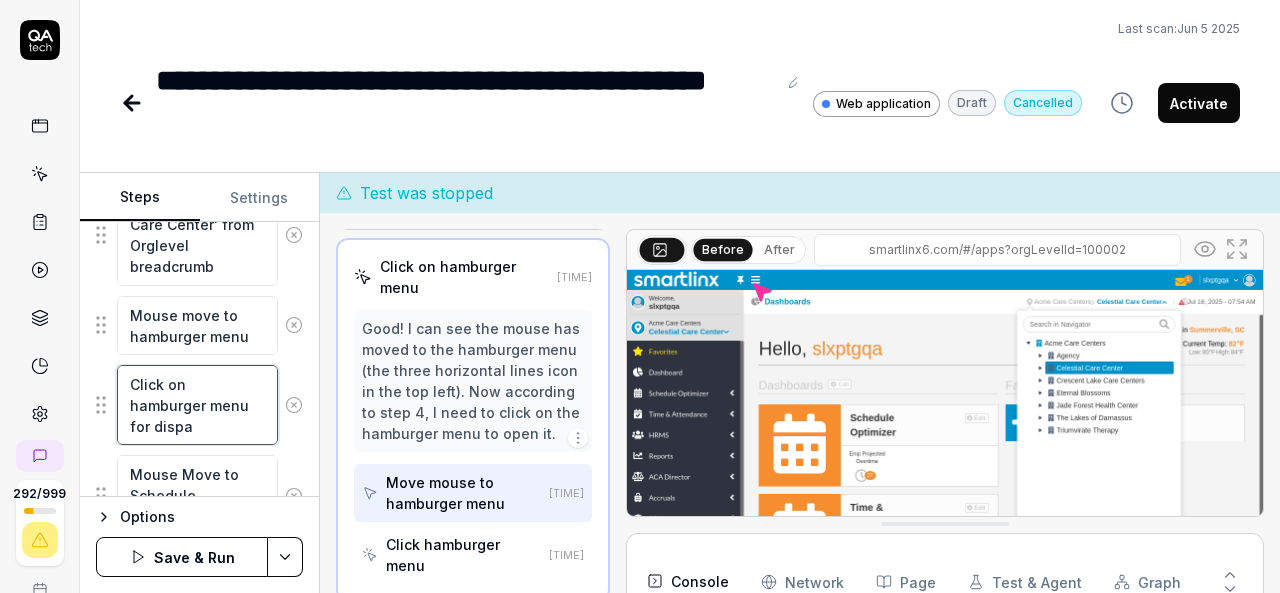 type on "*" 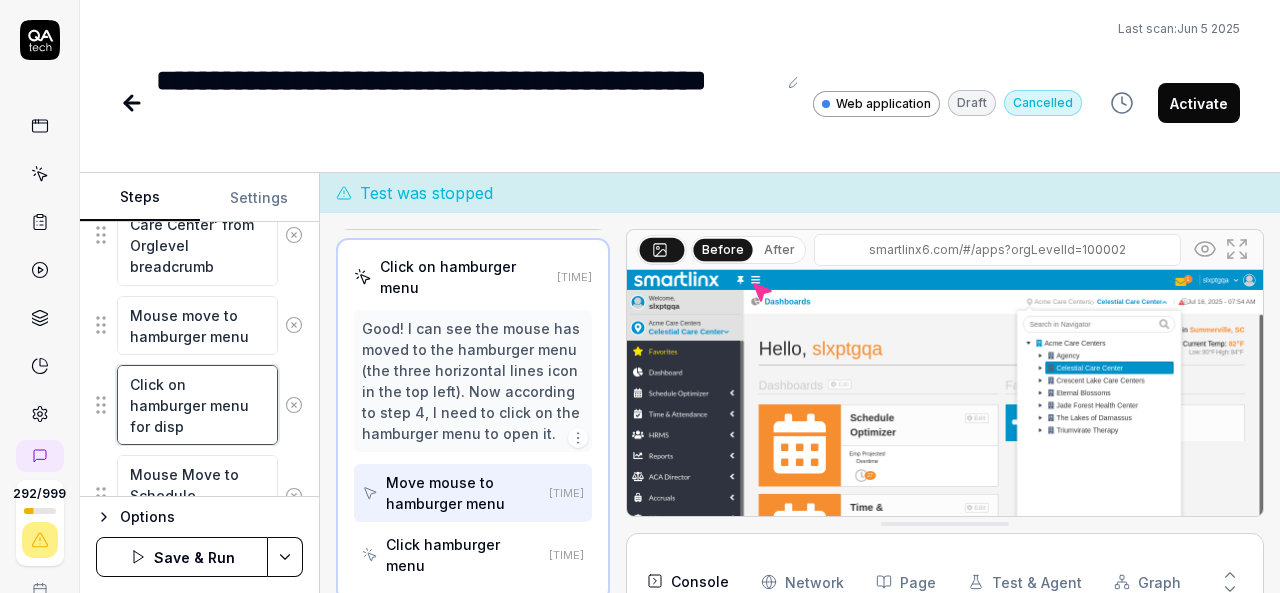 type on "*" 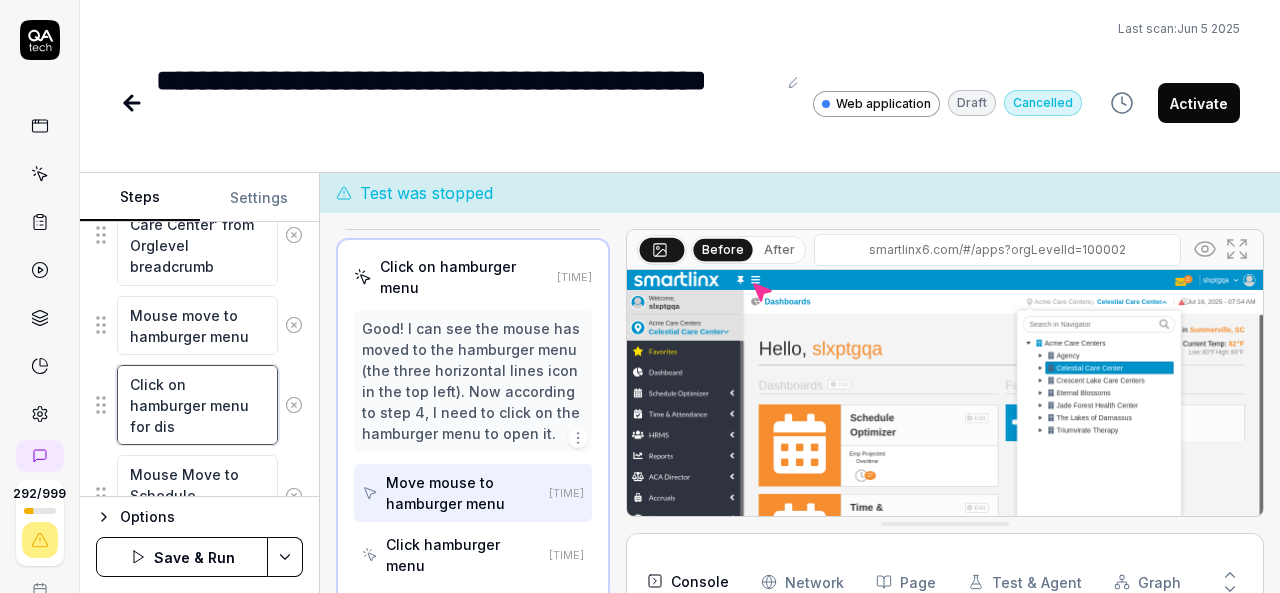 type on "*" 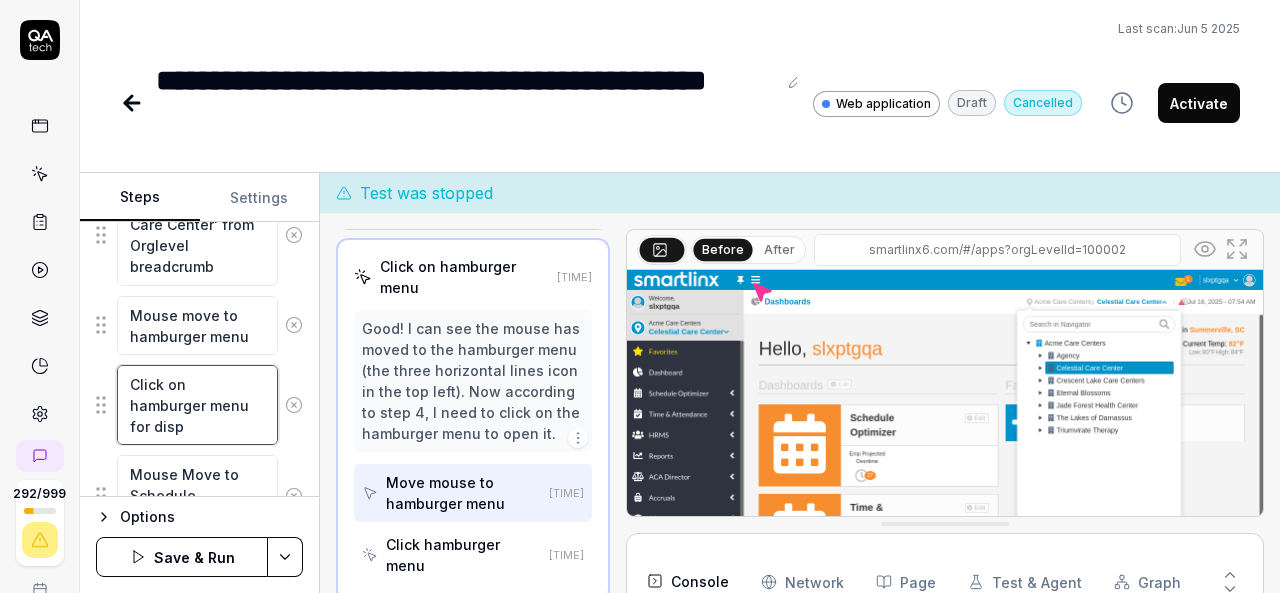 type on "*" 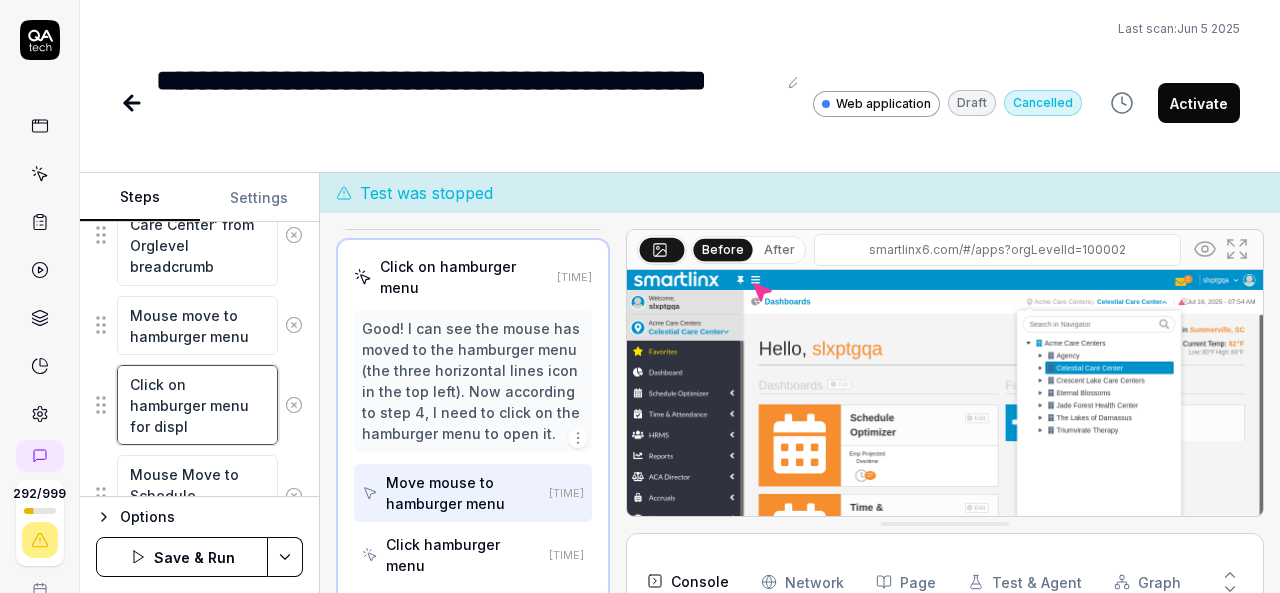 type on "*" 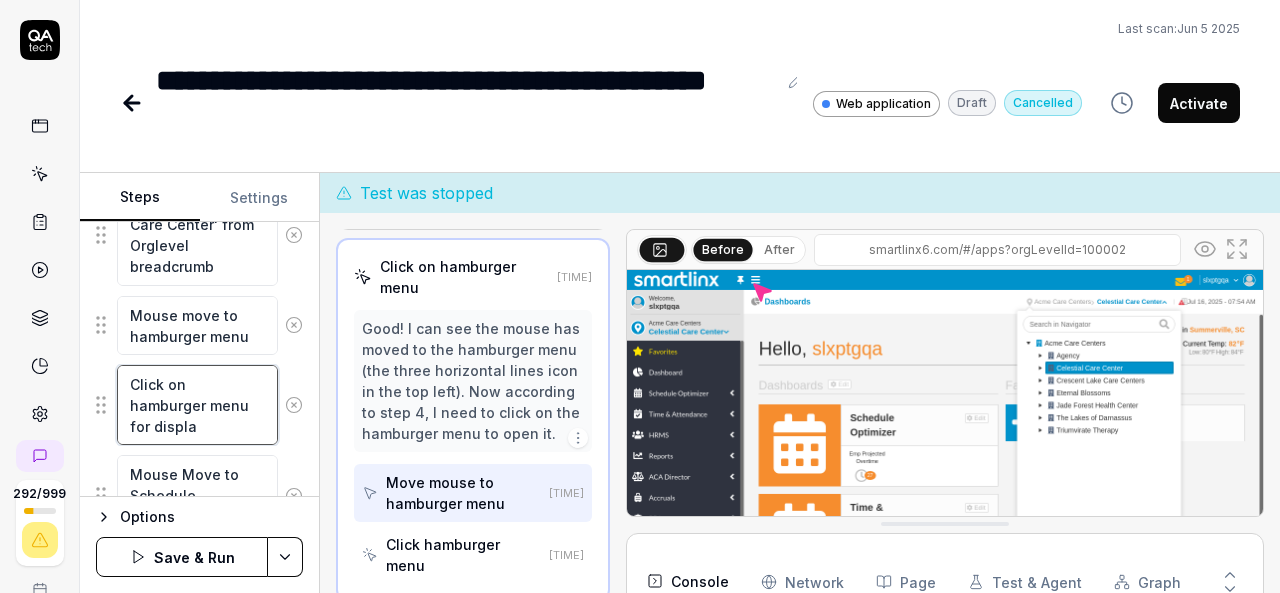 type on "*" 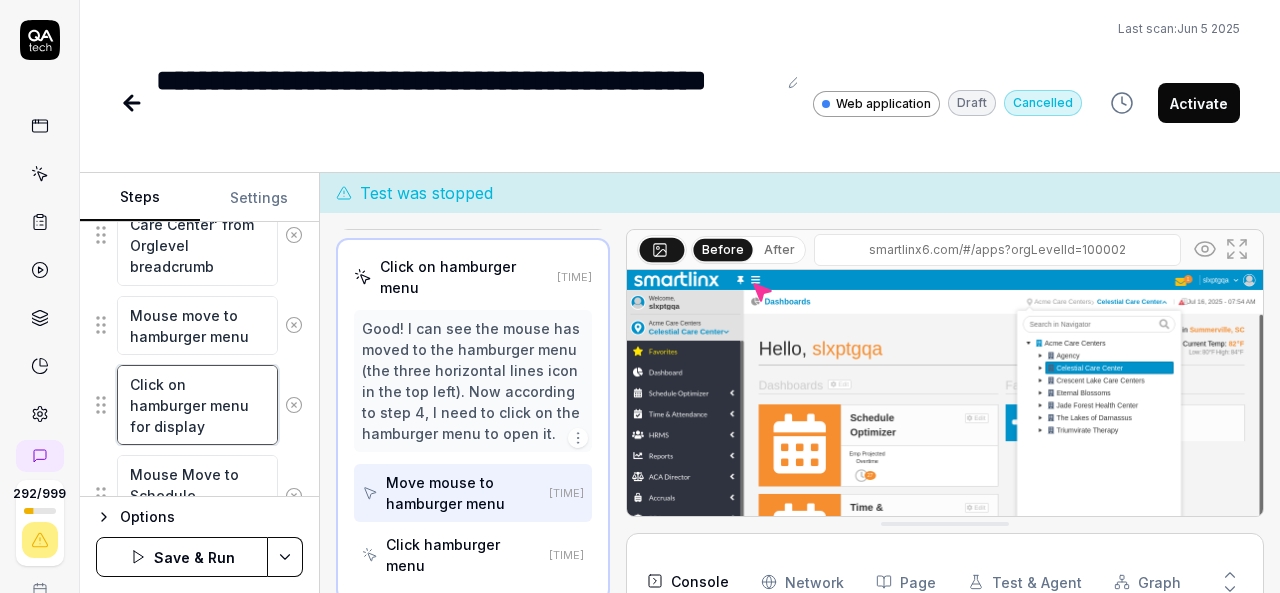 type on "*" 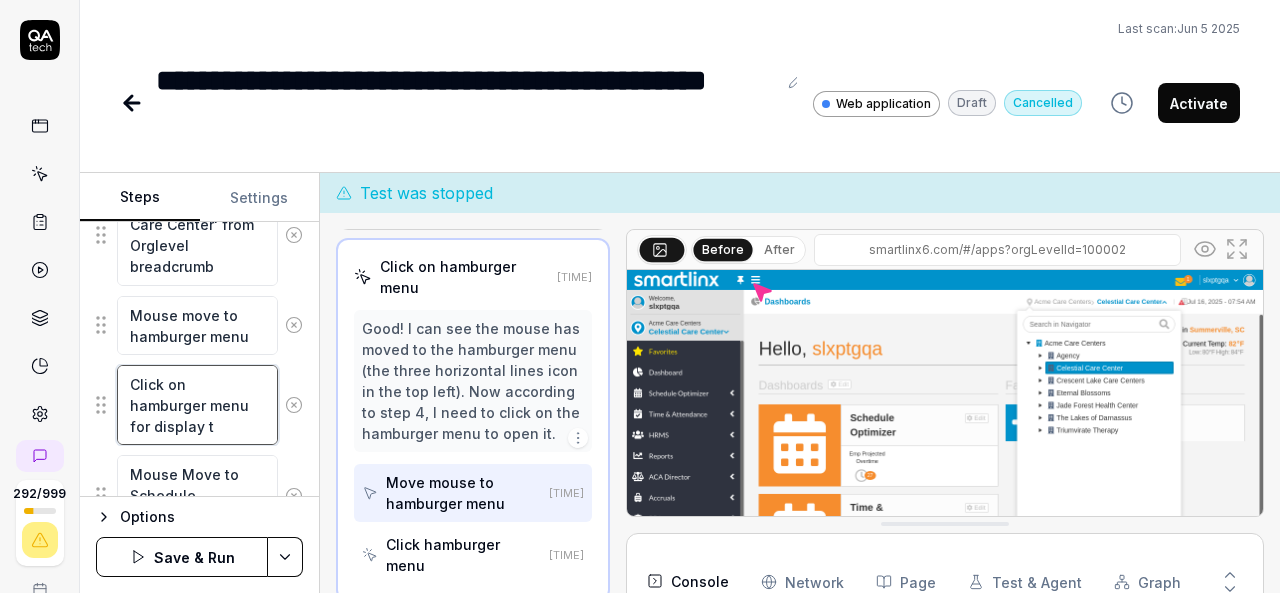 type on "*" 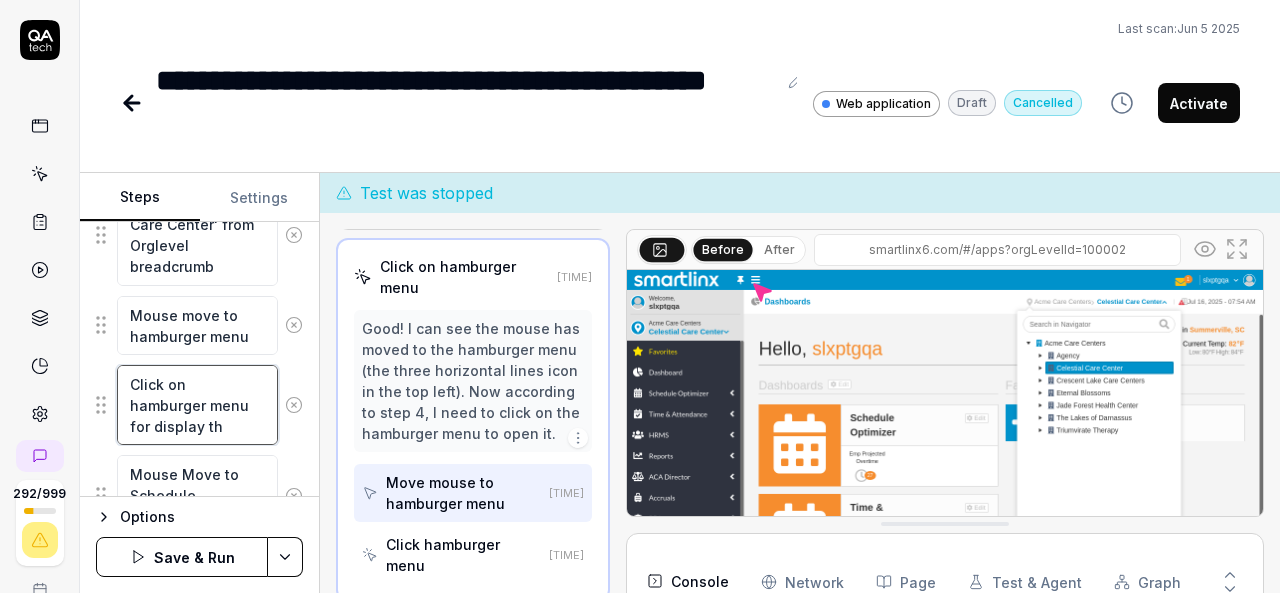 type on "*" 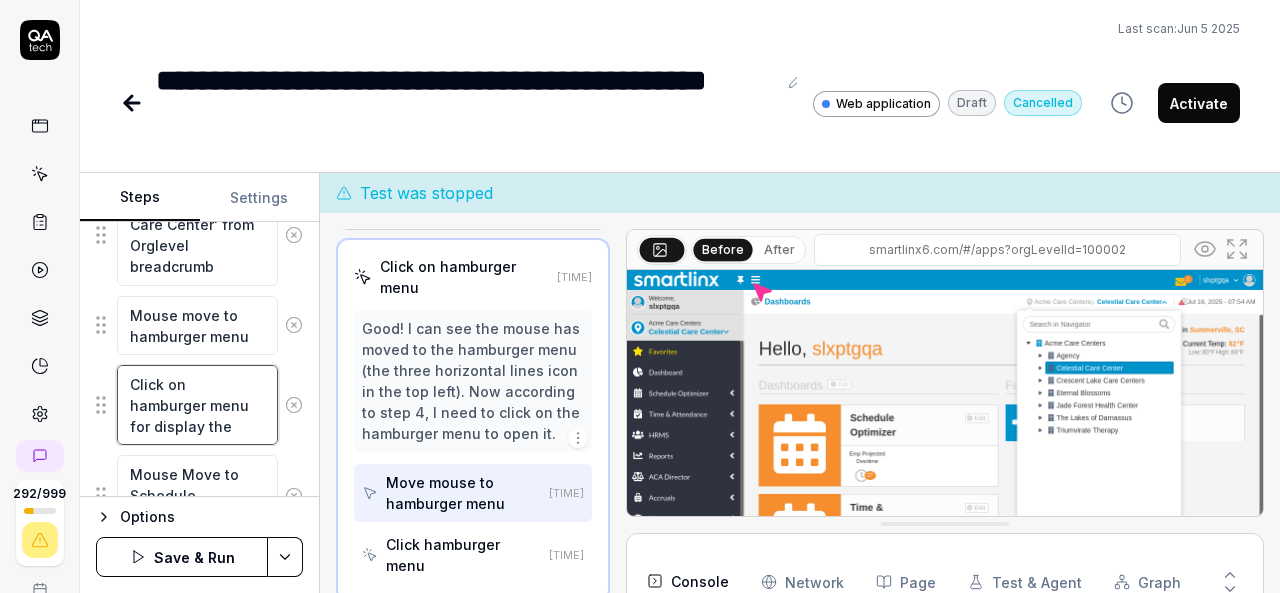 type on "*" 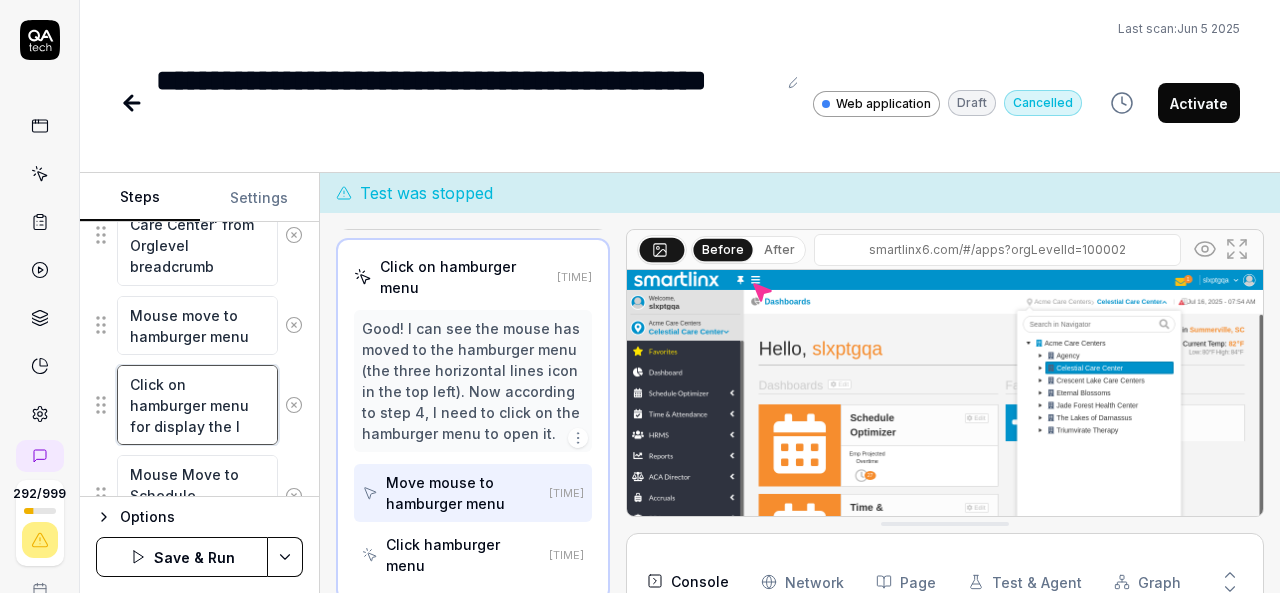 type on "*" 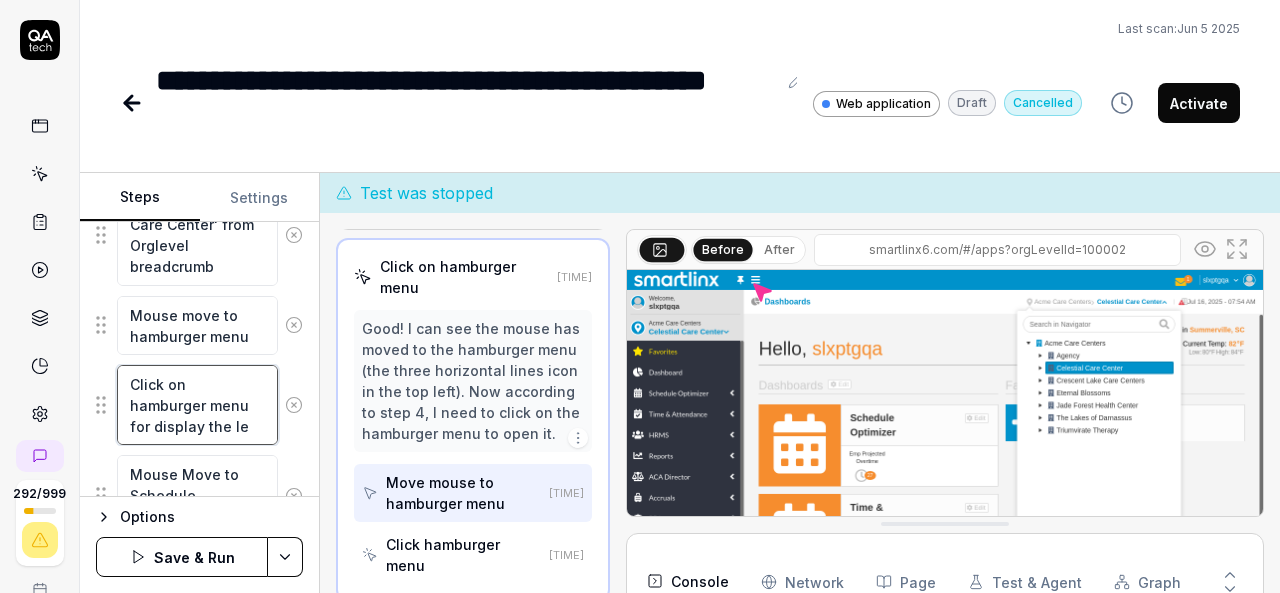 type on "*" 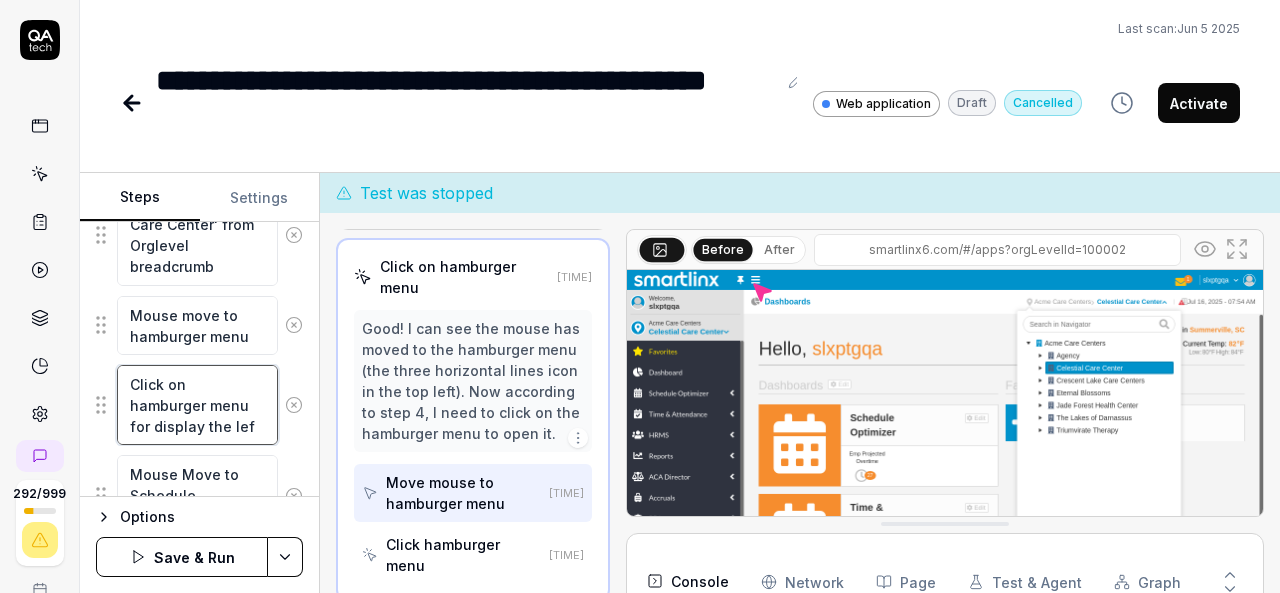 type on "*" 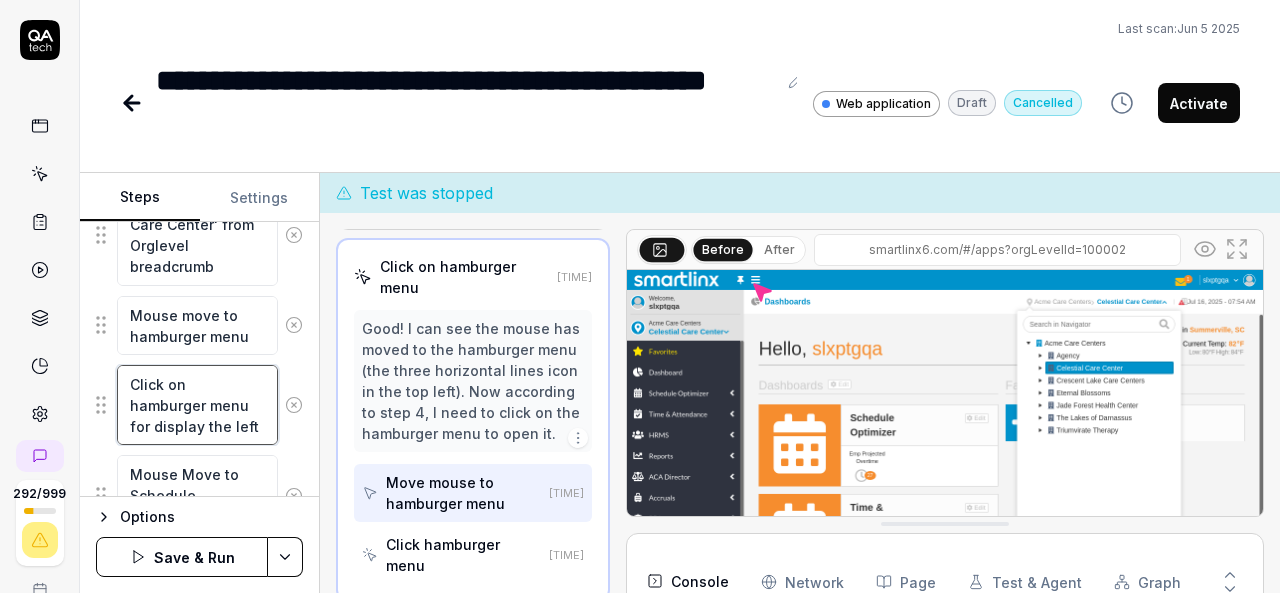 type on "*" 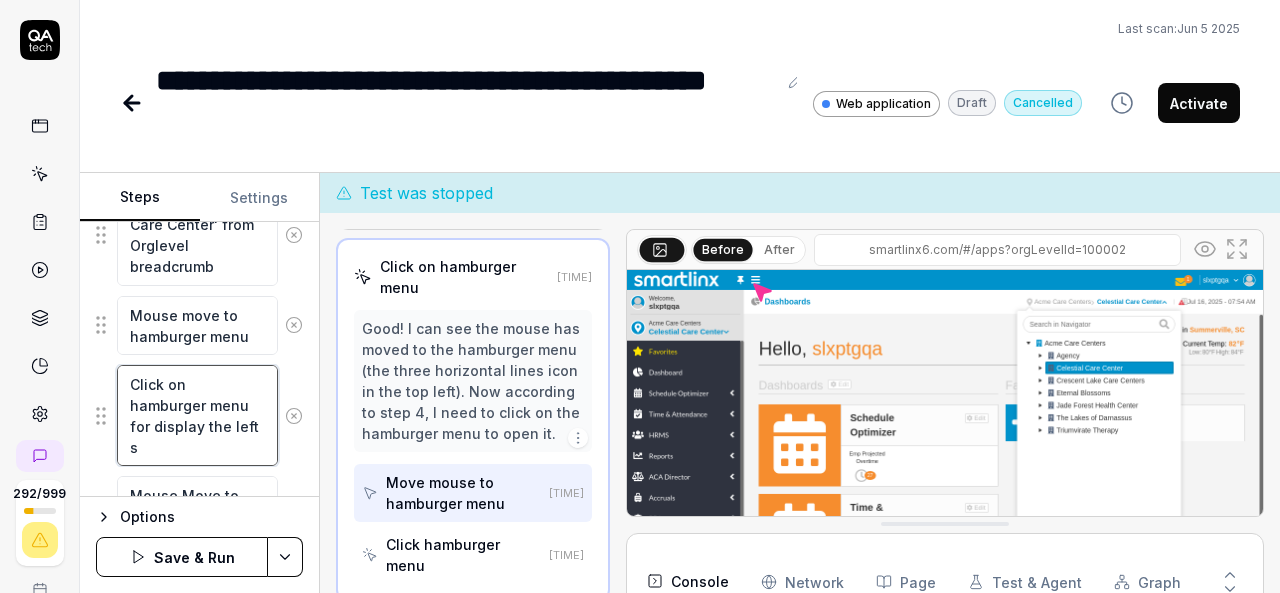 scroll, scrollTop: 10, scrollLeft: 0, axis: vertical 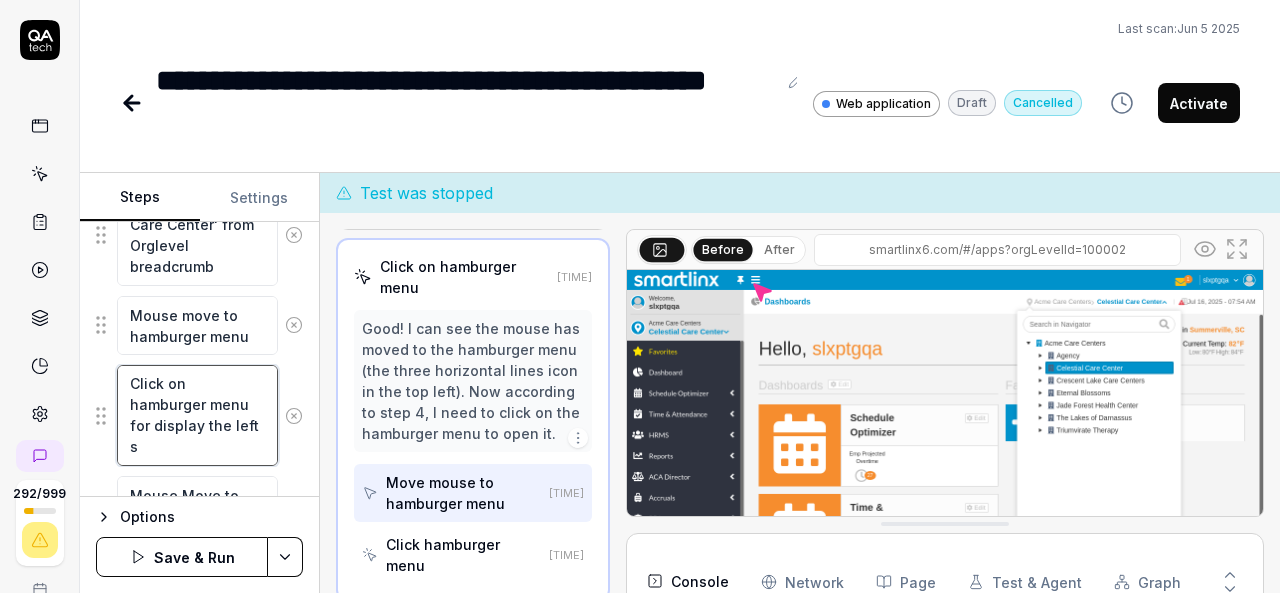 type on "*" 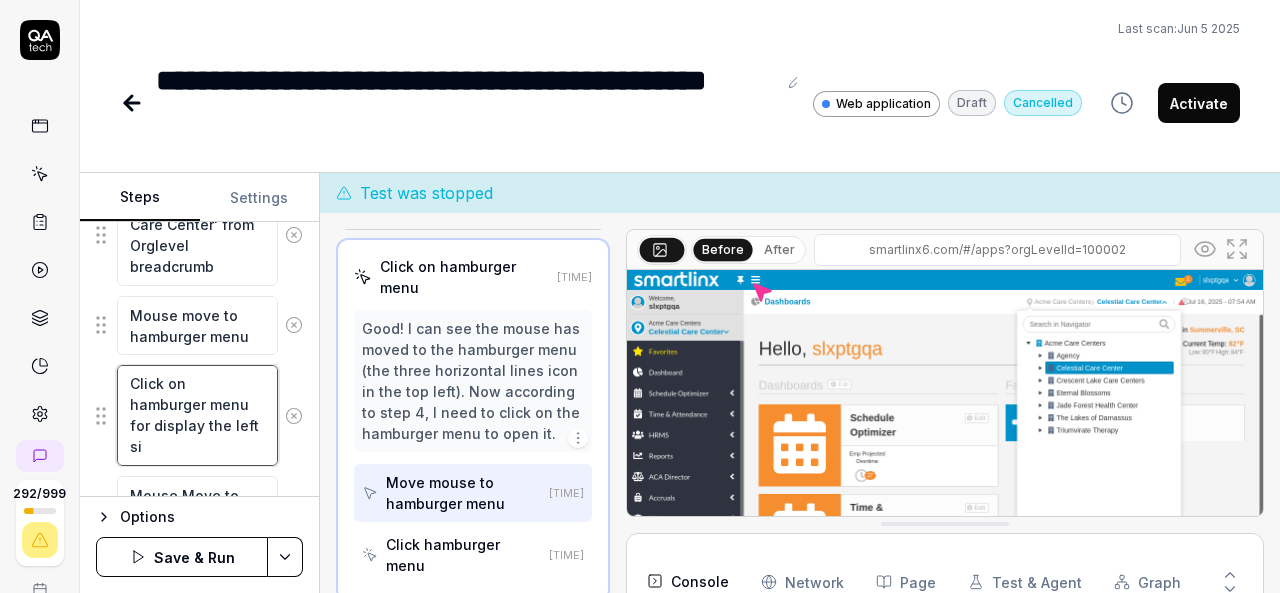type on "*" 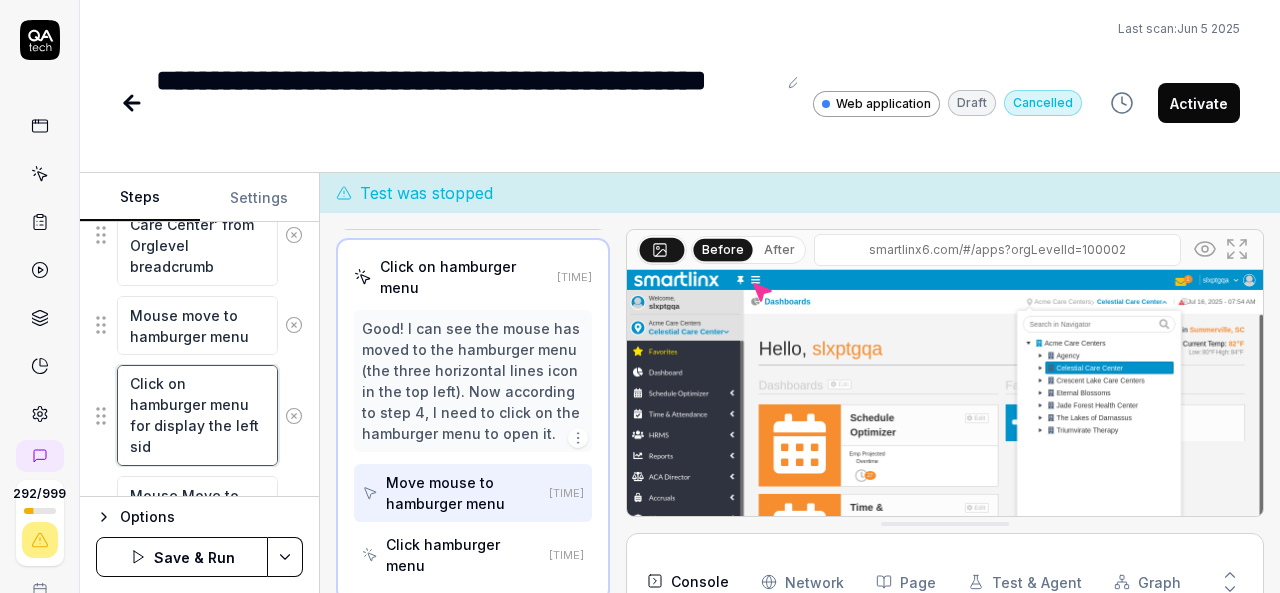 type on "*" 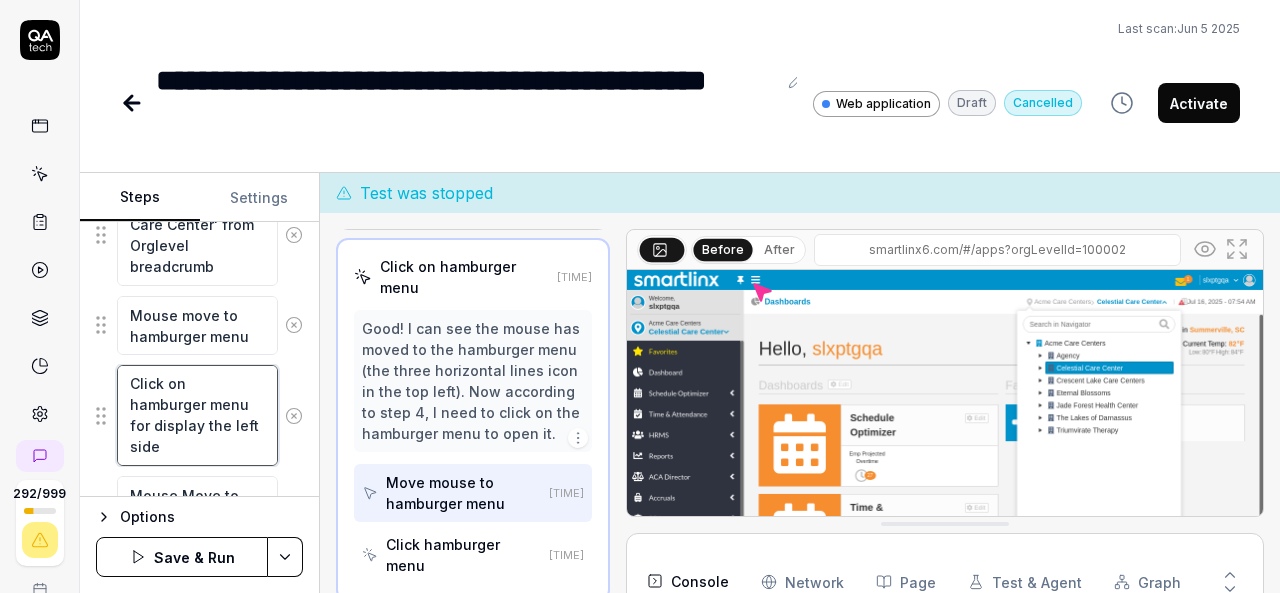 type on "*" 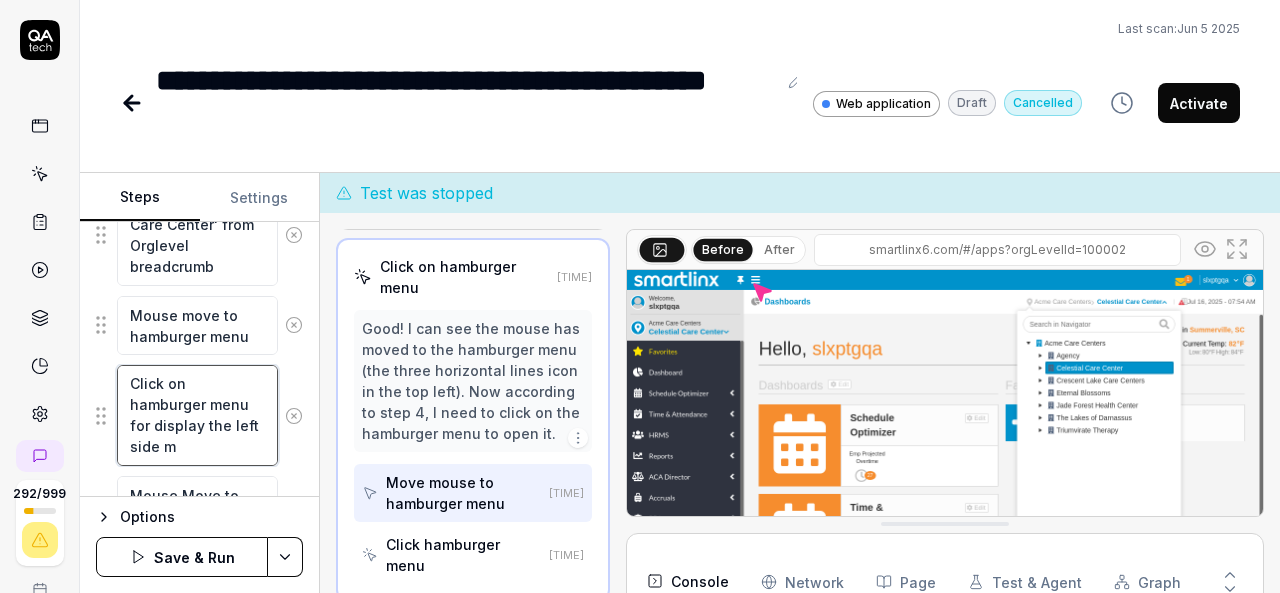 type on "*" 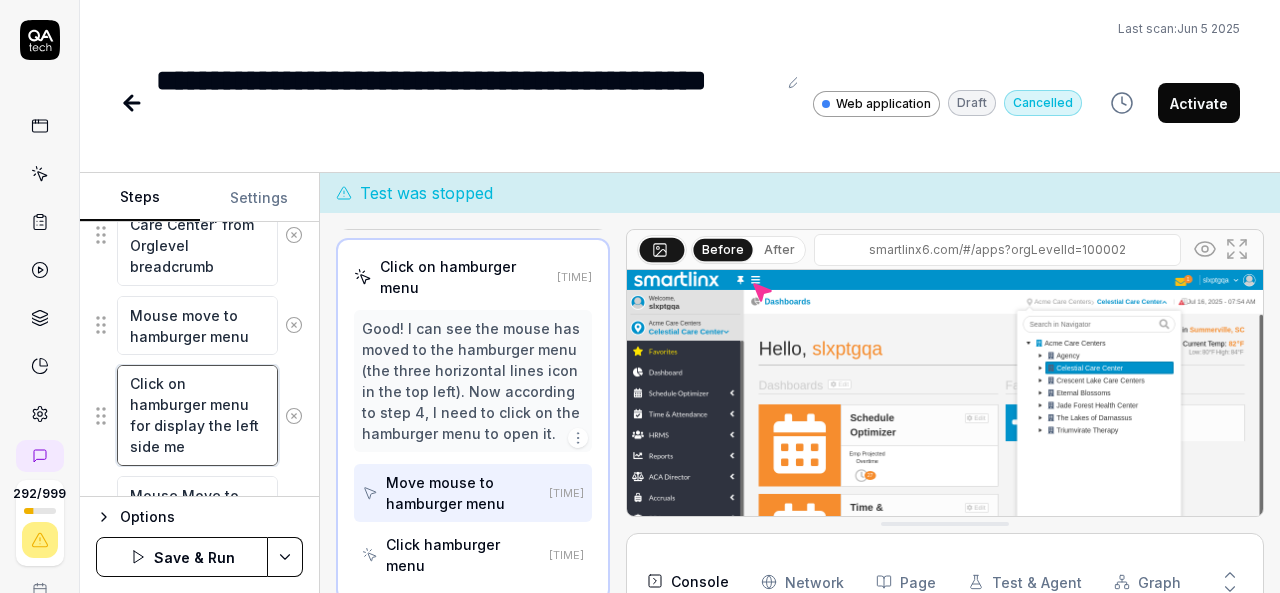 type on "*" 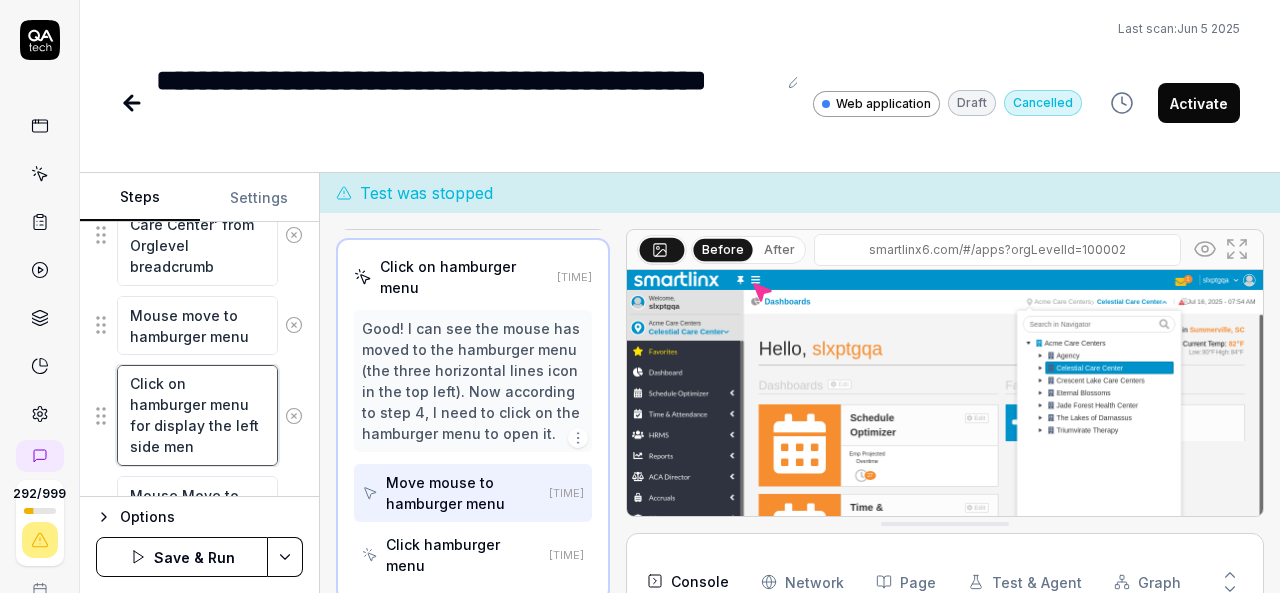 type on "*" 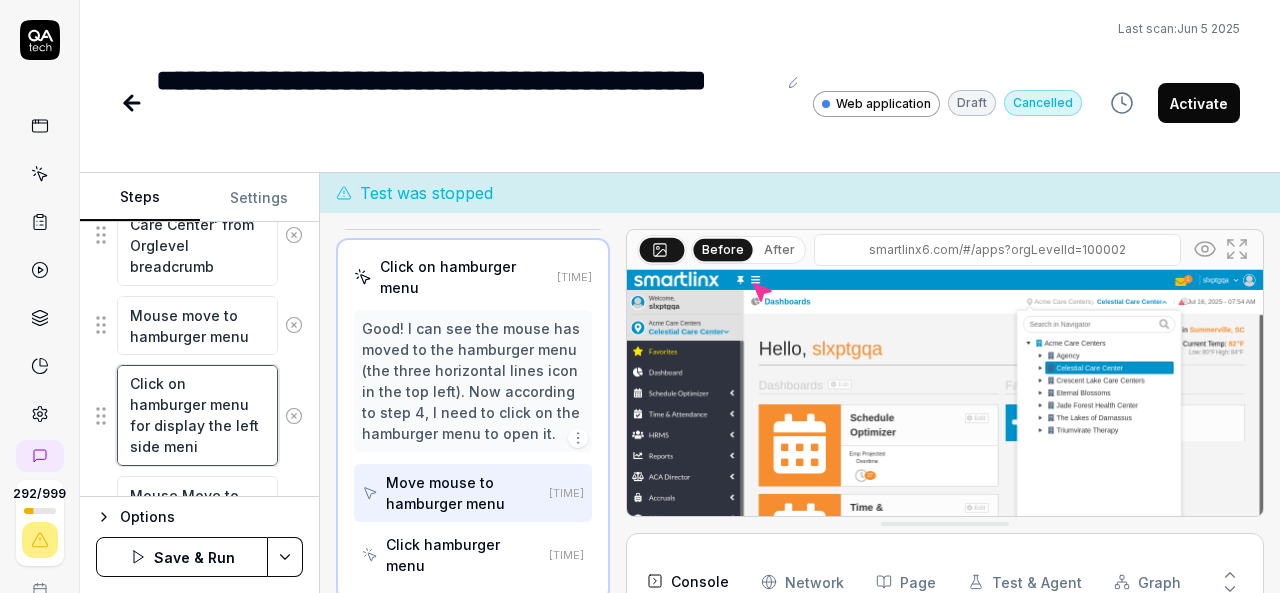 type on "*" 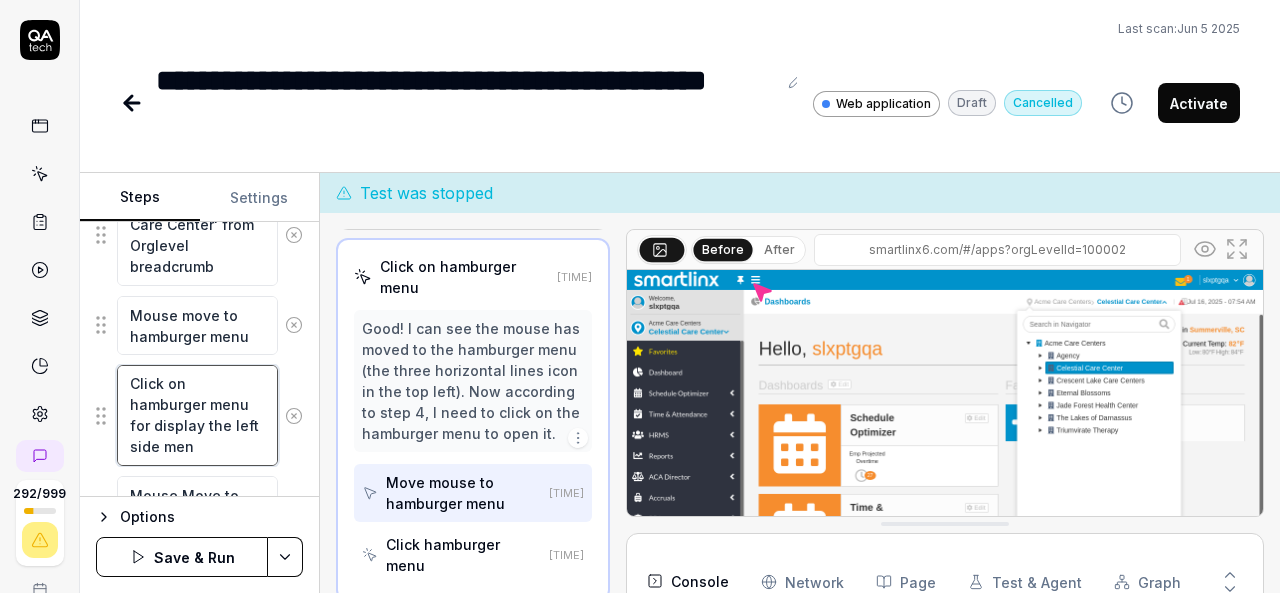 type on "*" 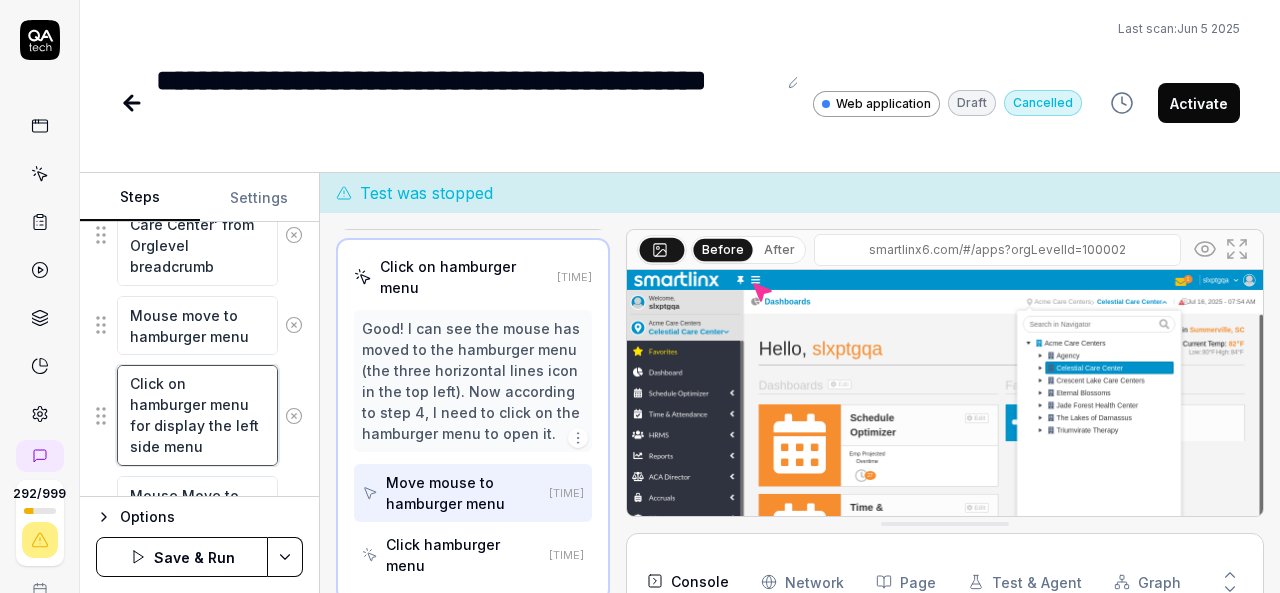 type on "*" 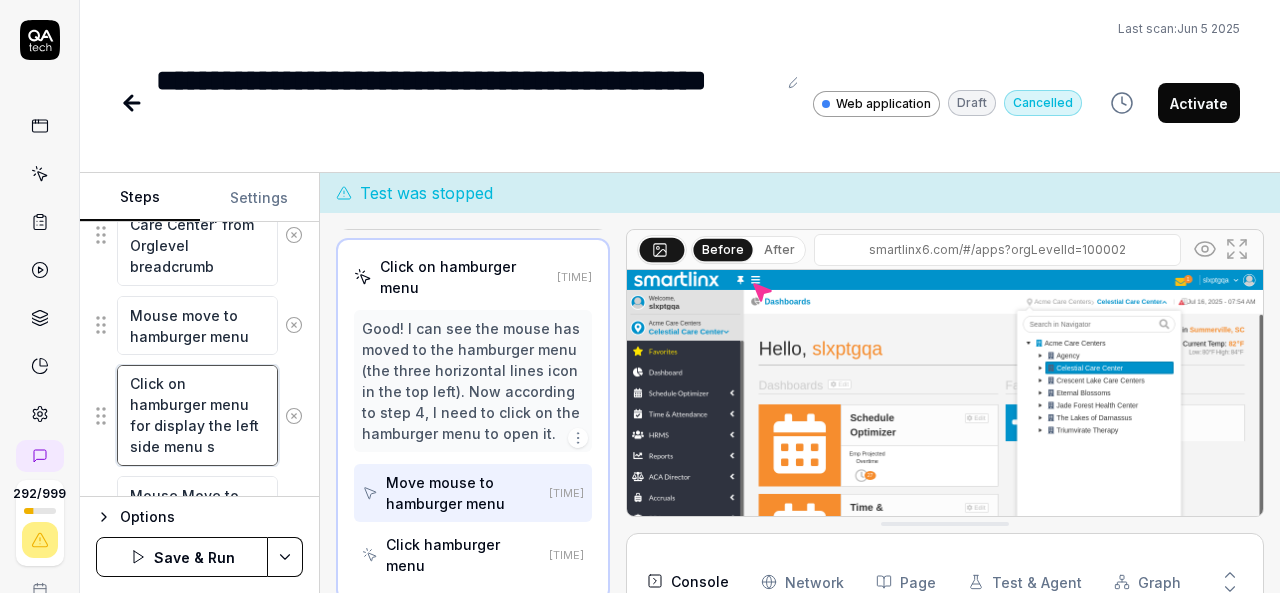 type on "*" 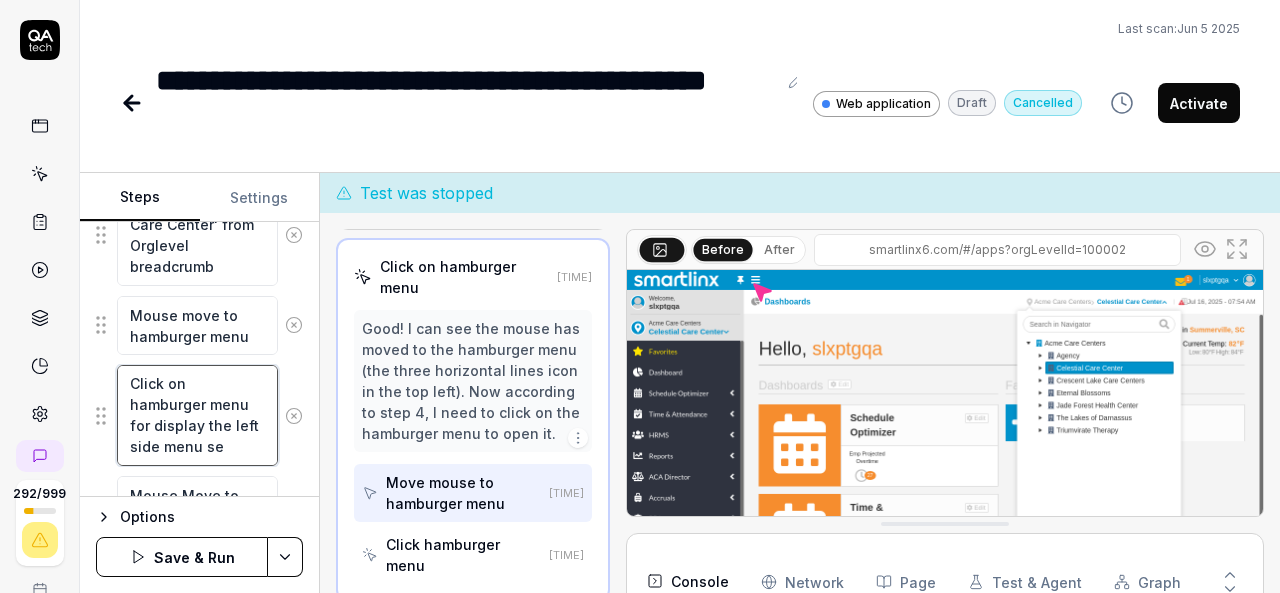 type on "*" 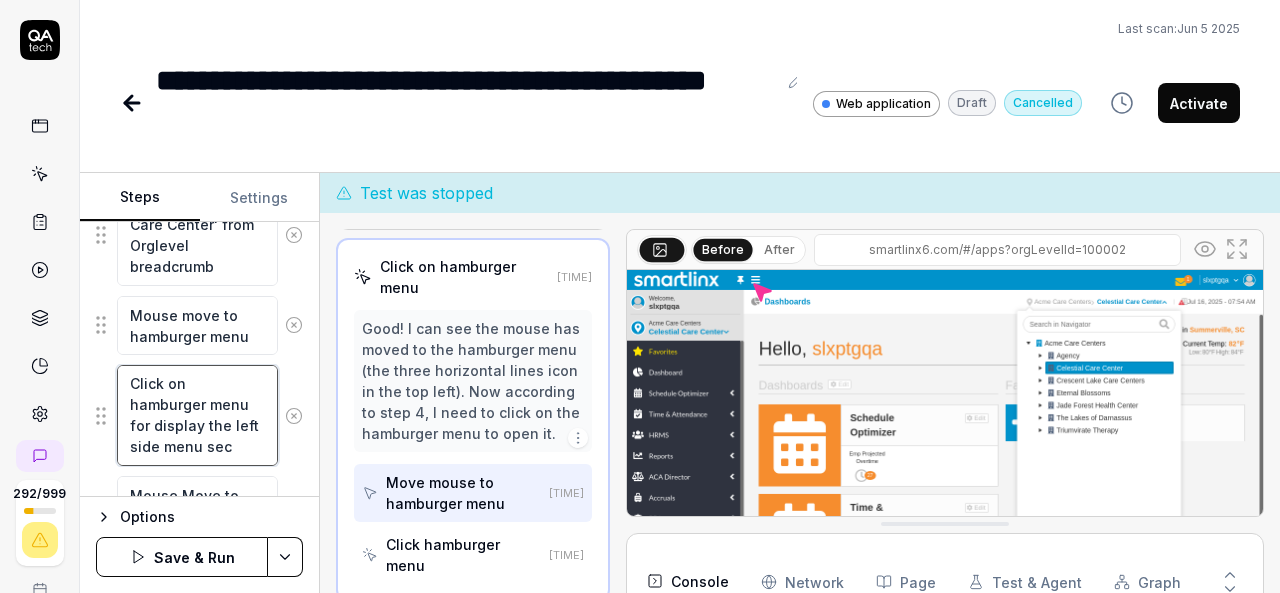 scroll, scrollTop: 0, scrollLeft: 0, axis: both 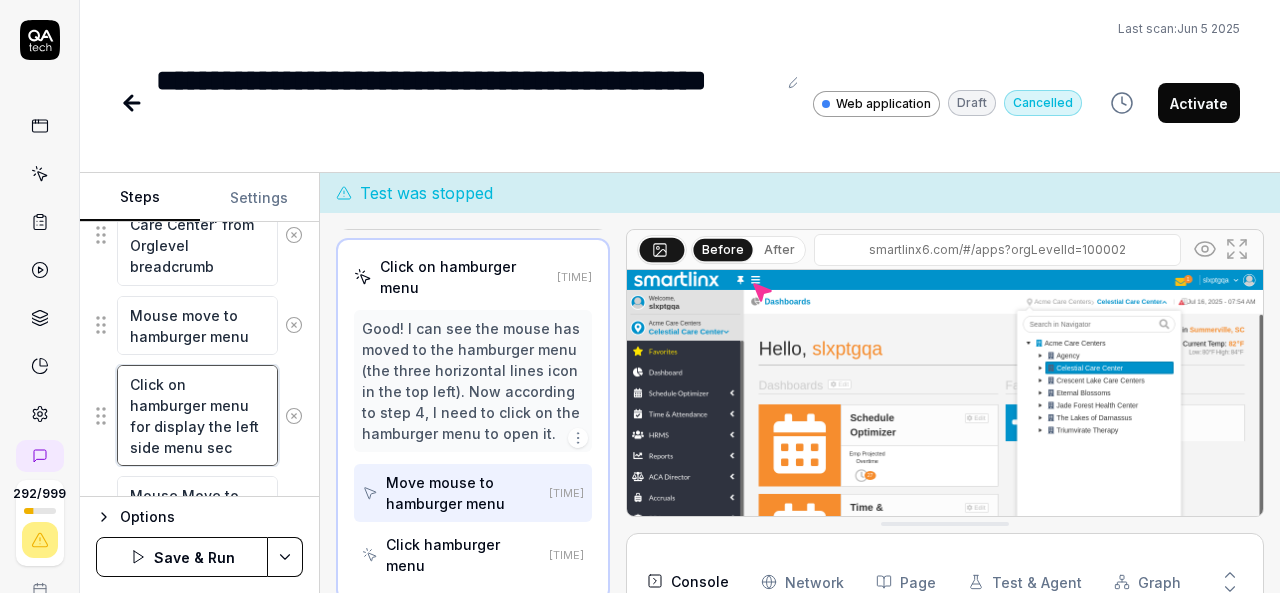 click on "Click on hamburger menu for display the left side menu sec" at bounding box center (197, 415) 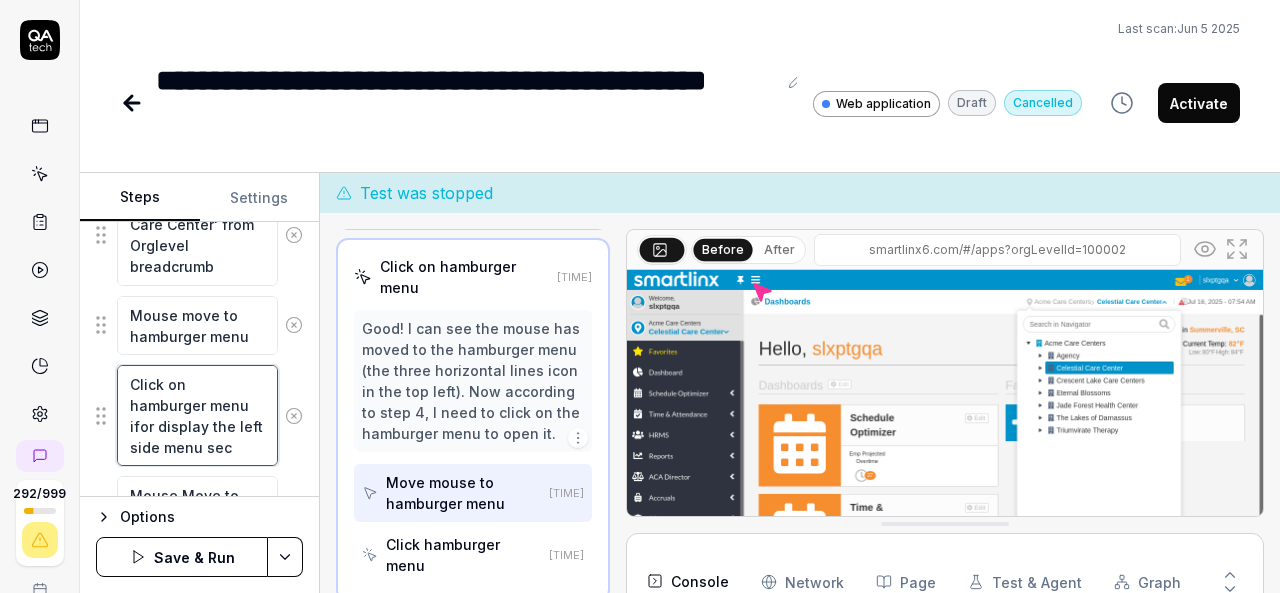 type on "*" 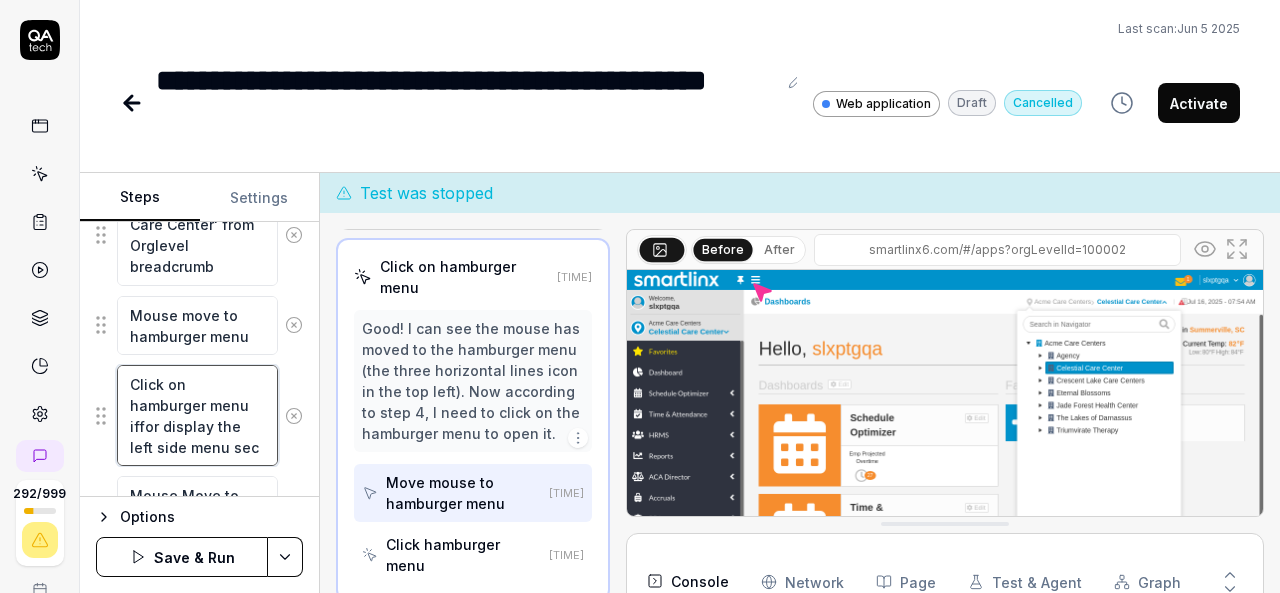 type on "*" 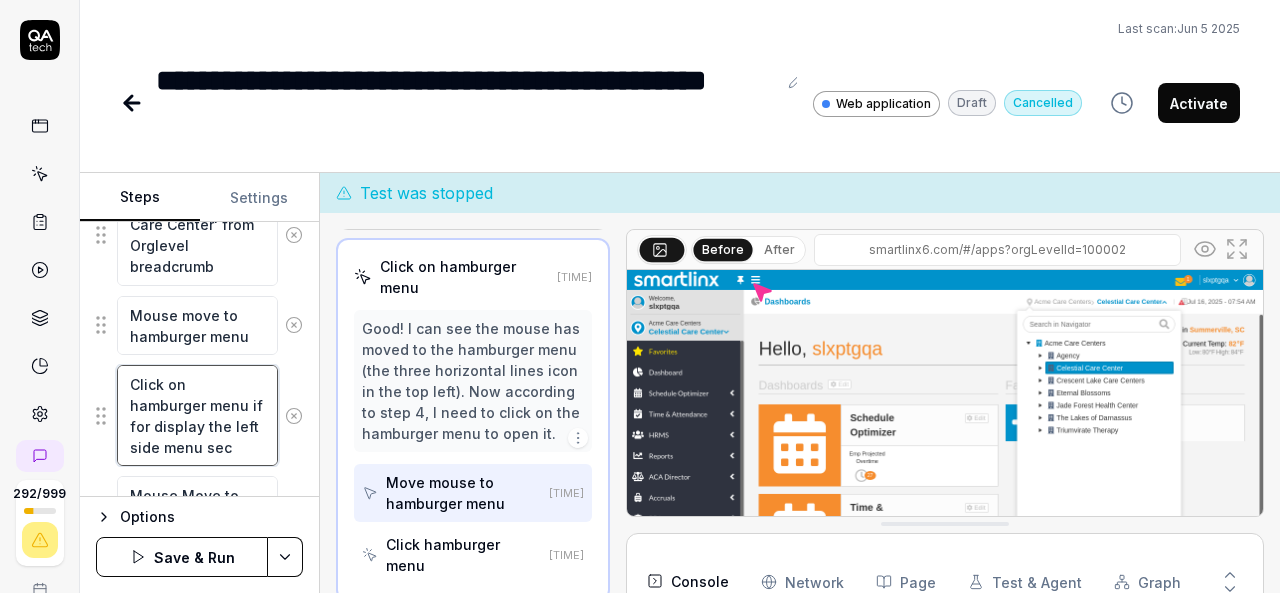 type on "*" 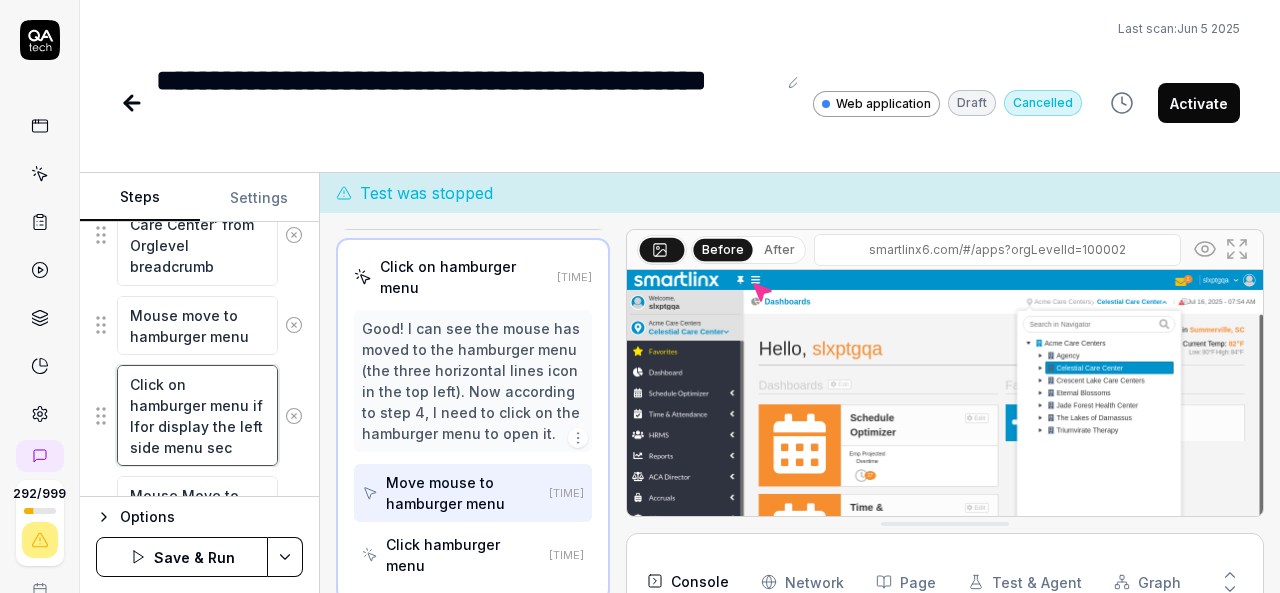 type on "*" 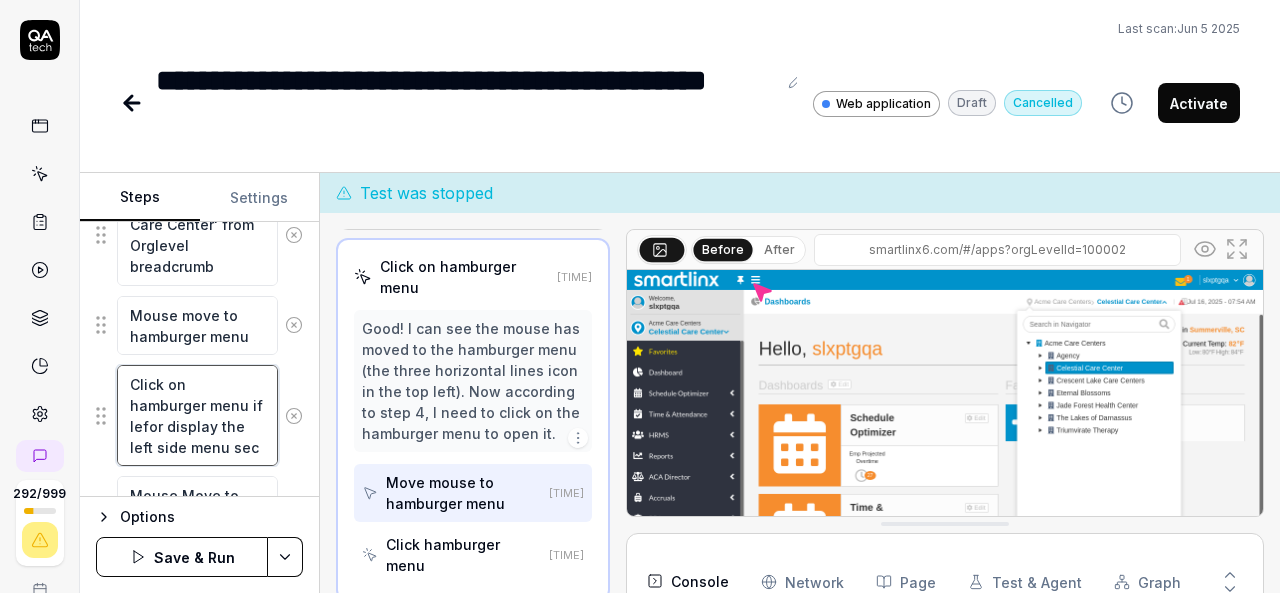 type on "*" 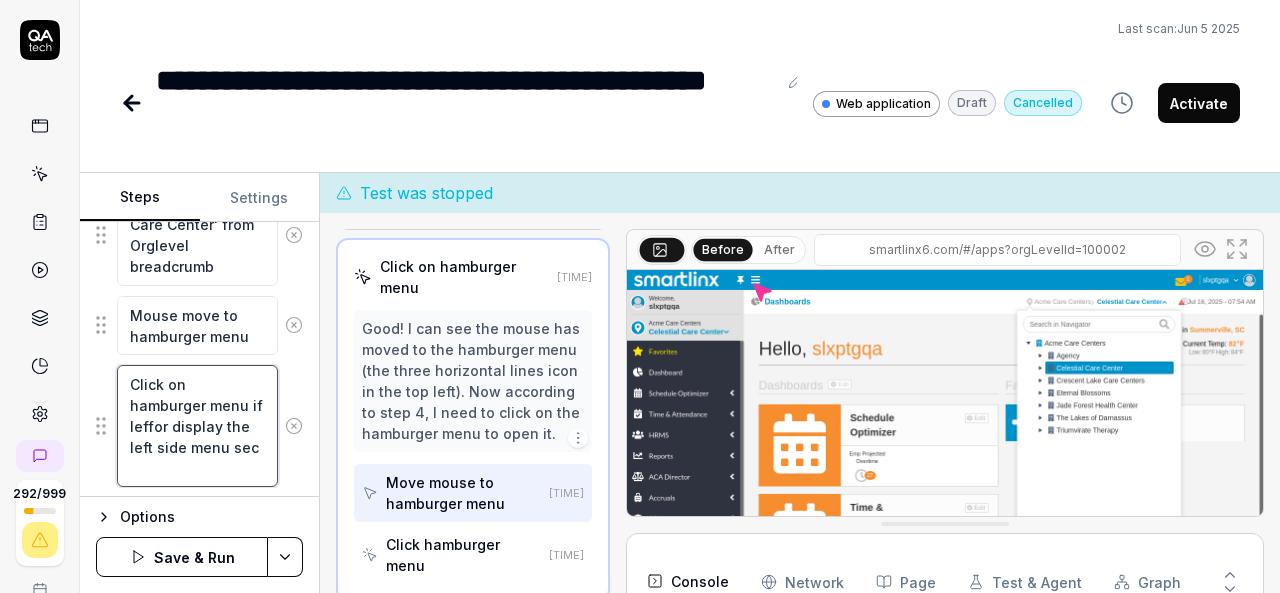 type on "*" 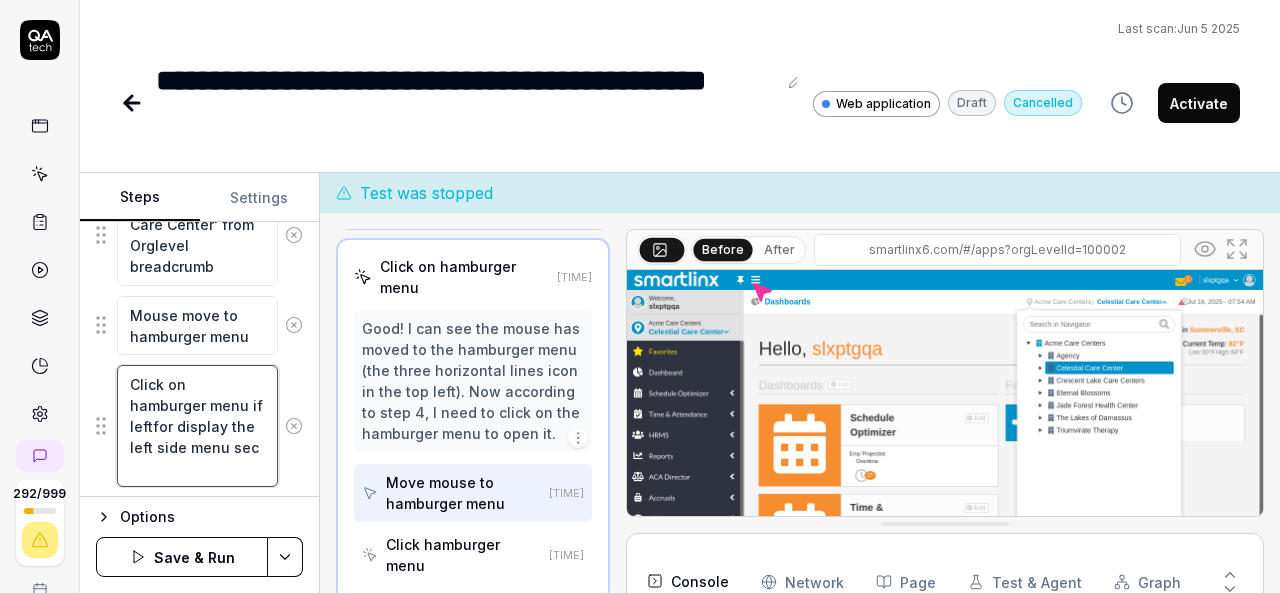 type on "*" 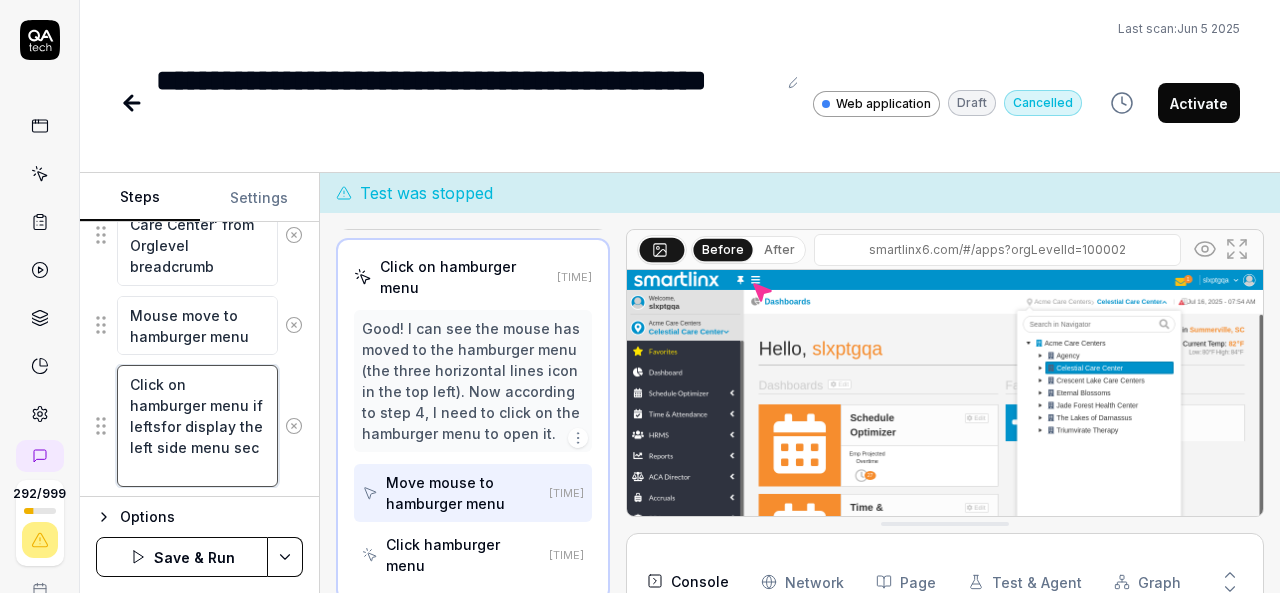 type on "*" 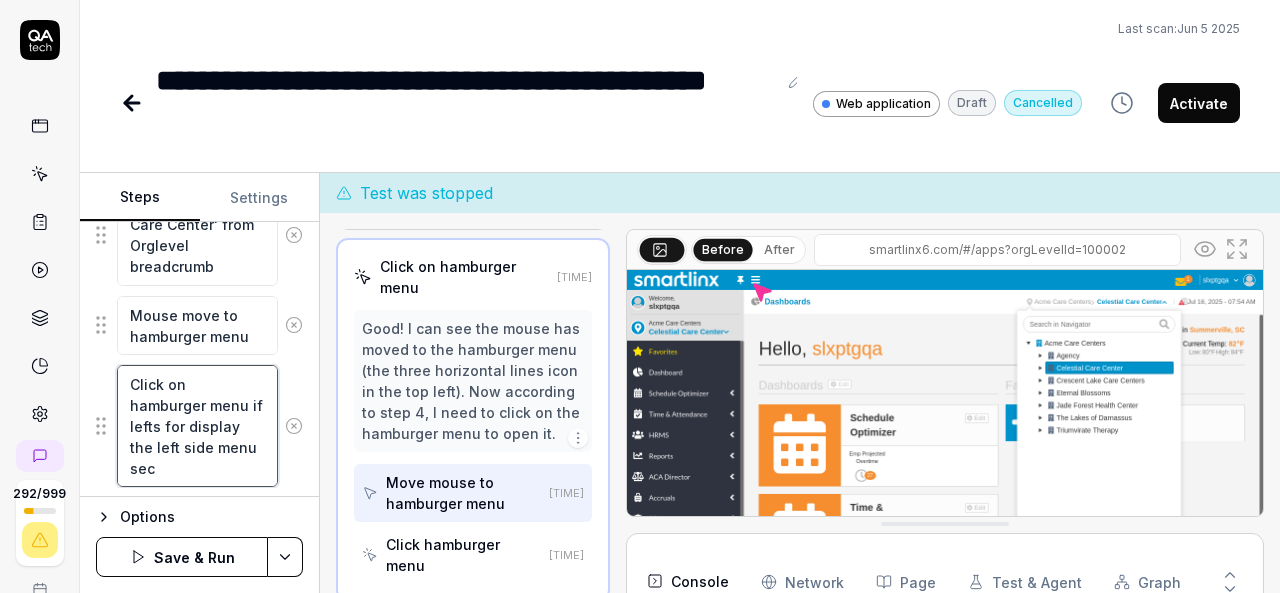 type on "*" 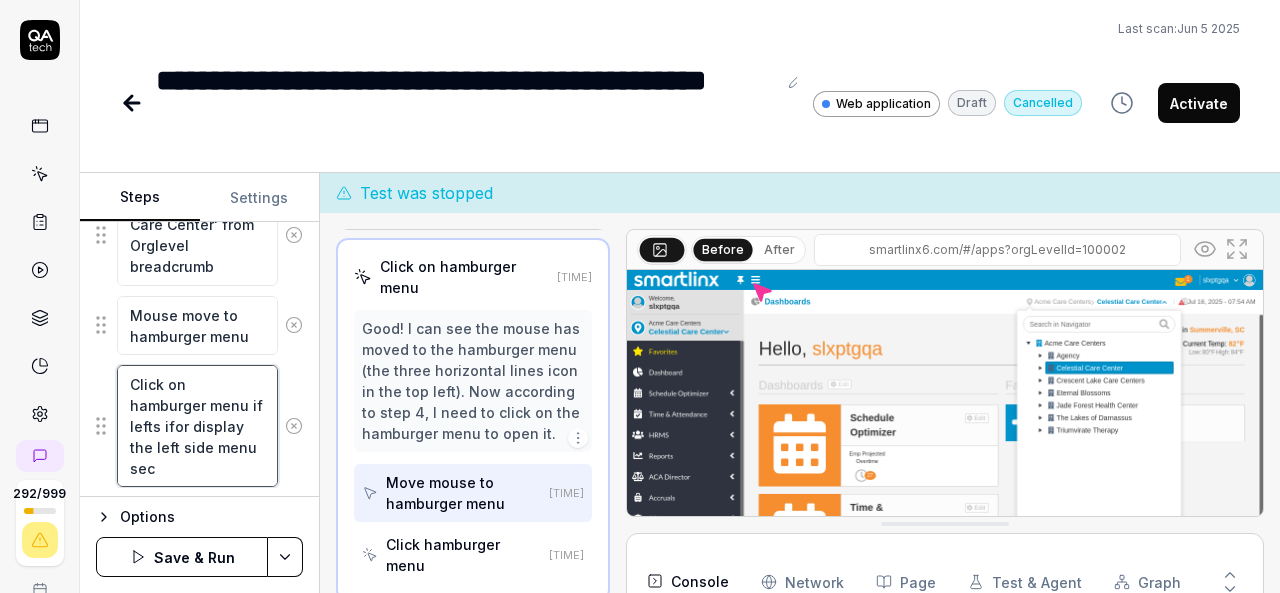 type on "*" 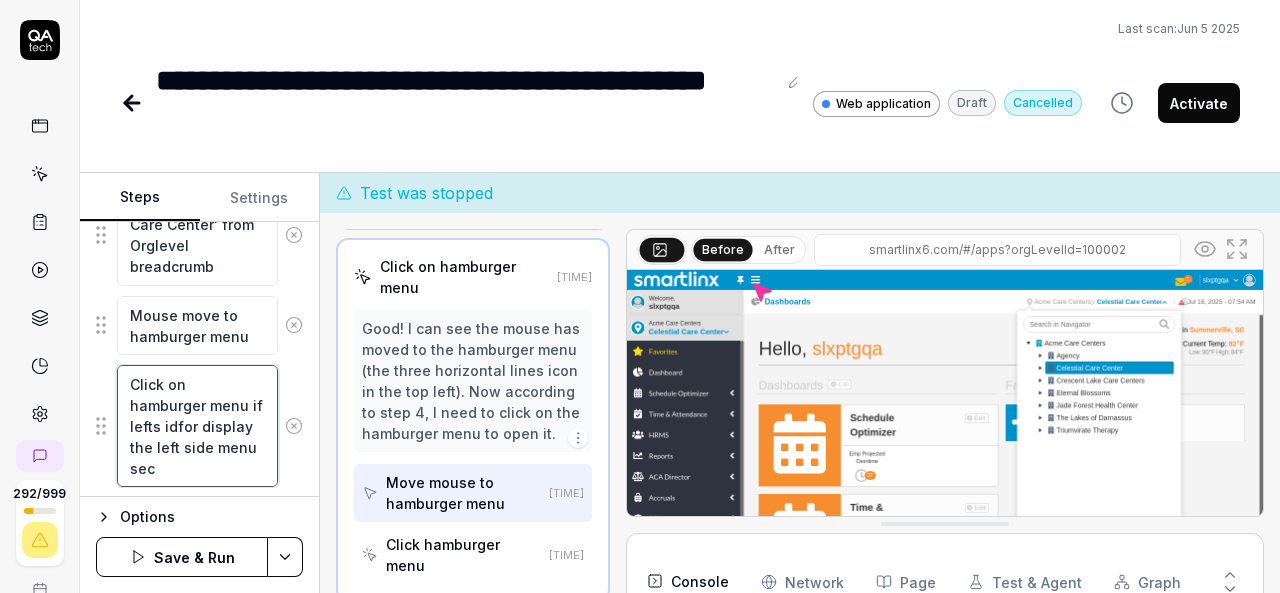 type on "*" 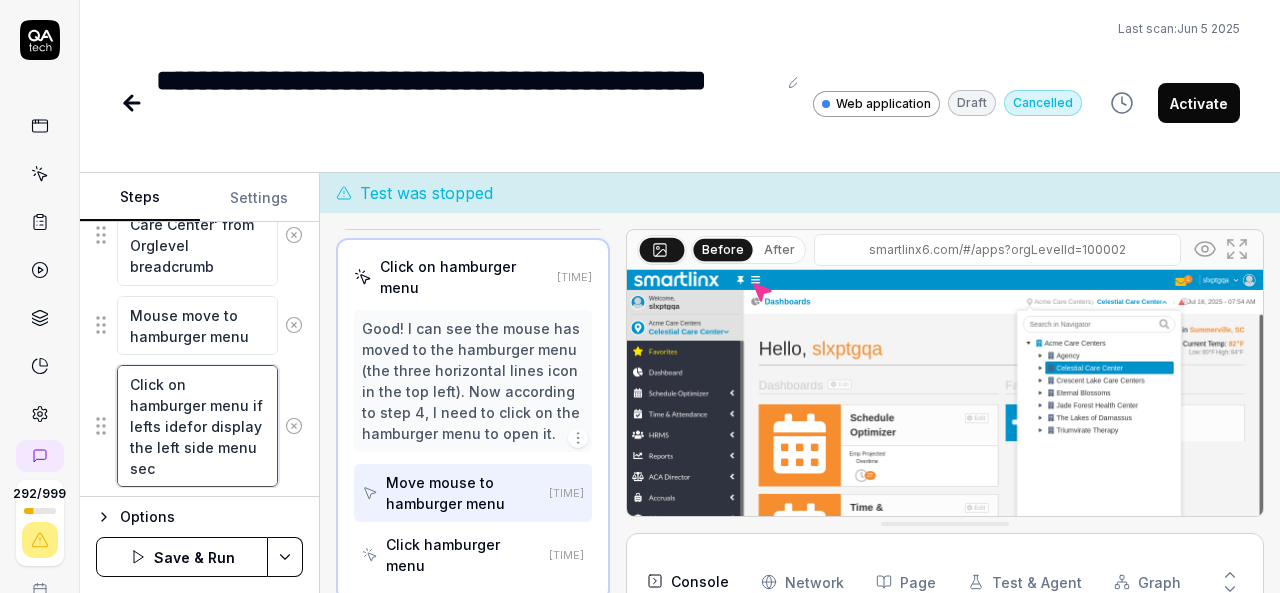 type on "*" 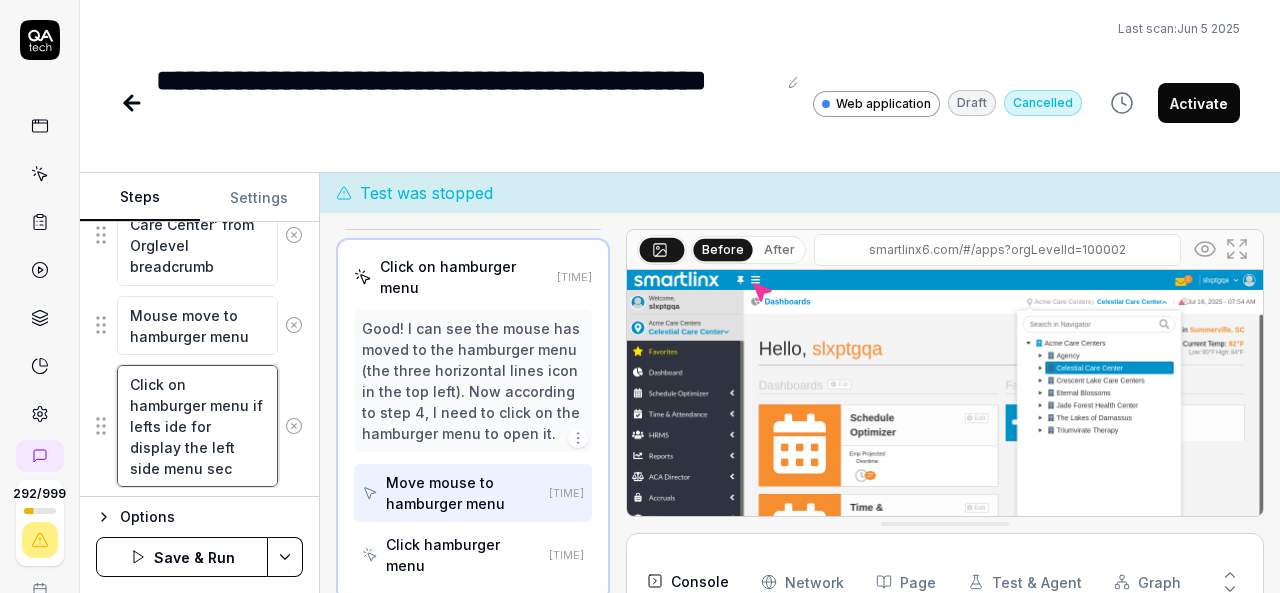 type on "*" 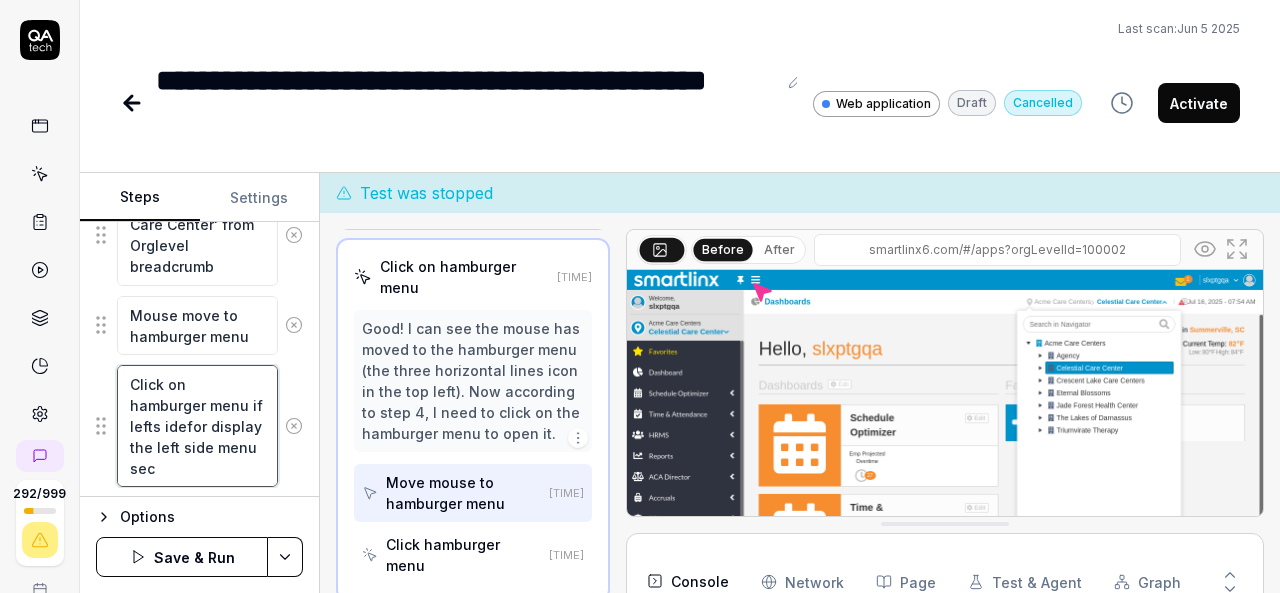 type on "*" 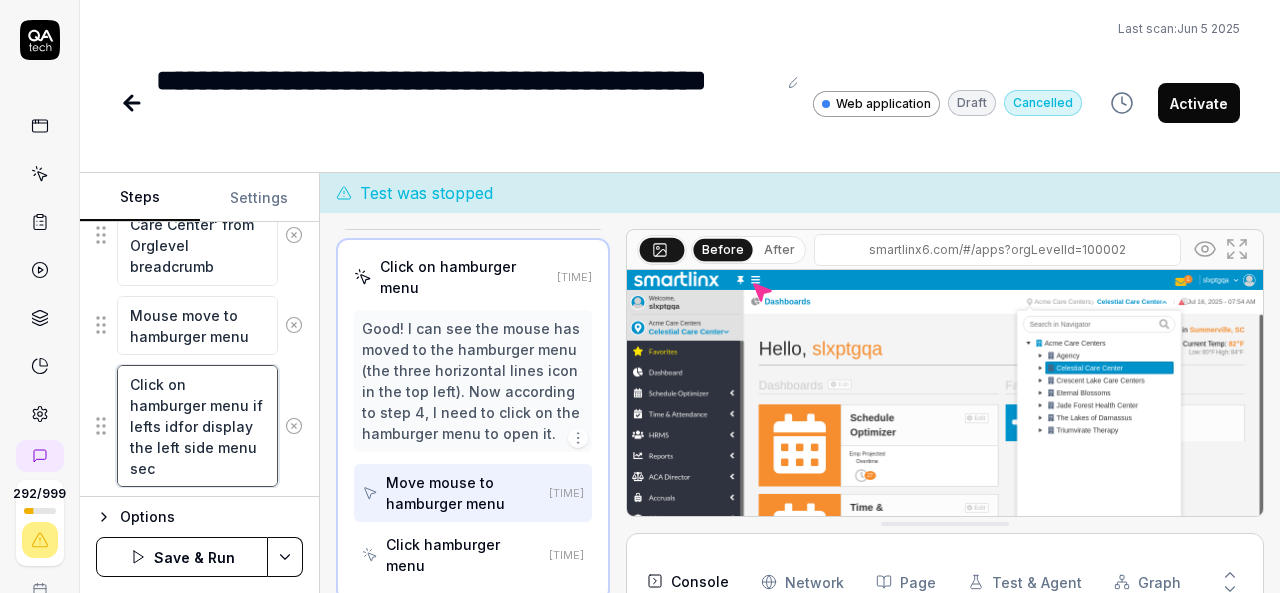 type on "*" 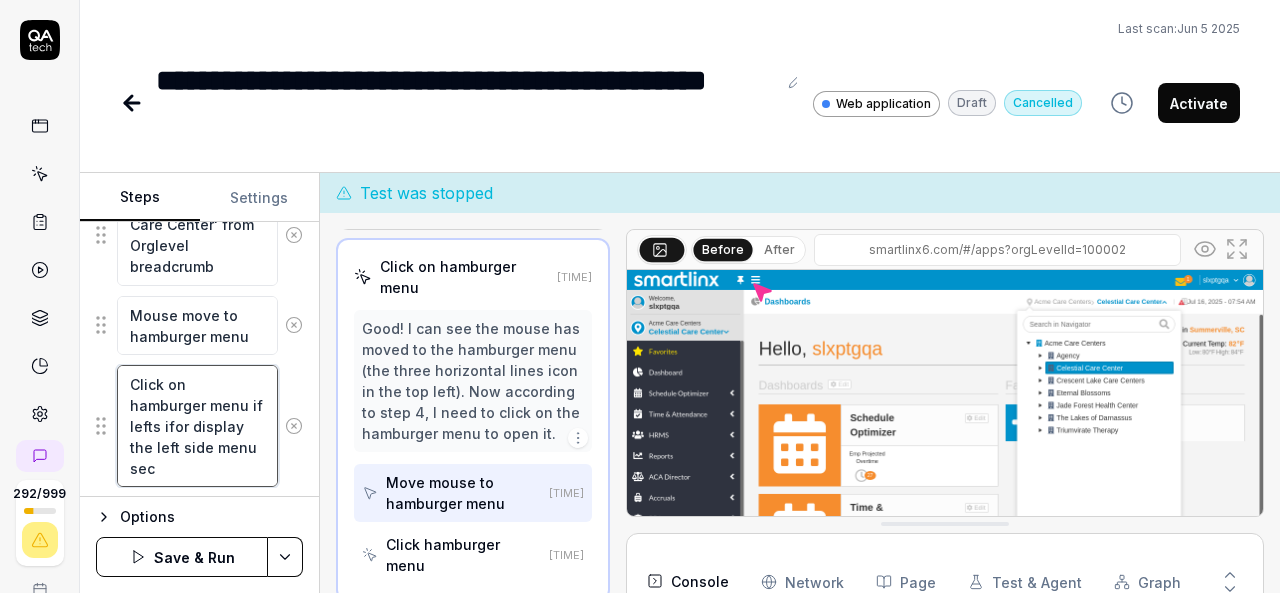 type on "*" 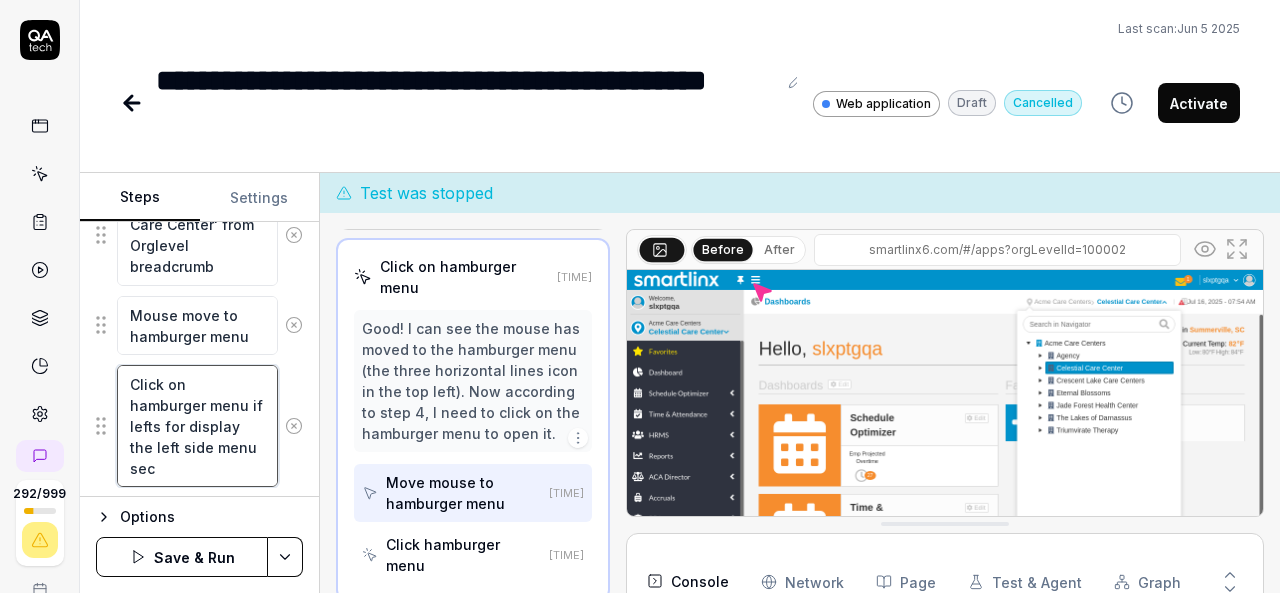 type on "*" 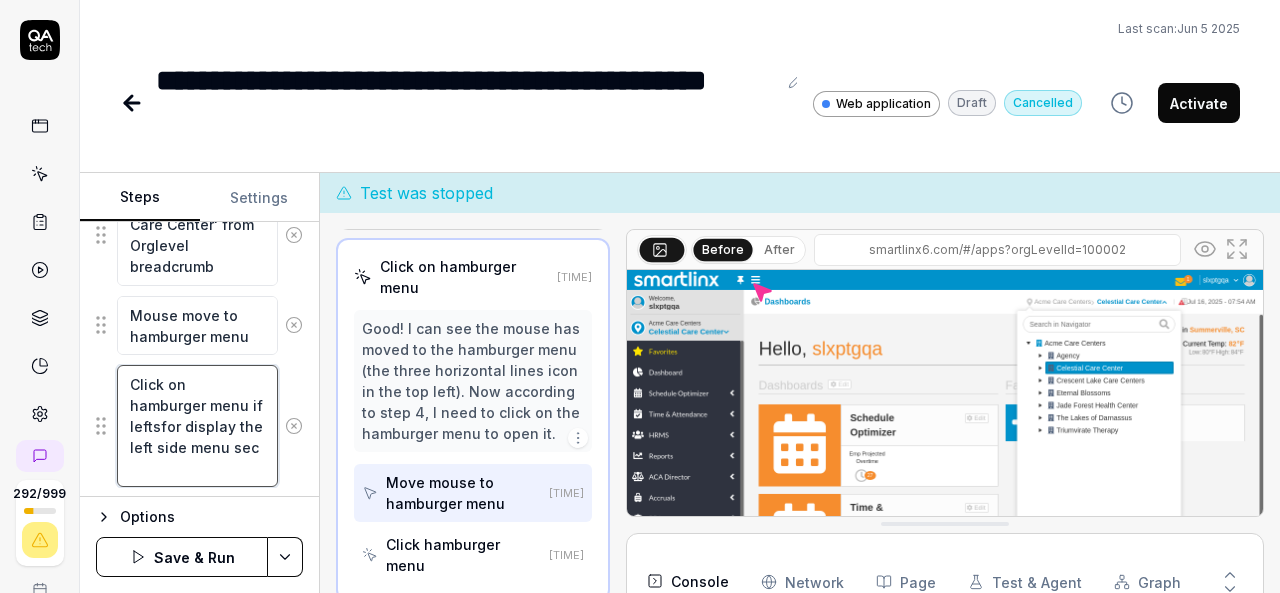 type on "*" 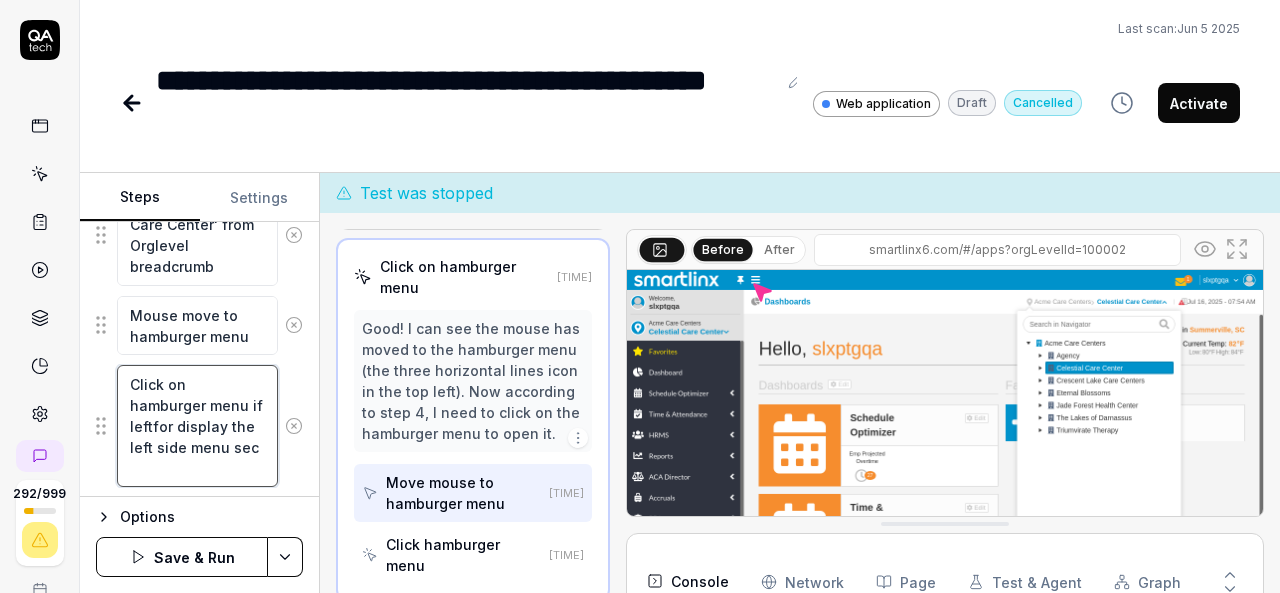 type on "*" 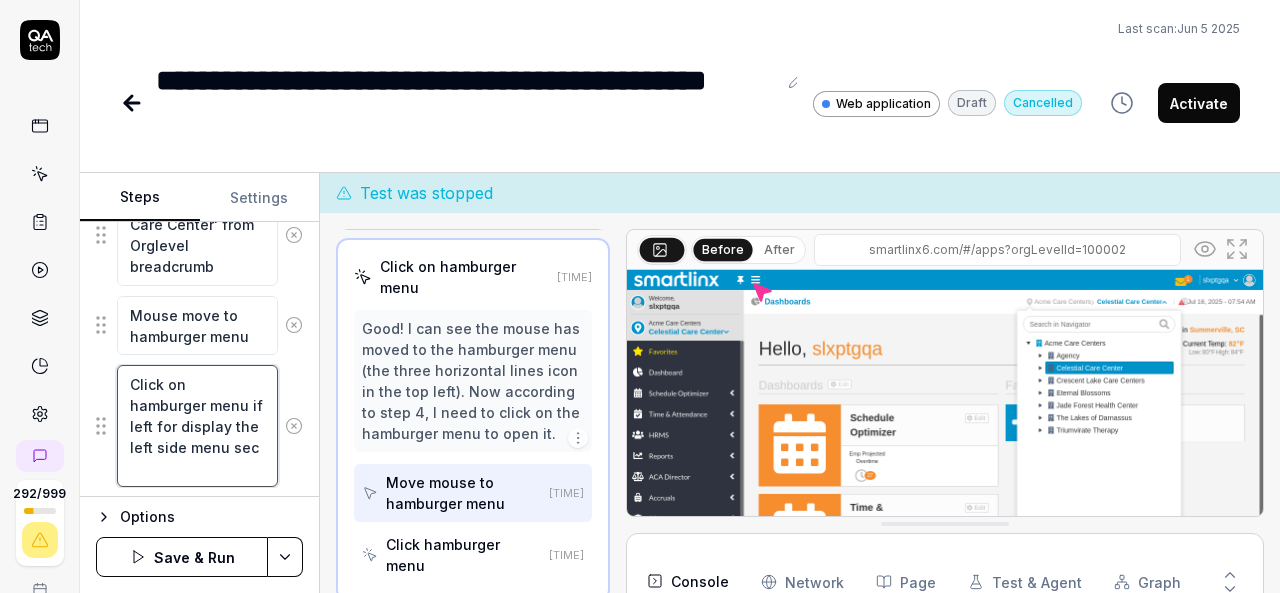 type on "*" 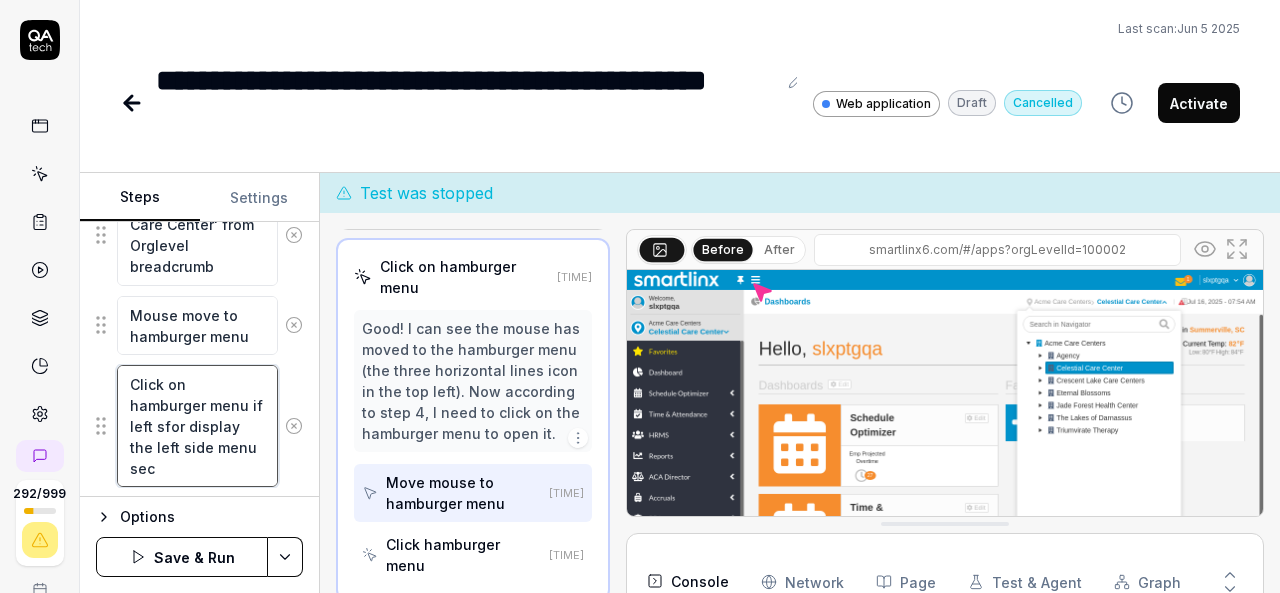 type on "*" 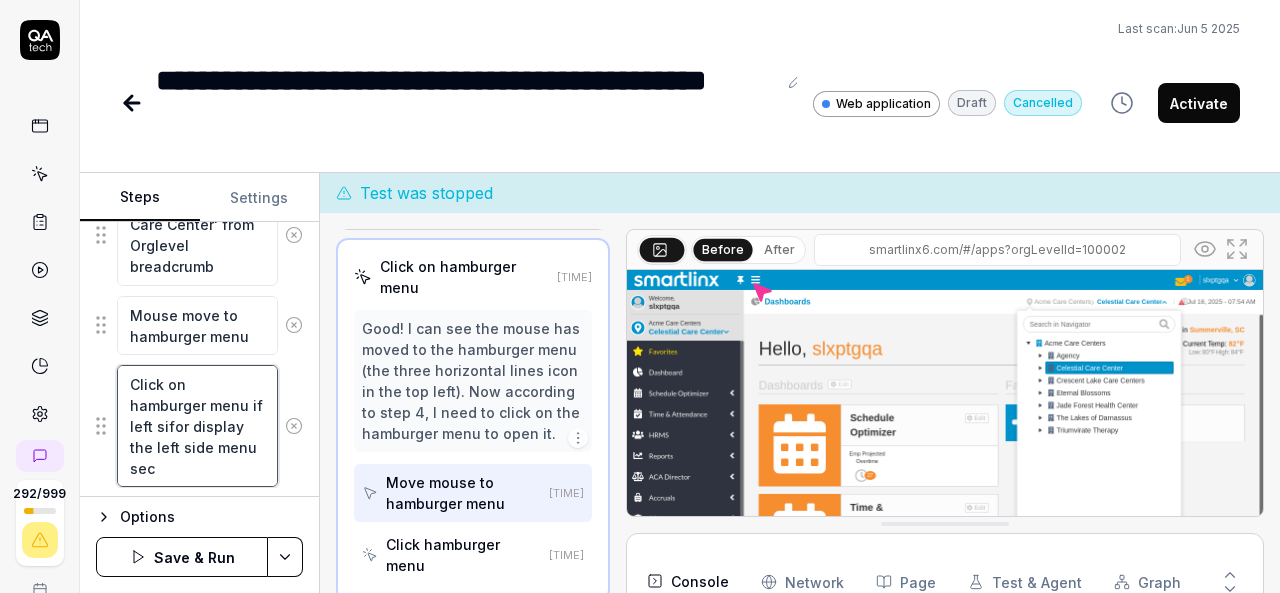 type on "*" 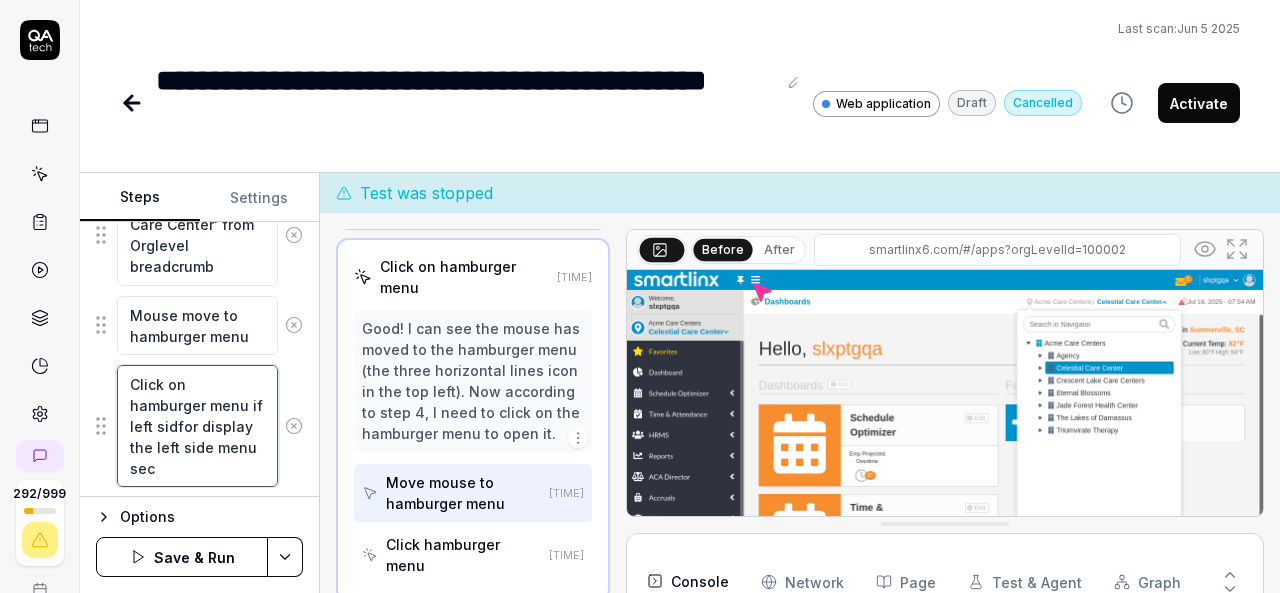 type on "*" 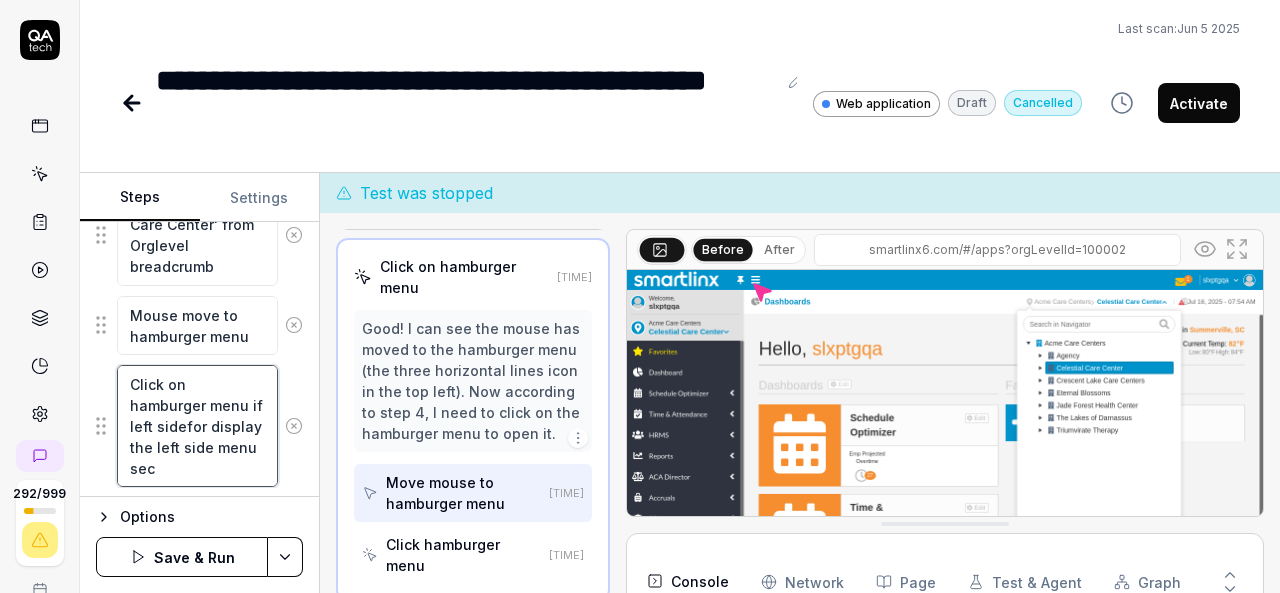 type on "*" 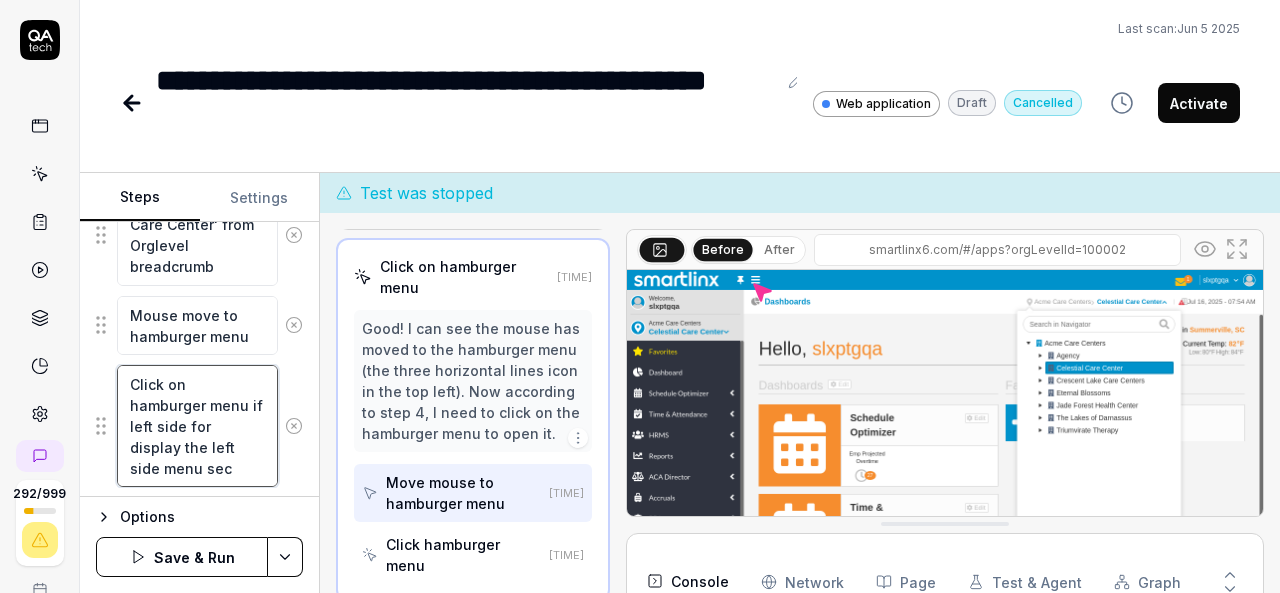 type on "*" 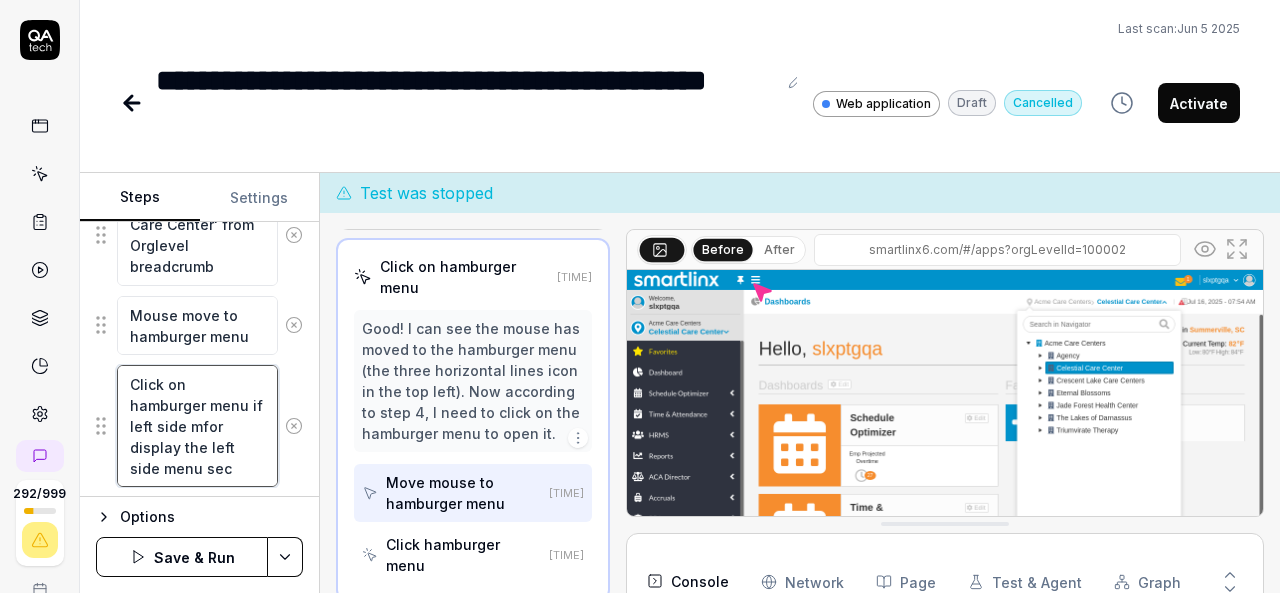type on "*" 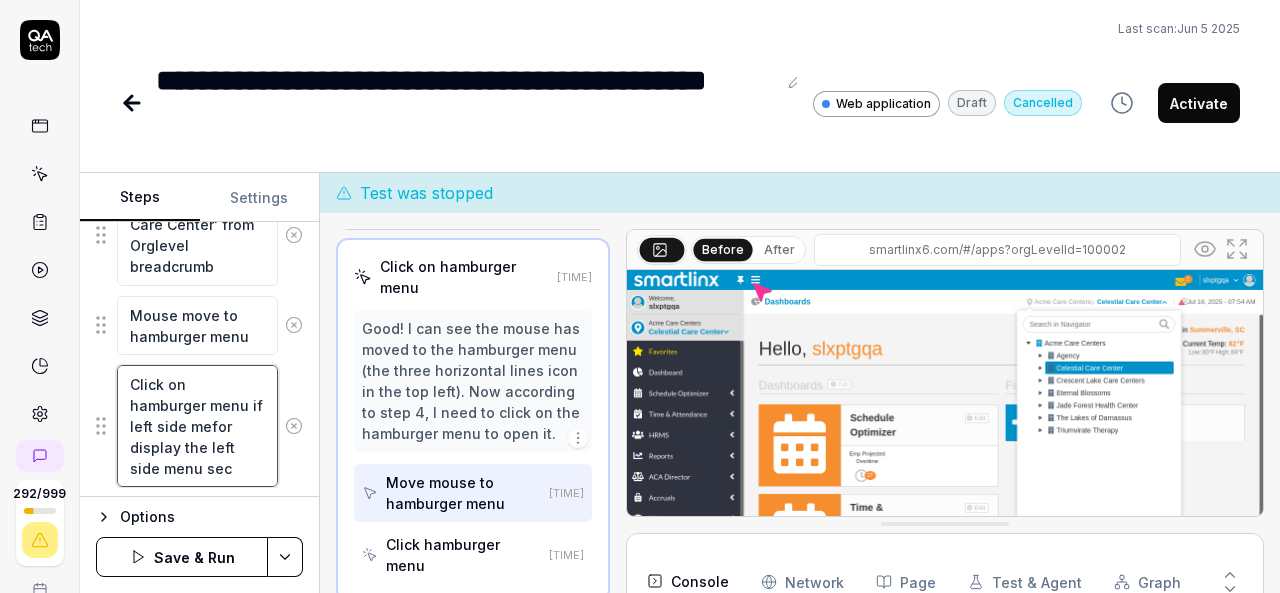 type on "*" 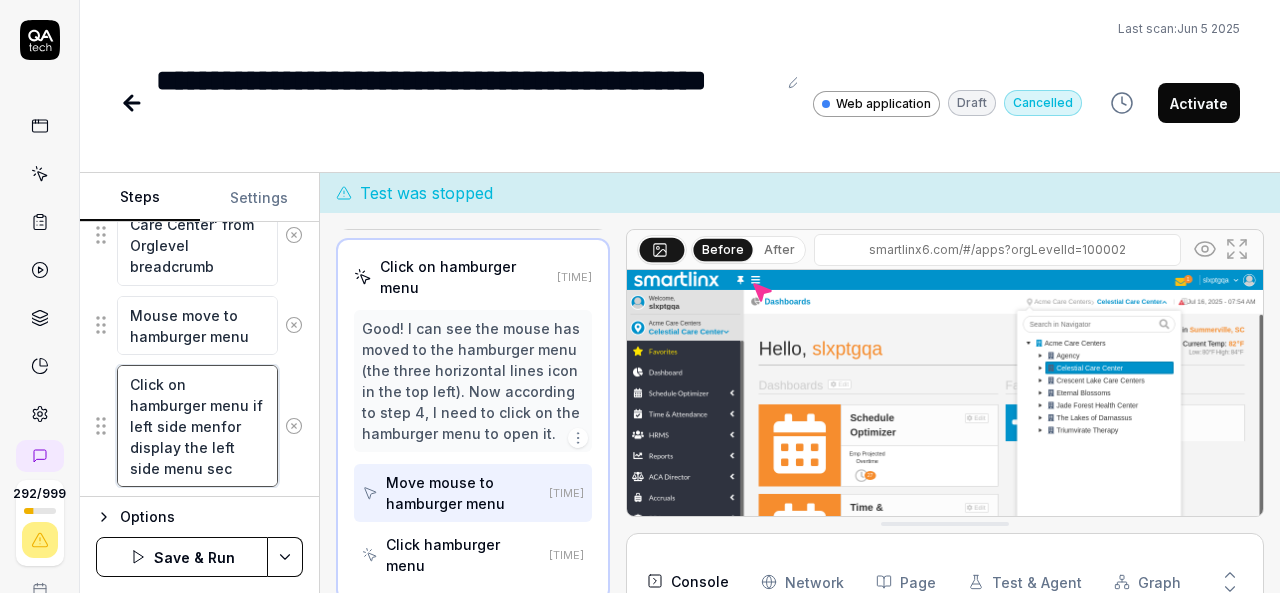 type on "*" 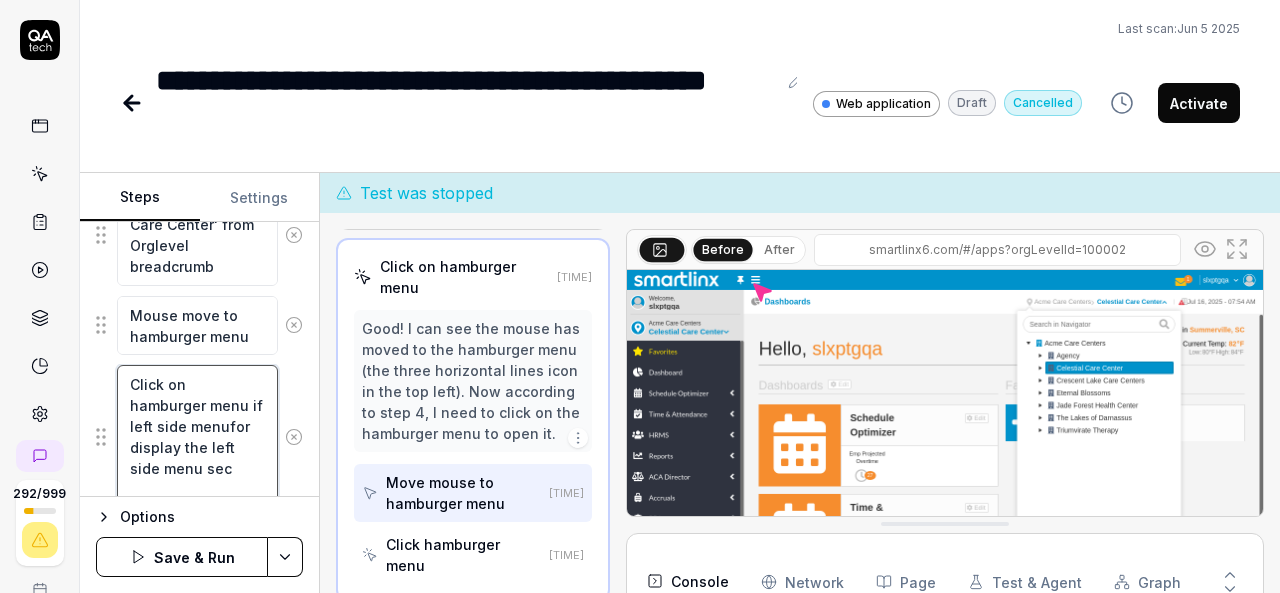 type on "*" 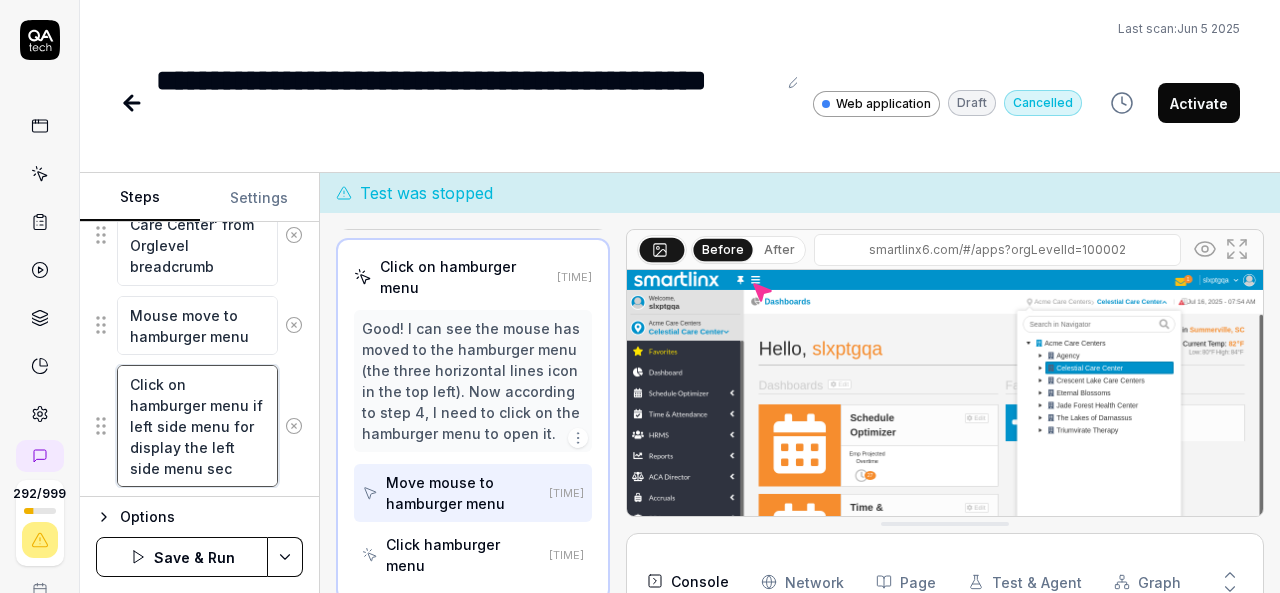 type on "*" 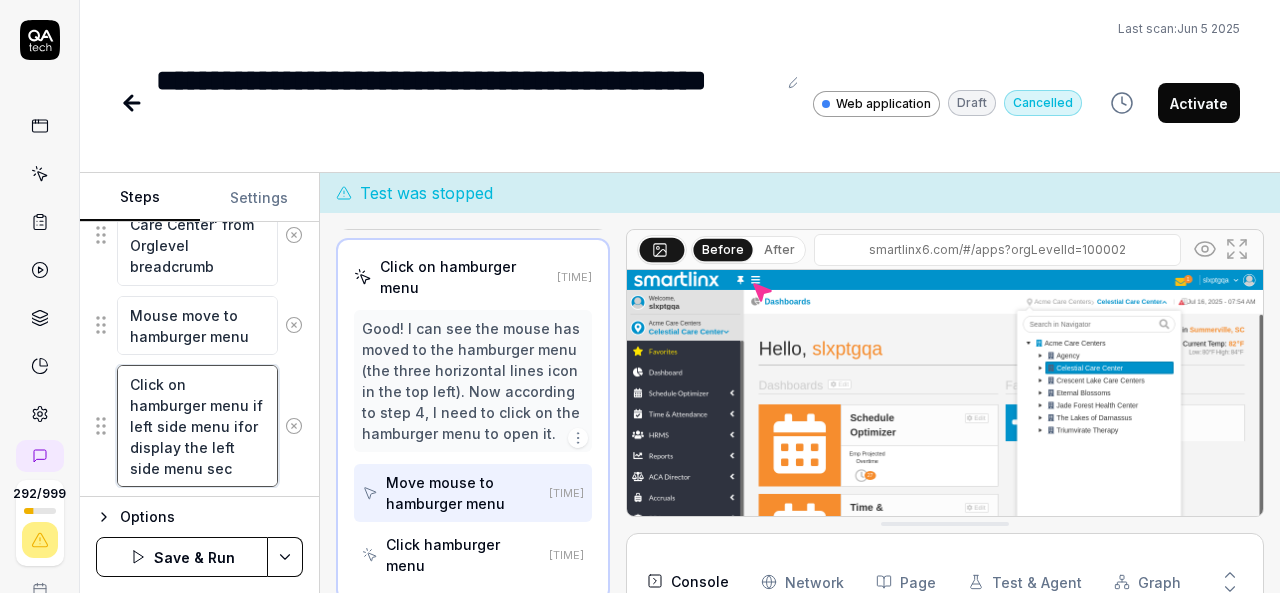 type on "*" 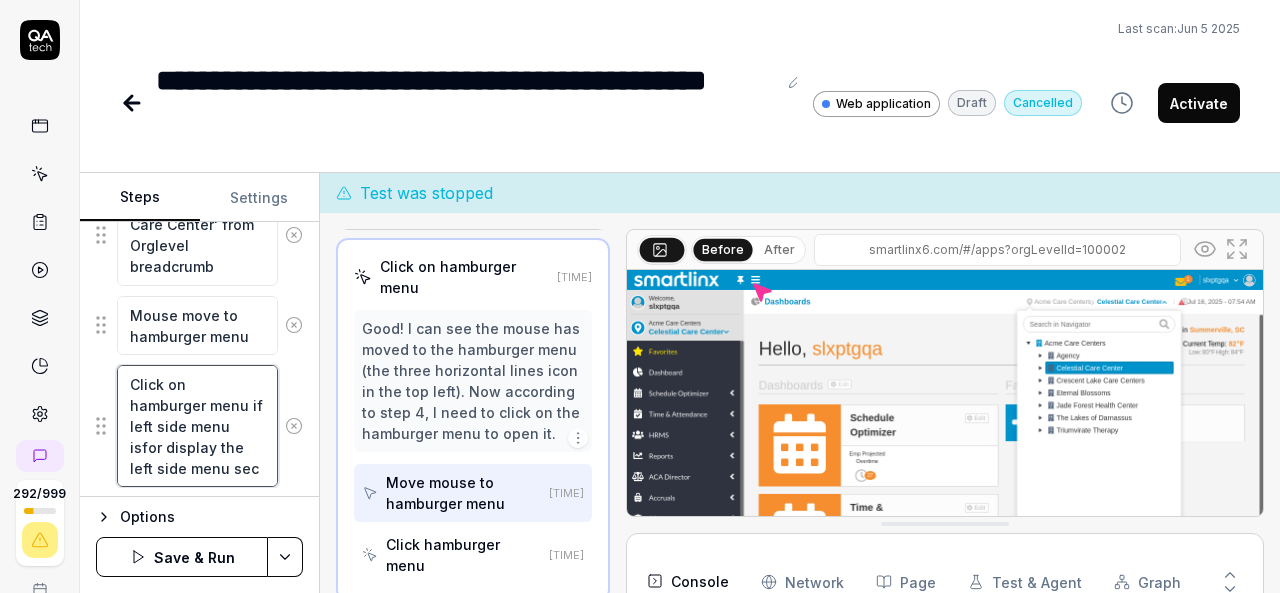 type on "Click on hamburger menu if left side menu is for display the left side menu sec" 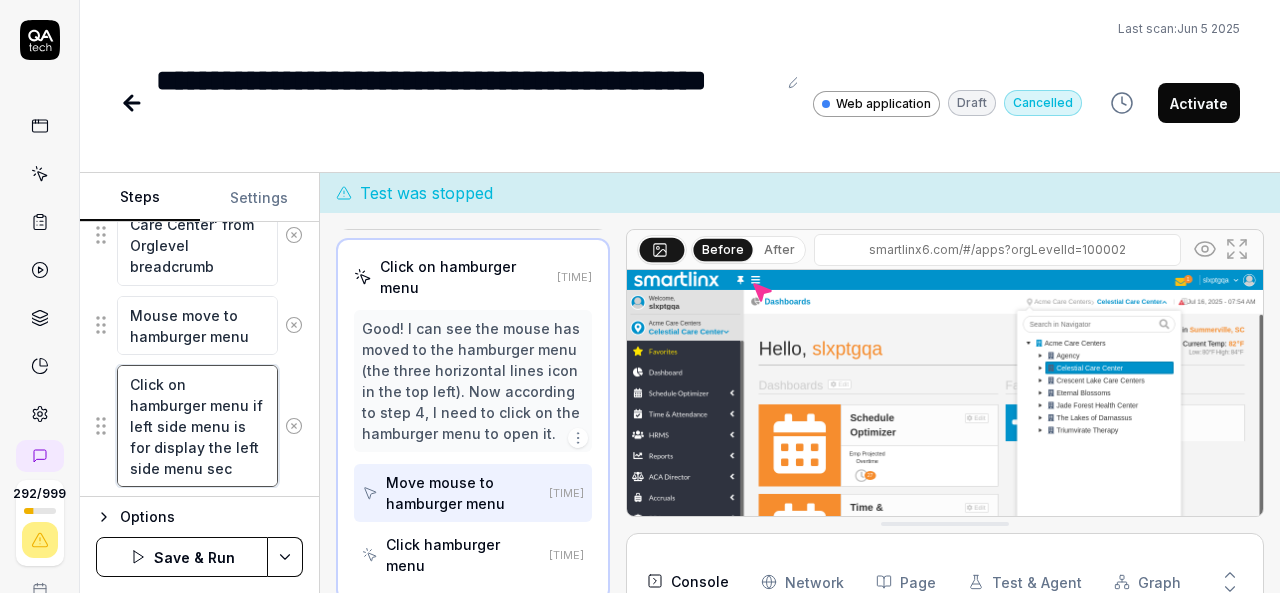type on "*" 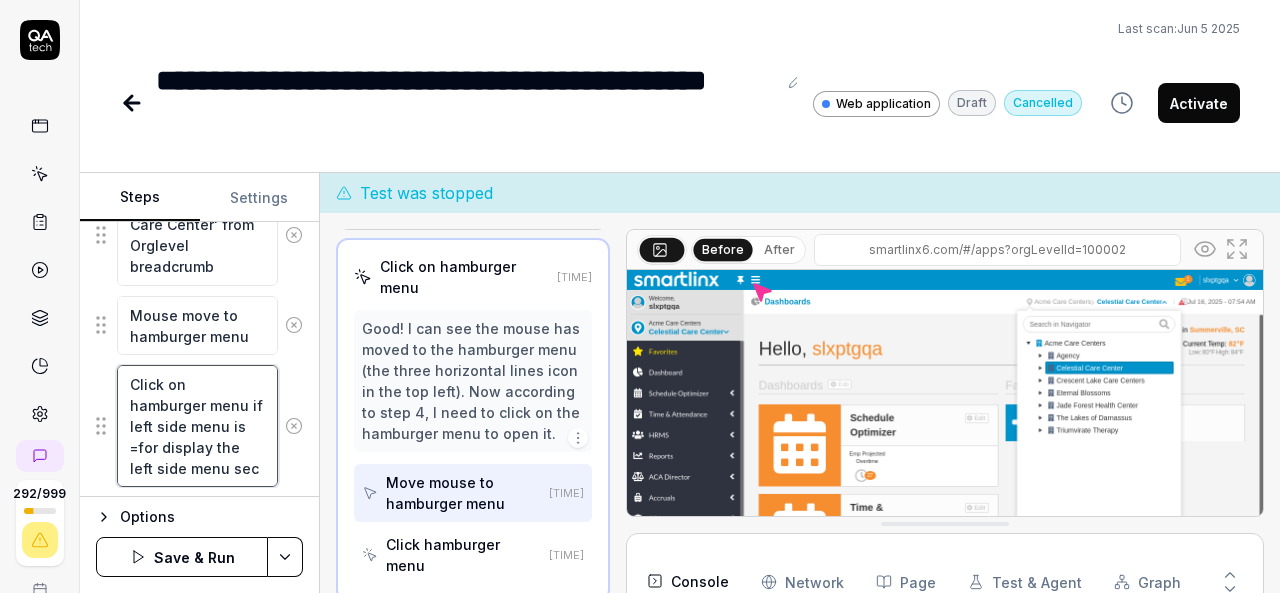 type on "*" 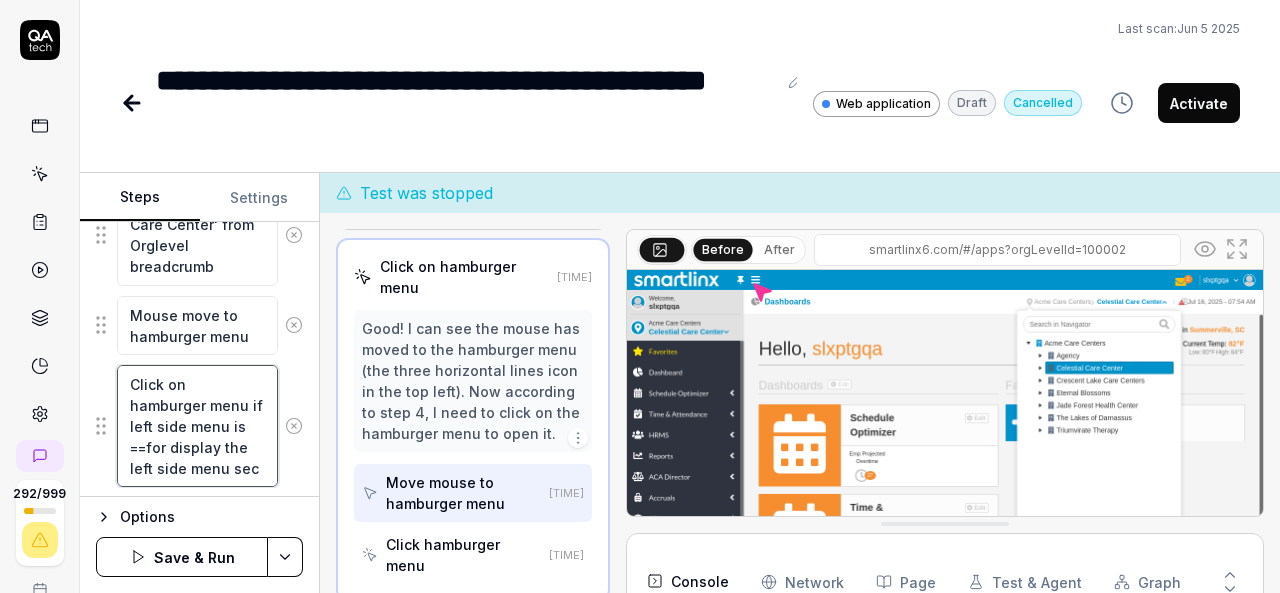 type on "*" 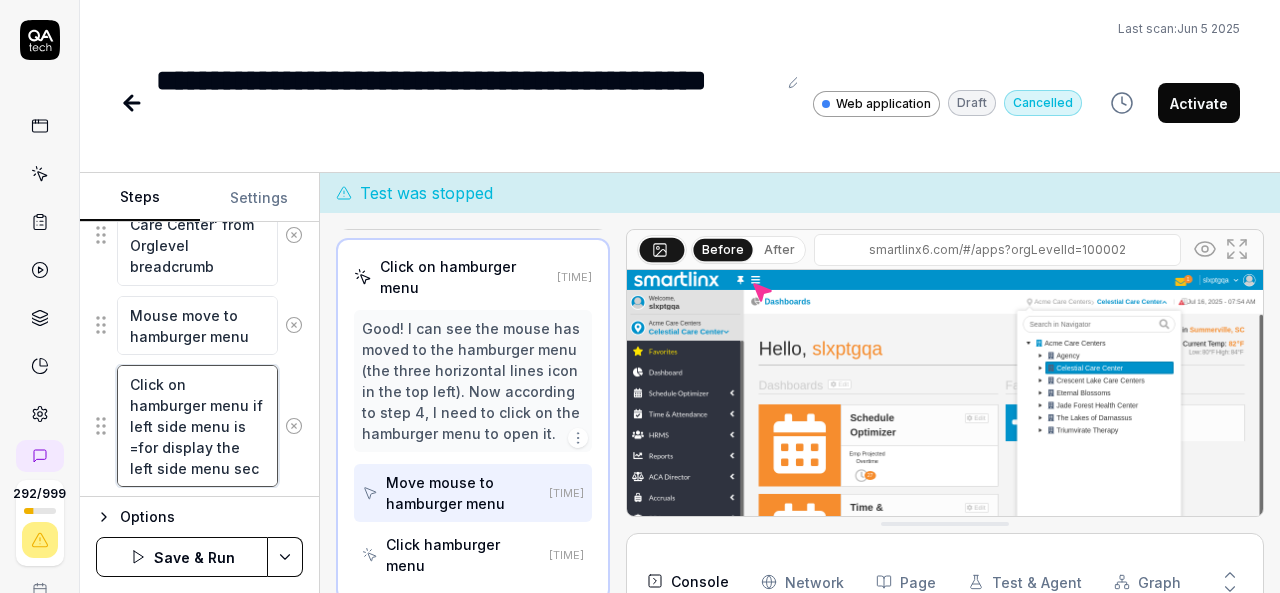type on "*" 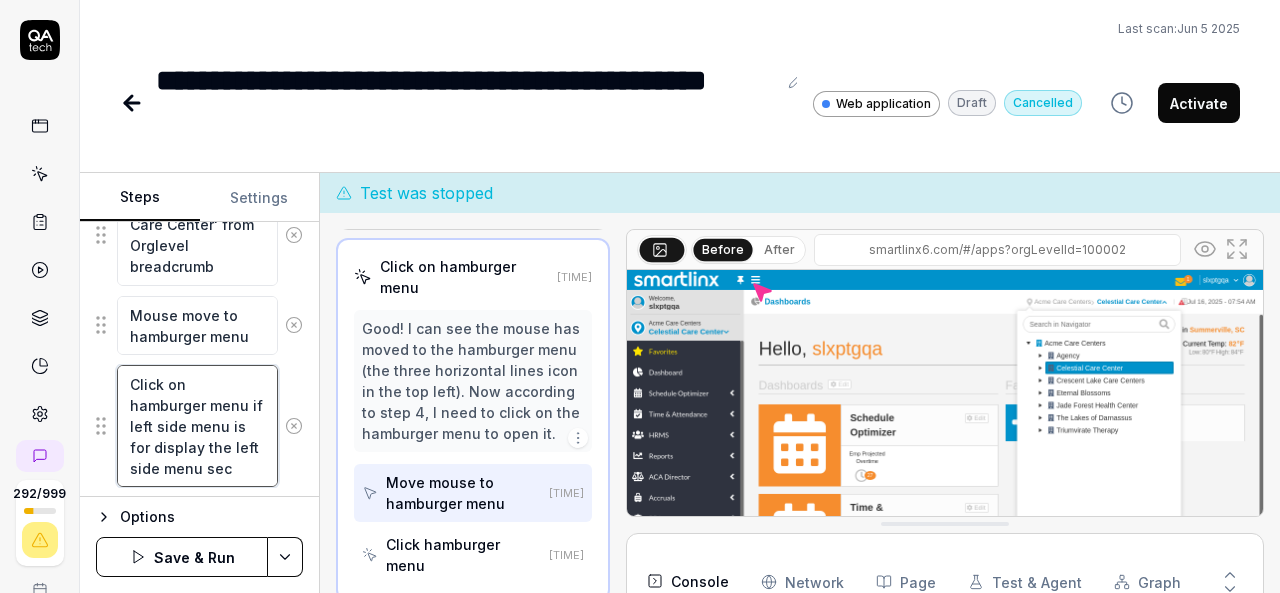 type on "*" 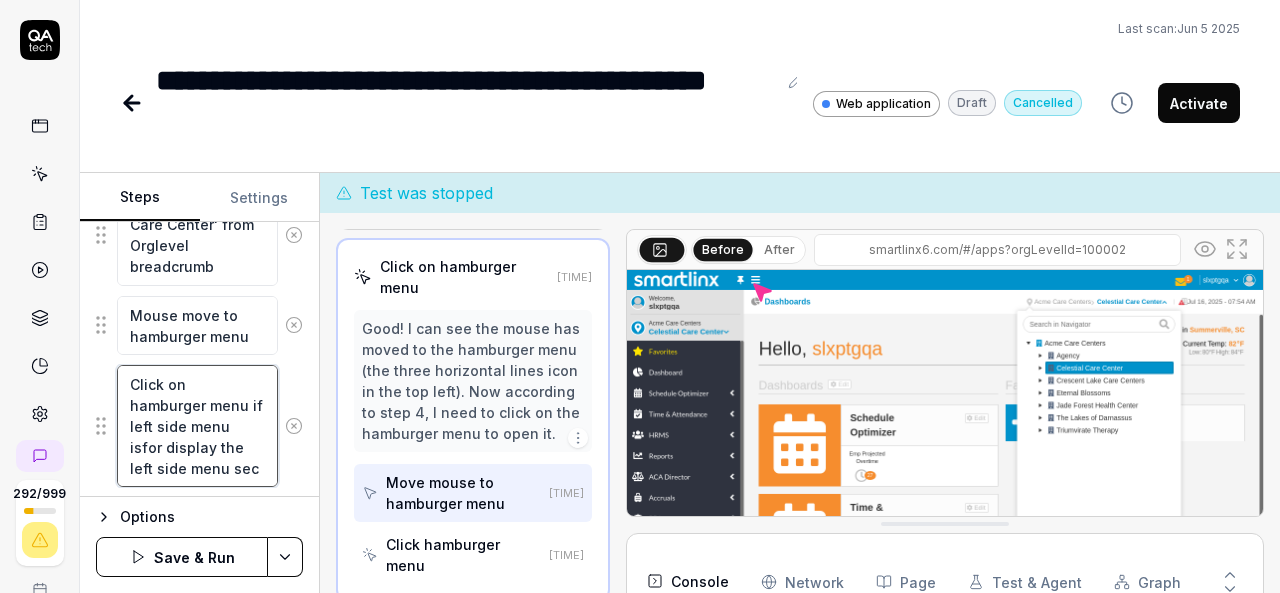 type on "*" 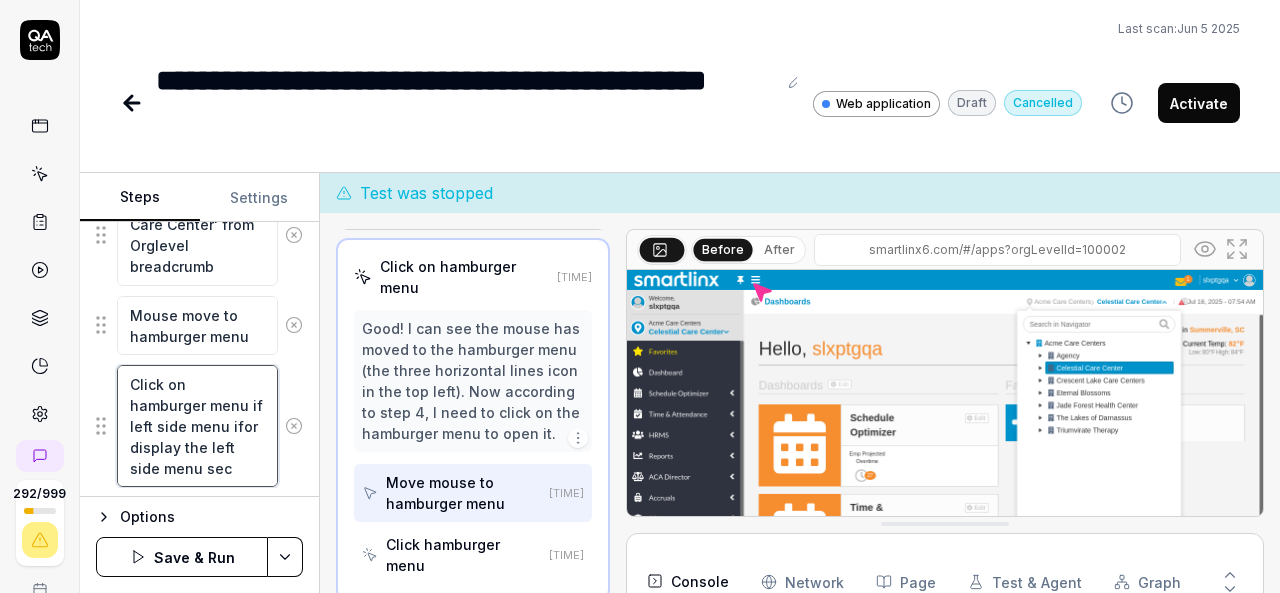 type on "*" 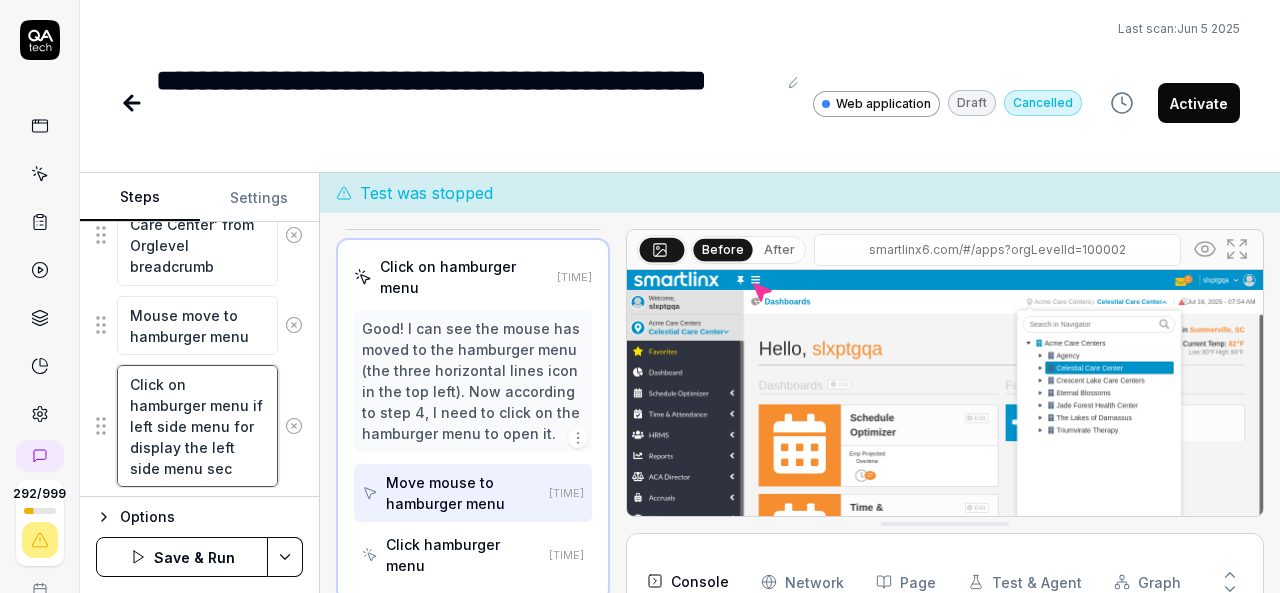 type on "*" 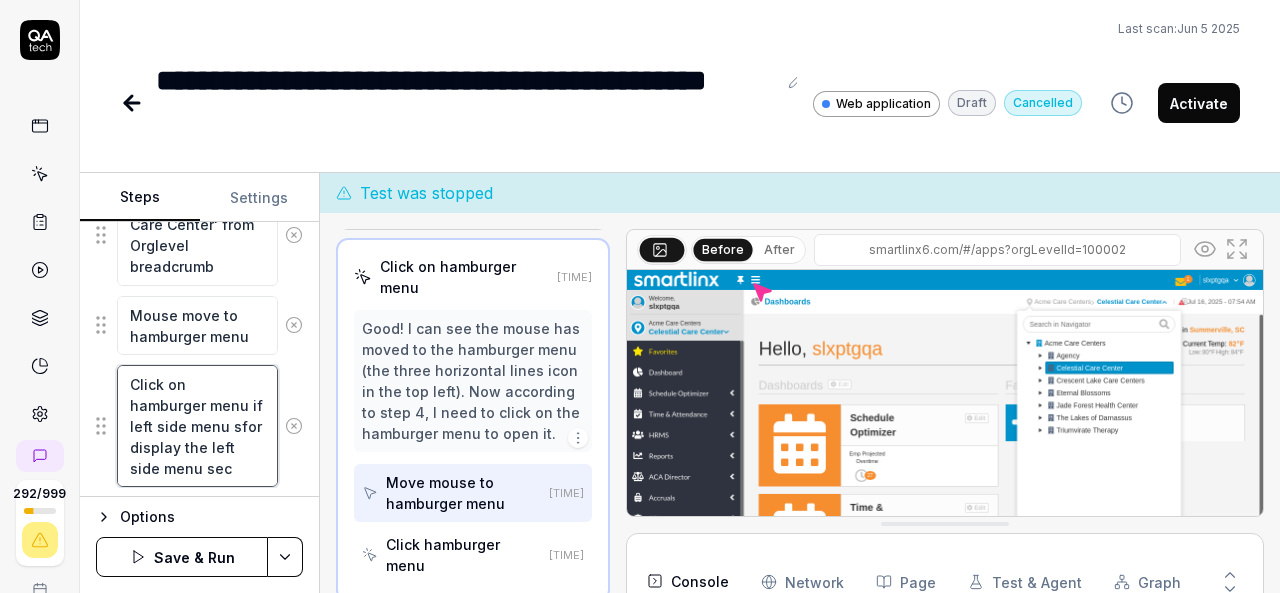 type on "*" 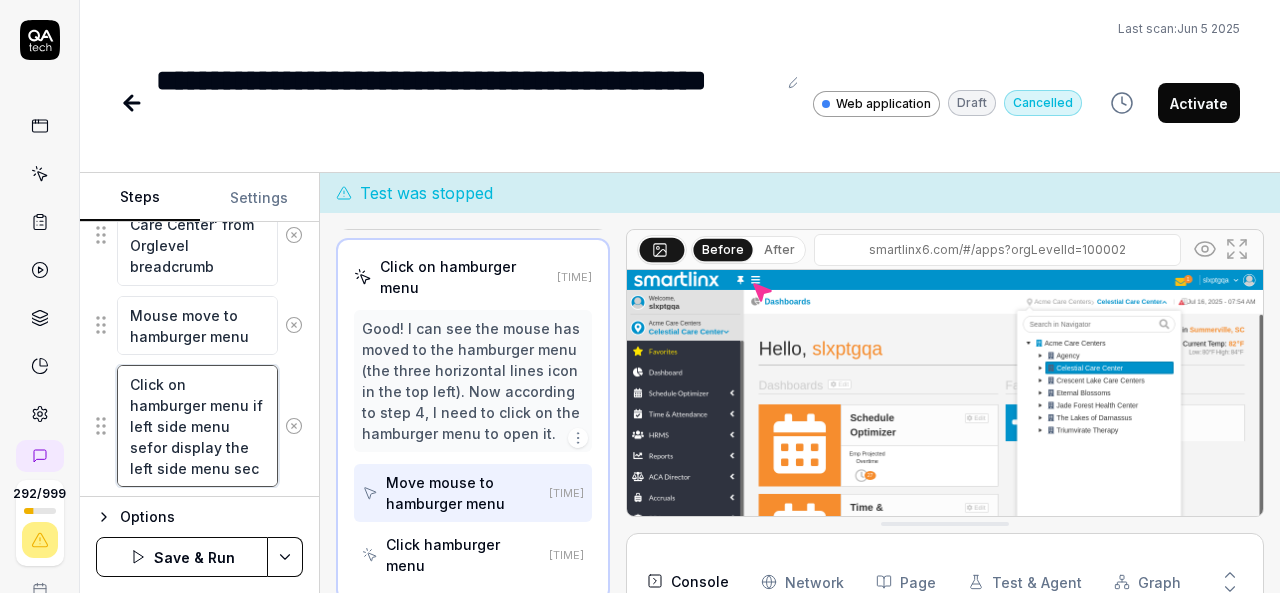 type on "*" 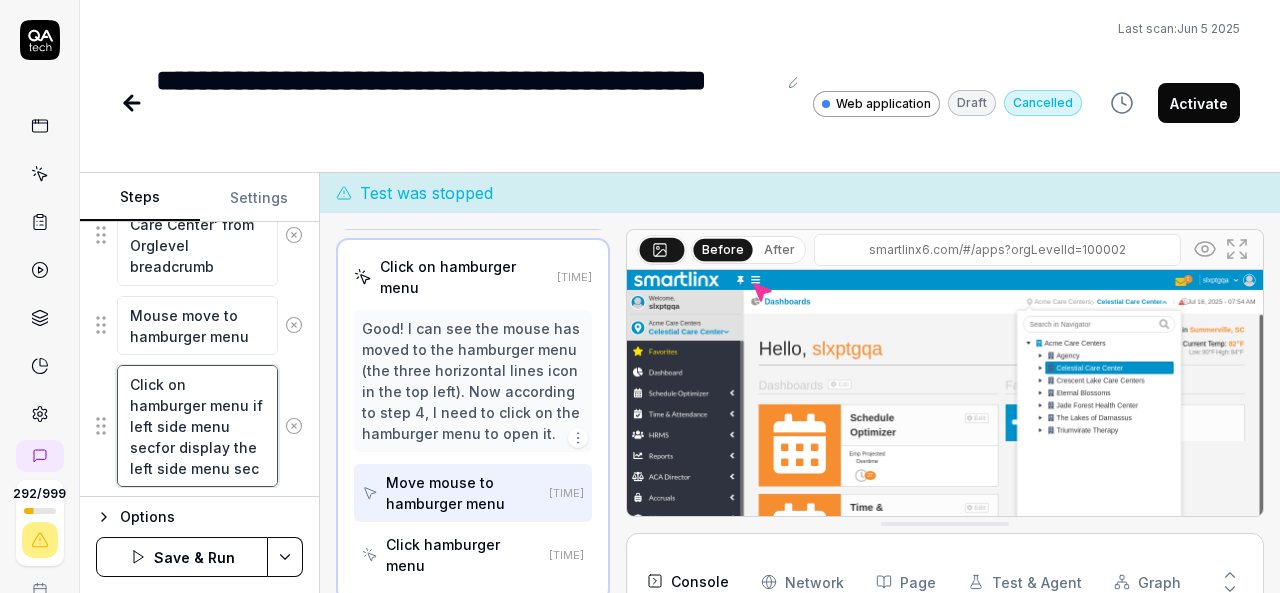 type on "*" 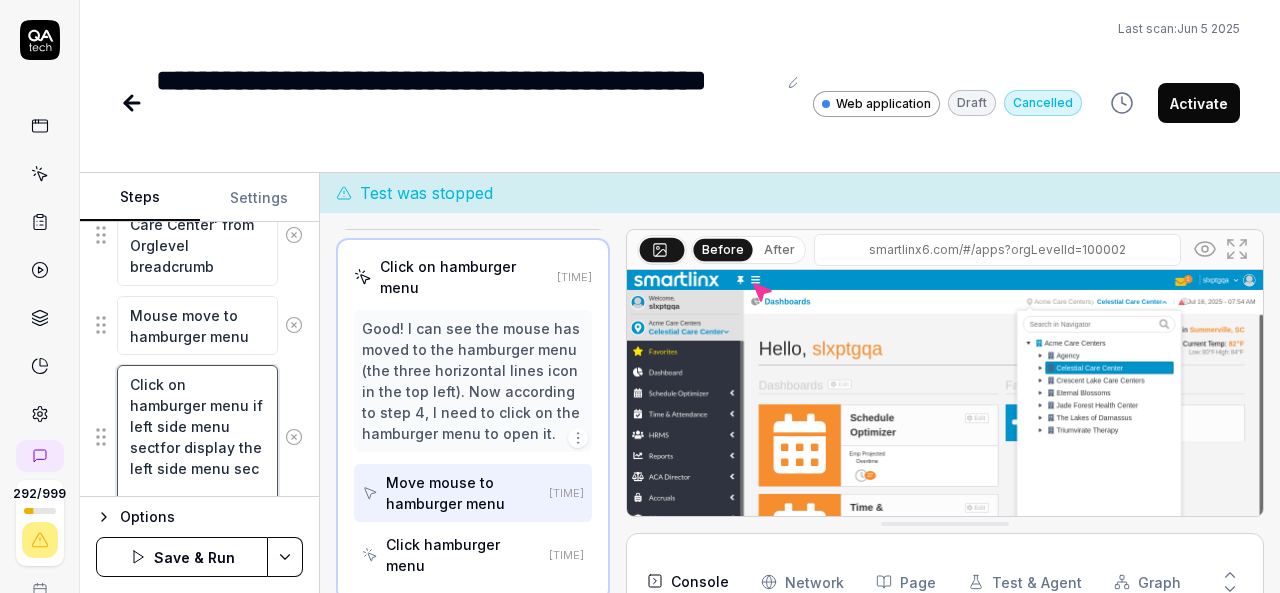 type on "*" 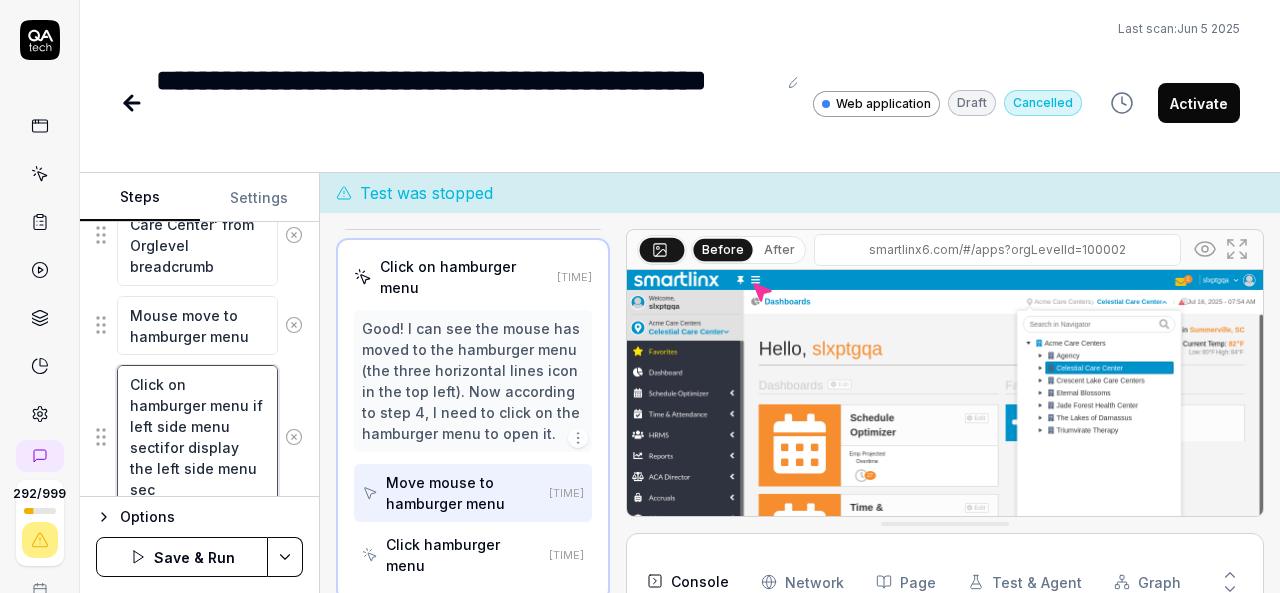 type on "*" 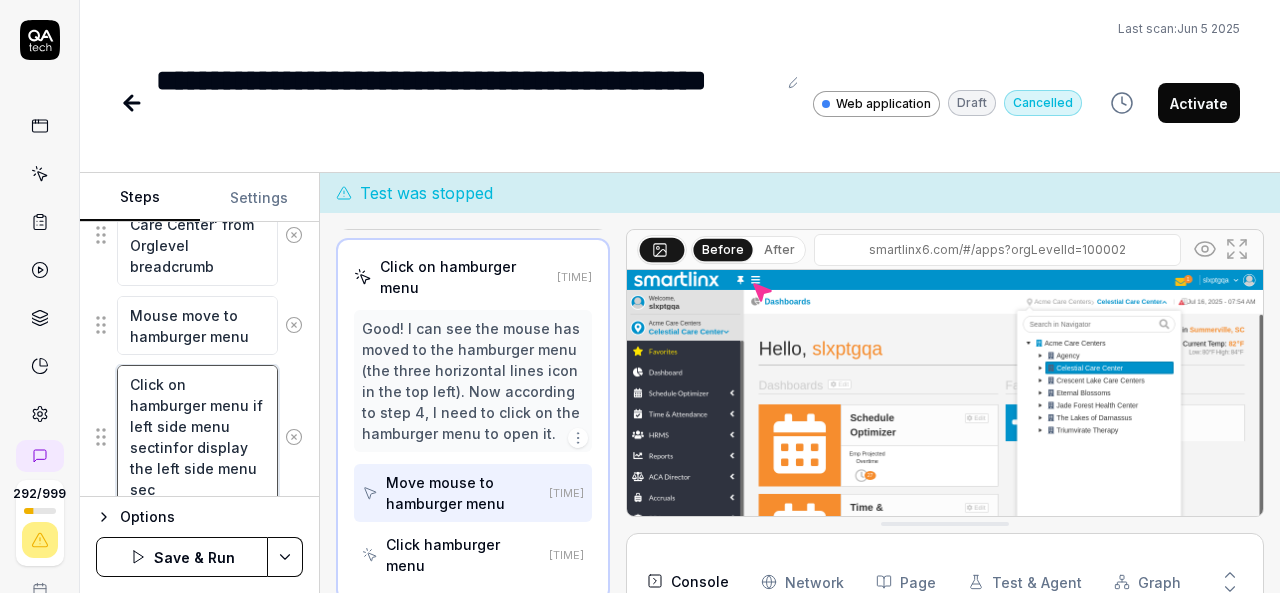 type 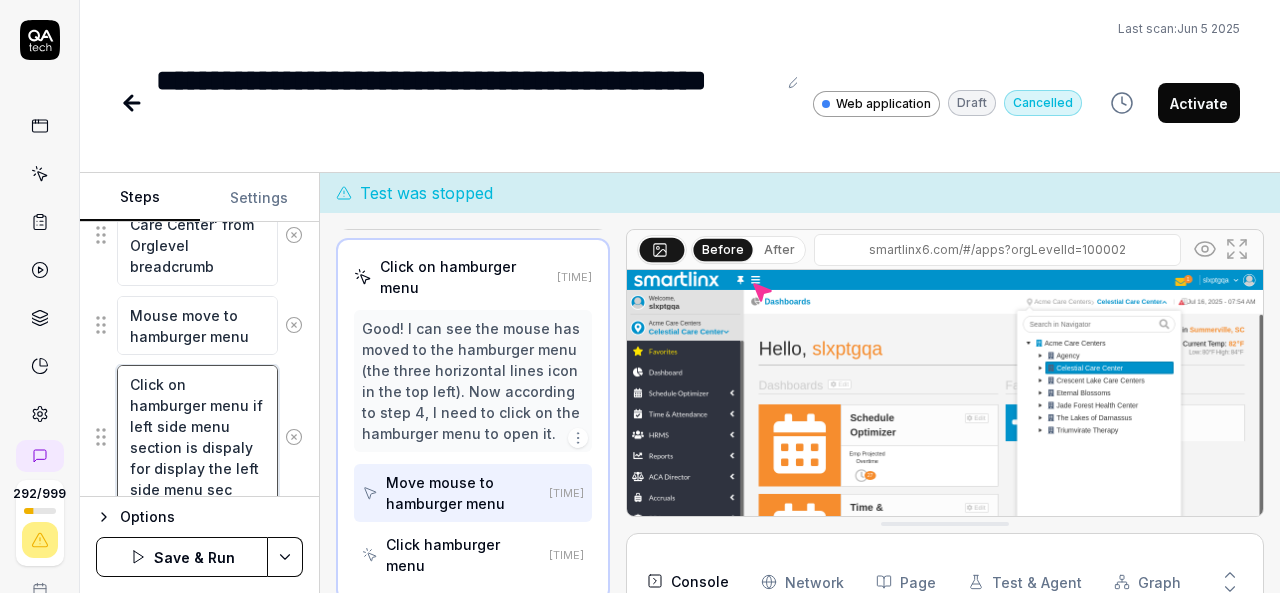 scroll, scrollTop: 476, scrollLeft: 0, axis: vertical 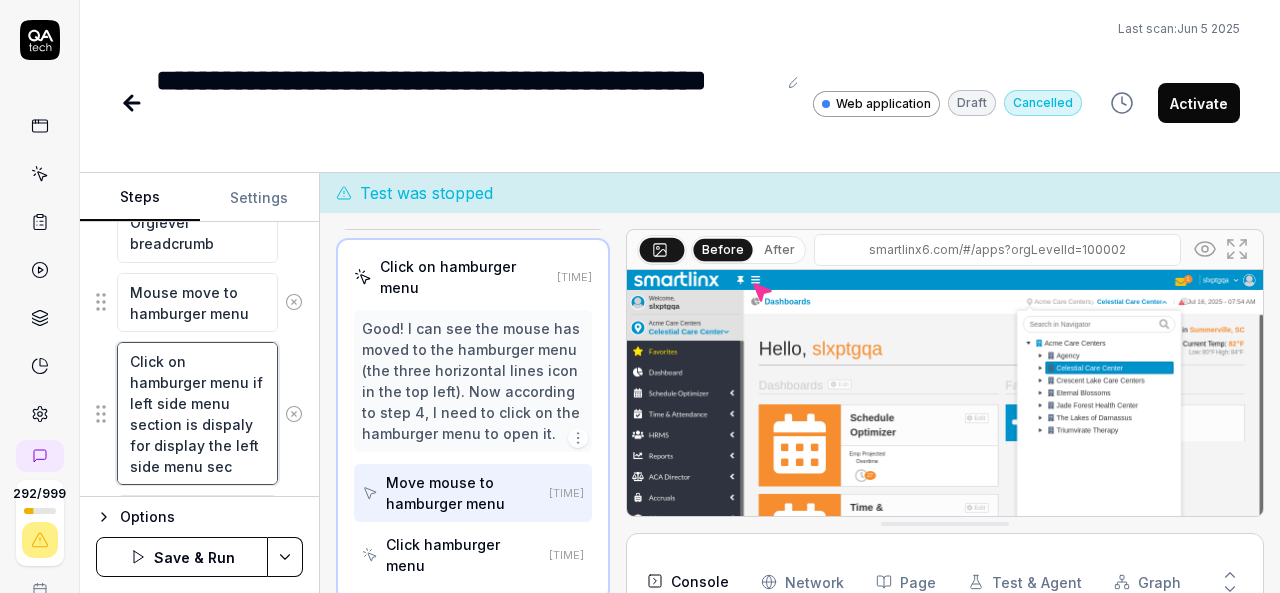 click on "Click on hamburger menu if left side menu section is dispaly for display the left side menu sec" at bounding box center (197, 413) 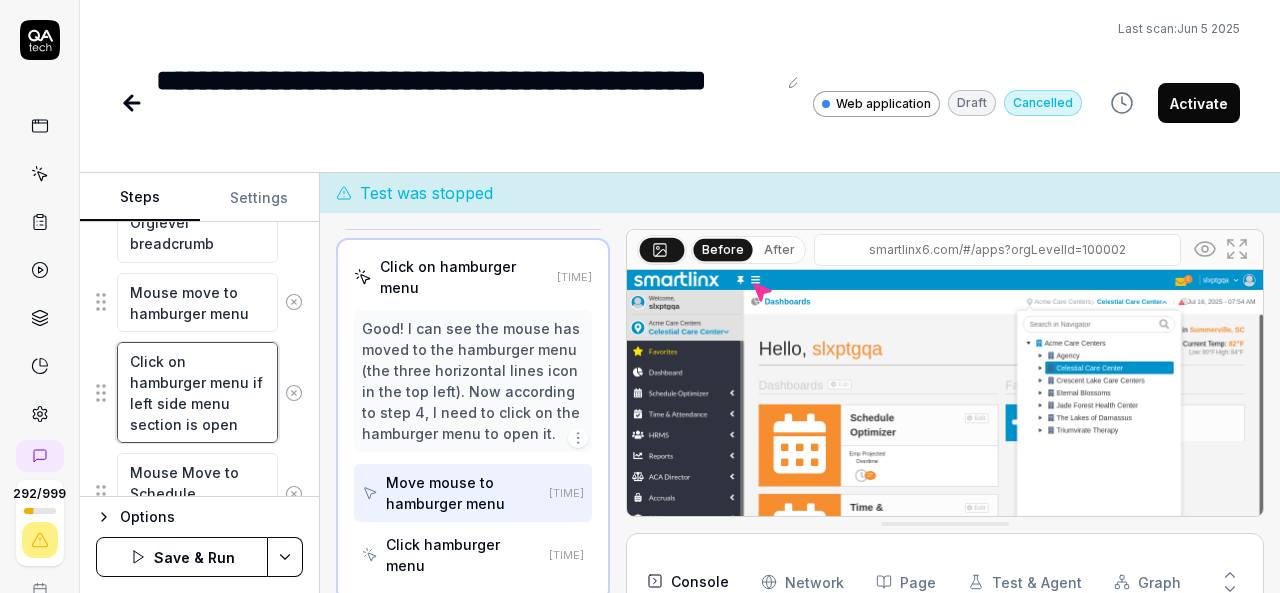 click on "Click on hamburger menu if left side menu section is open" at bounding box center (197, 392) 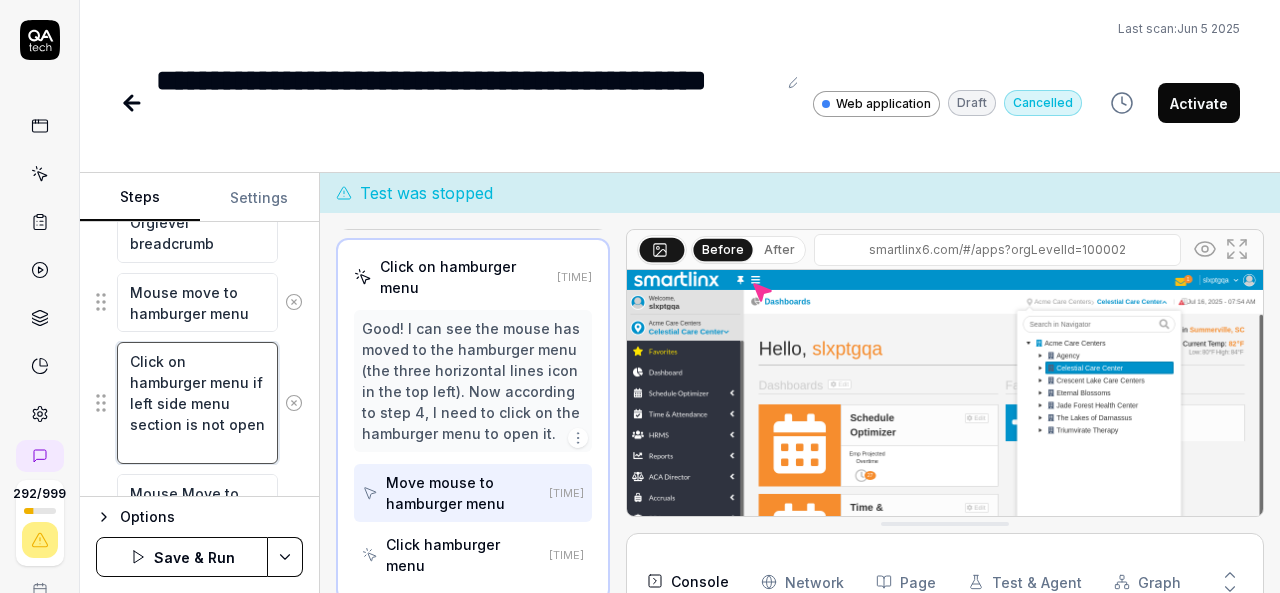 scroll, scrollTop: 571, scrollLeft: 0, axis: vertical 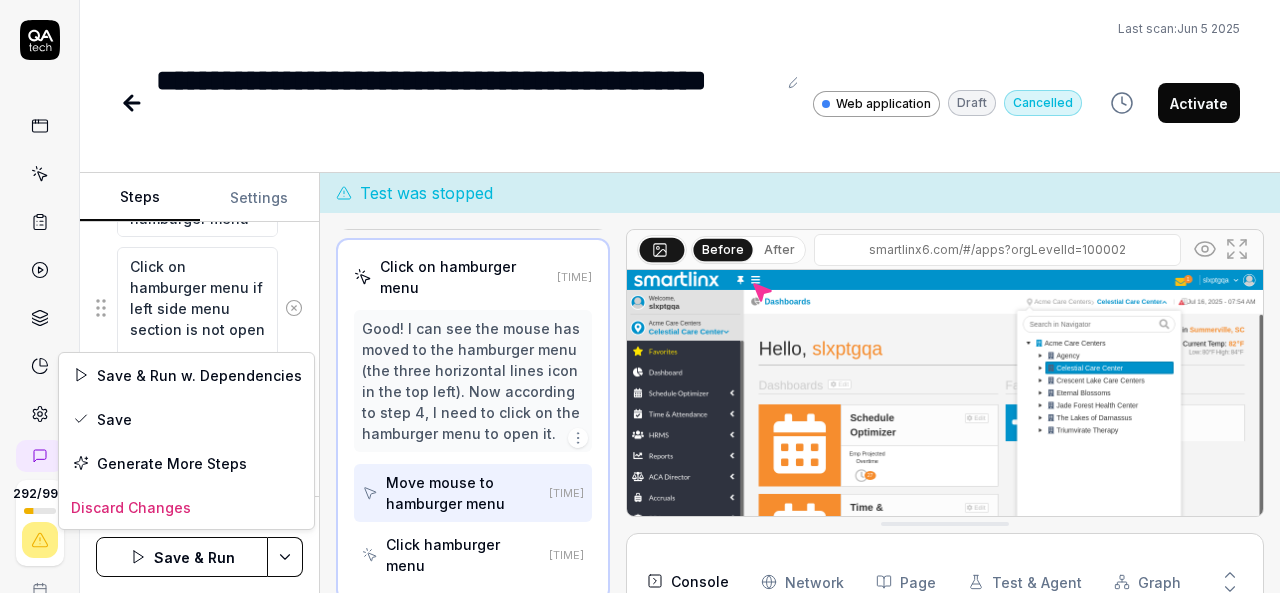 click on "**********" at bounding box center [640, 296] 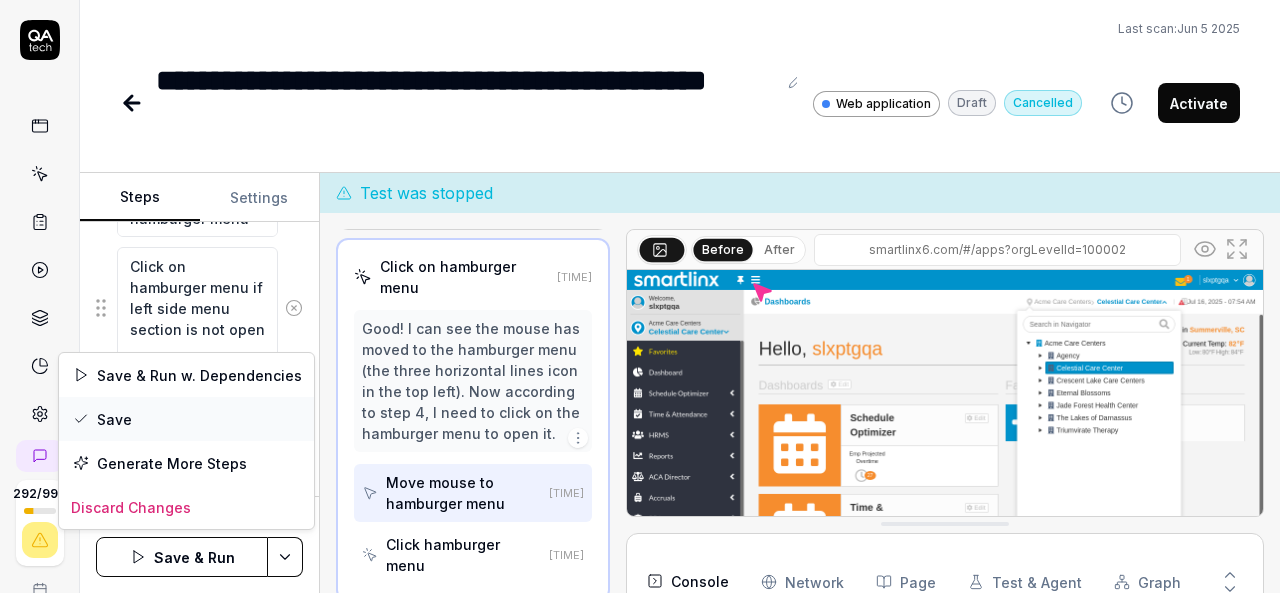 click on "Save" at bounding box center (186, 419) 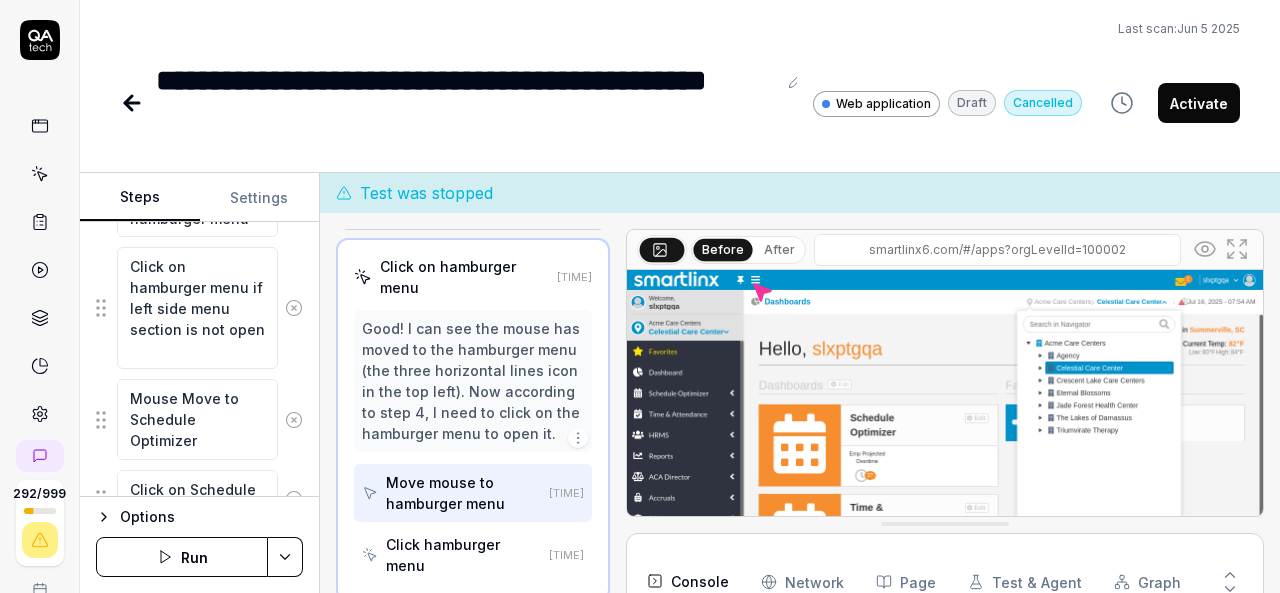 click on "Run" at bounding box center [182, 557] 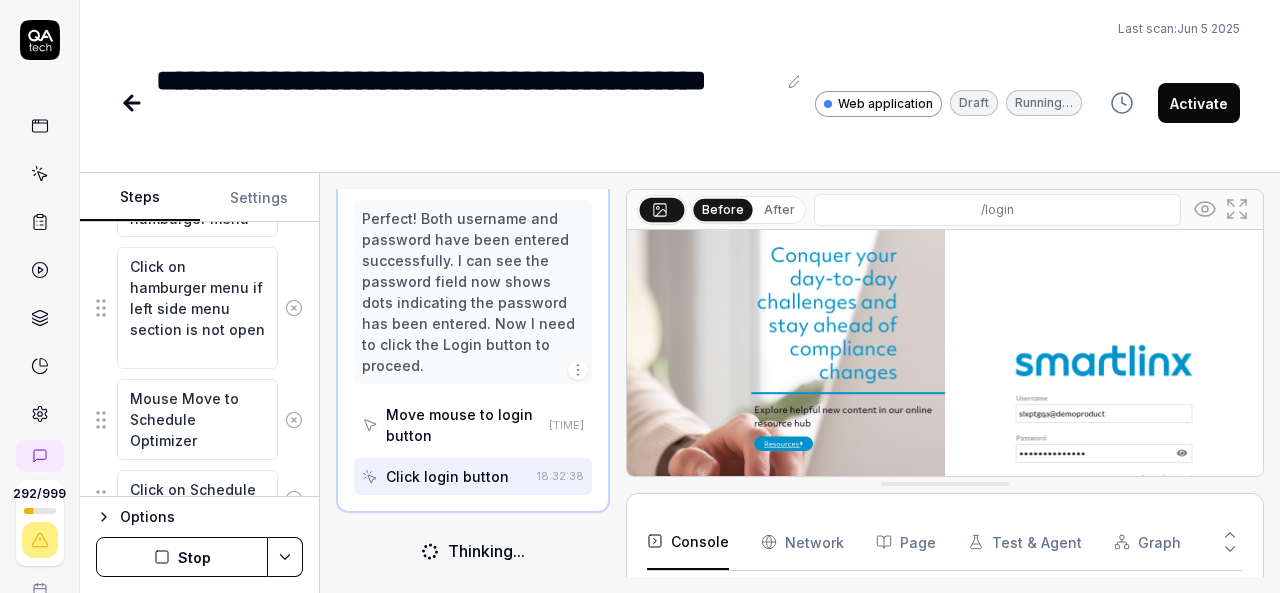 scroll, scrollTop: 274, scrollLeft: 0, axis: vertical 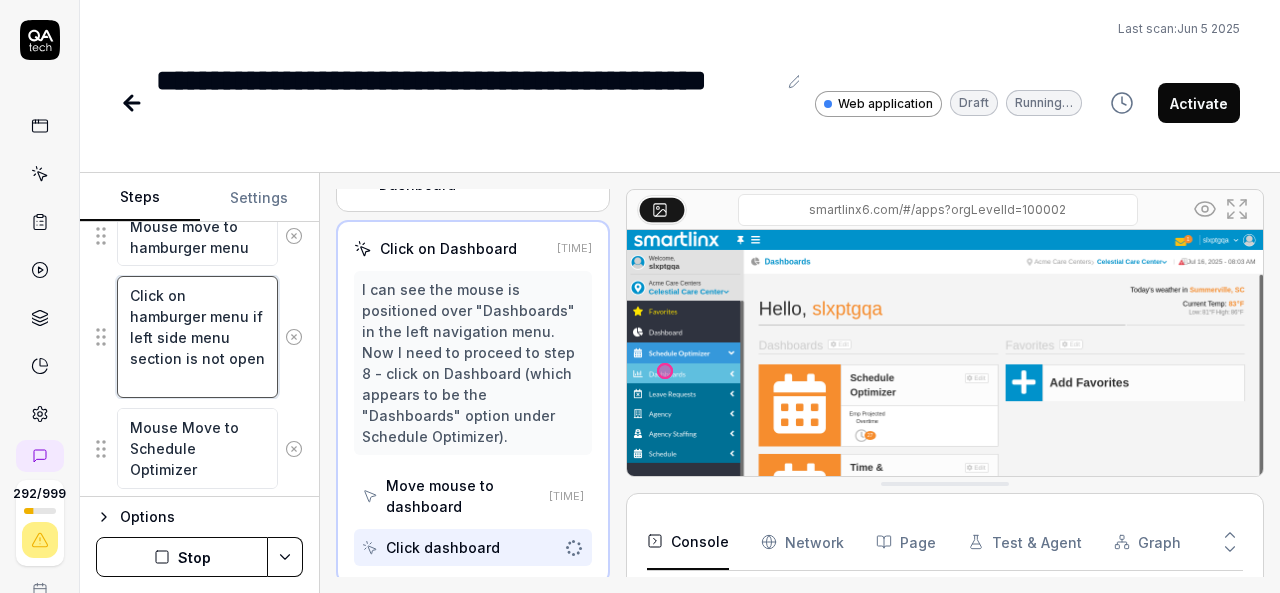 click on "Click on hamburger menu if left side menu section is not open" at bounding box center (197, 337) 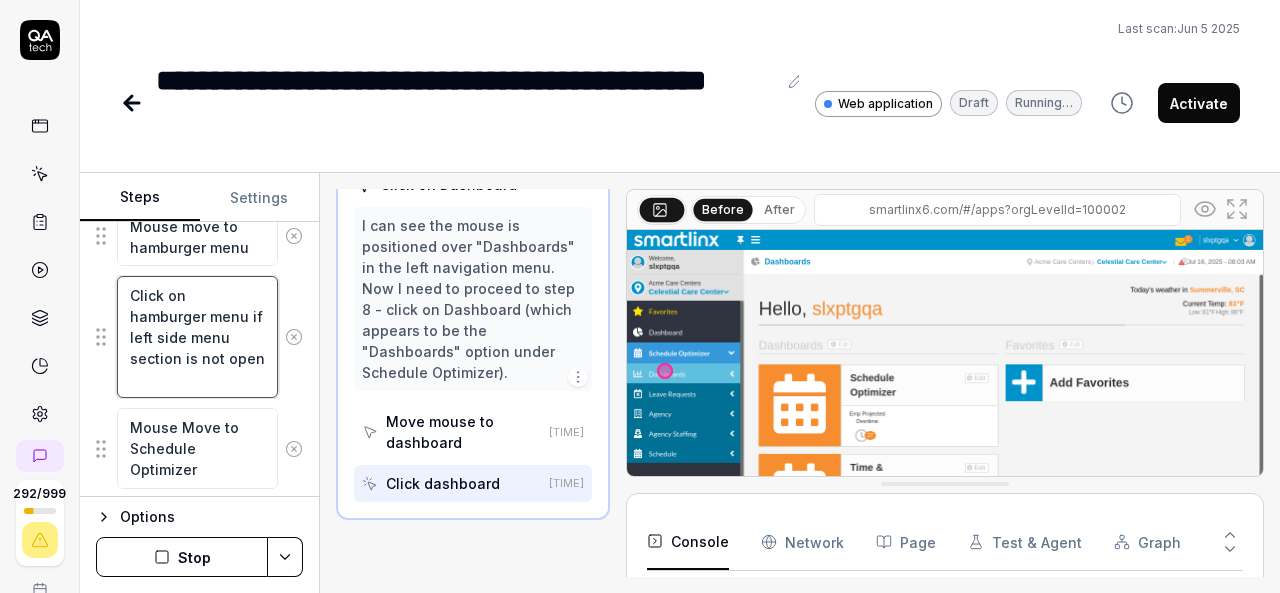 scroll, scrollTop: 795, scrollLeft: 0, axis: vertical 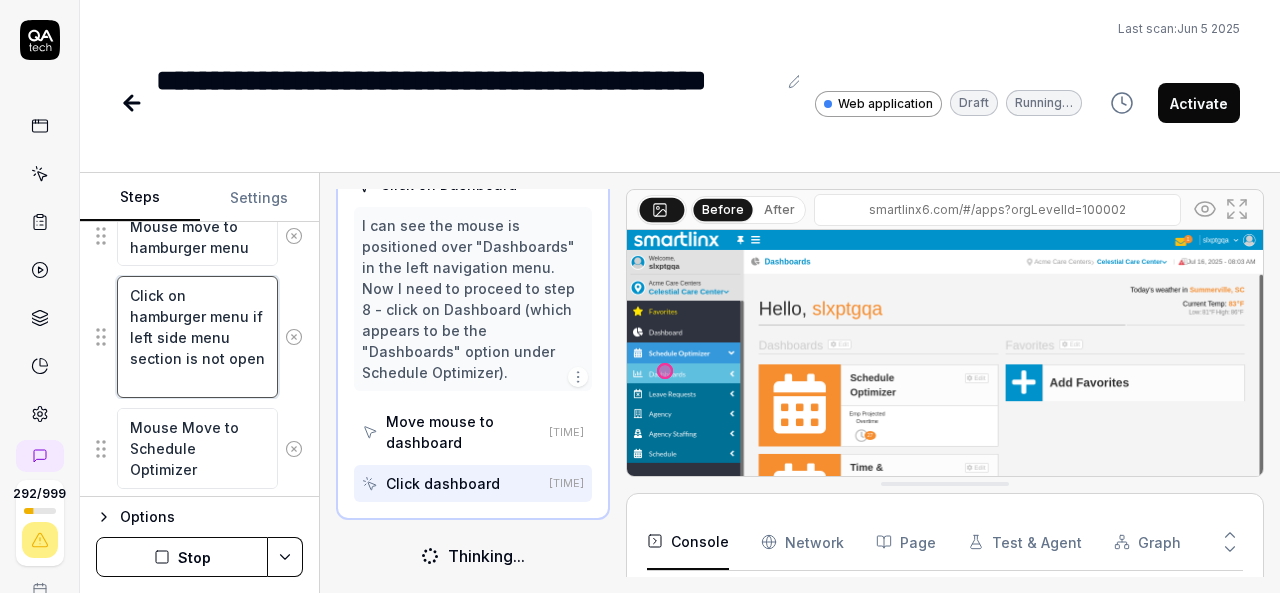 click on "Click on hamburger menu if left side menu section is not open" at bounding box center [197, 337] 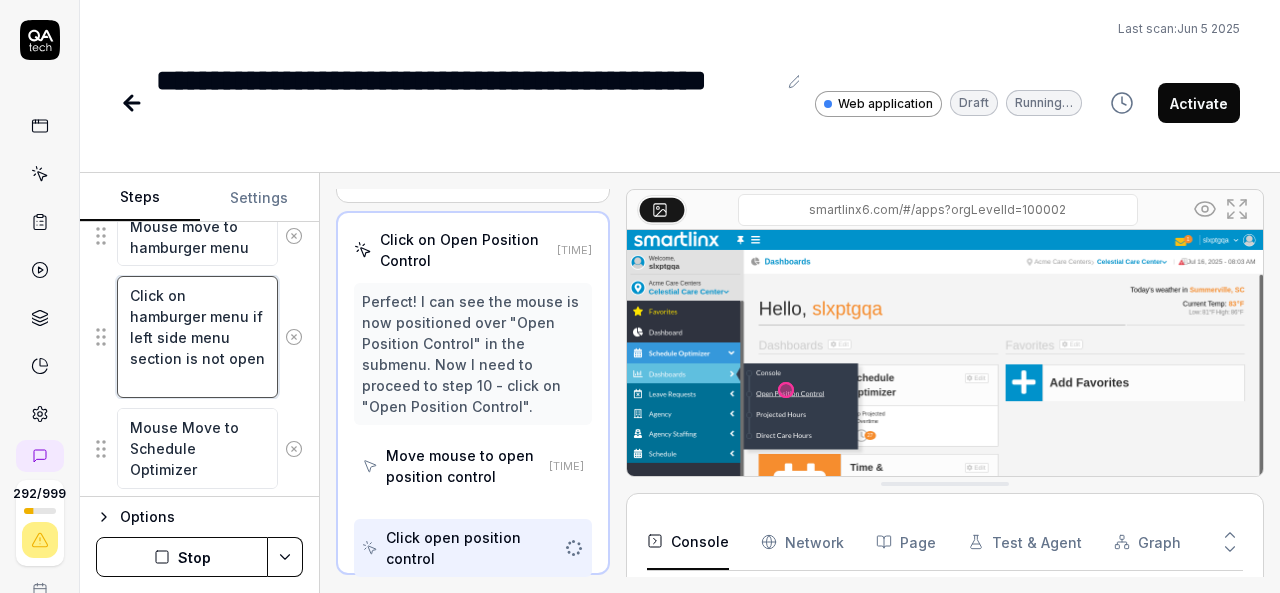 scroll, scrollTop: 898, scrollLeft: 0, axis: vertical 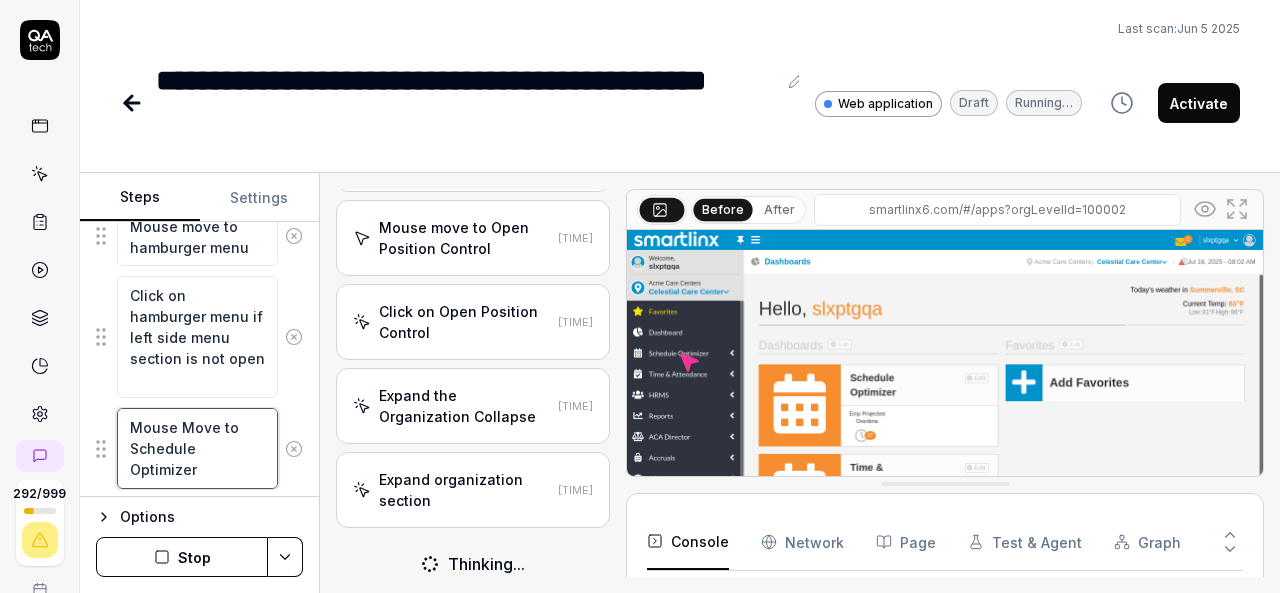 click on "Mouse Move to Schedule Optimizer" at bounding box center [197, 448] 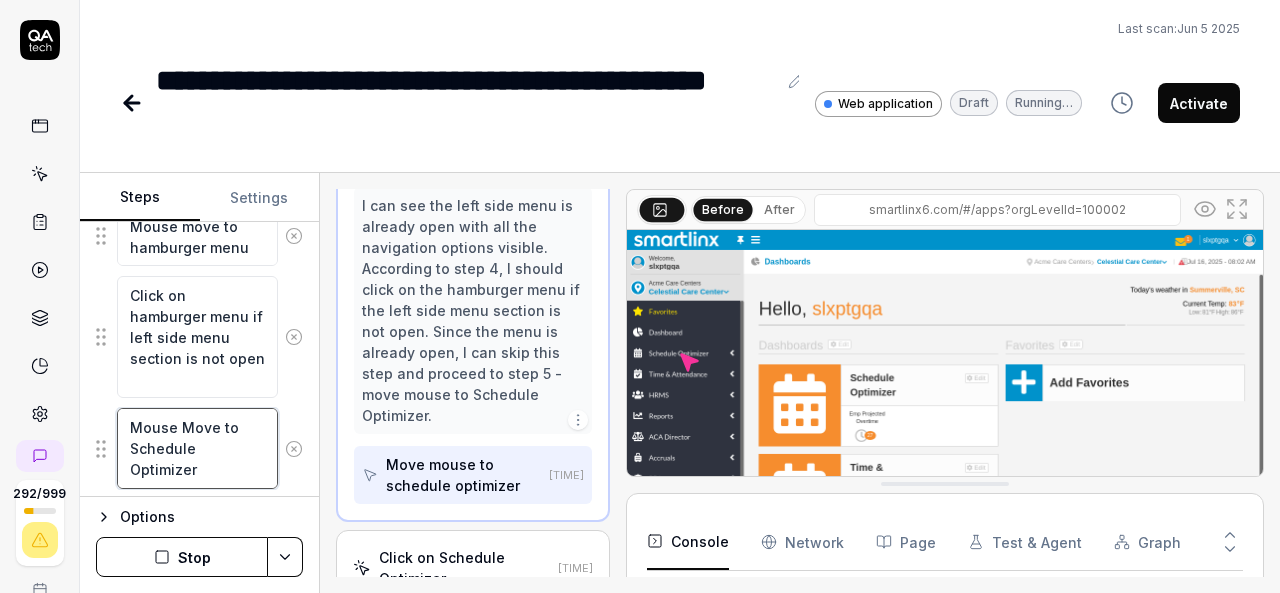 scroll, scrollTop: 524, scrollLeft: 0, axis: vertical 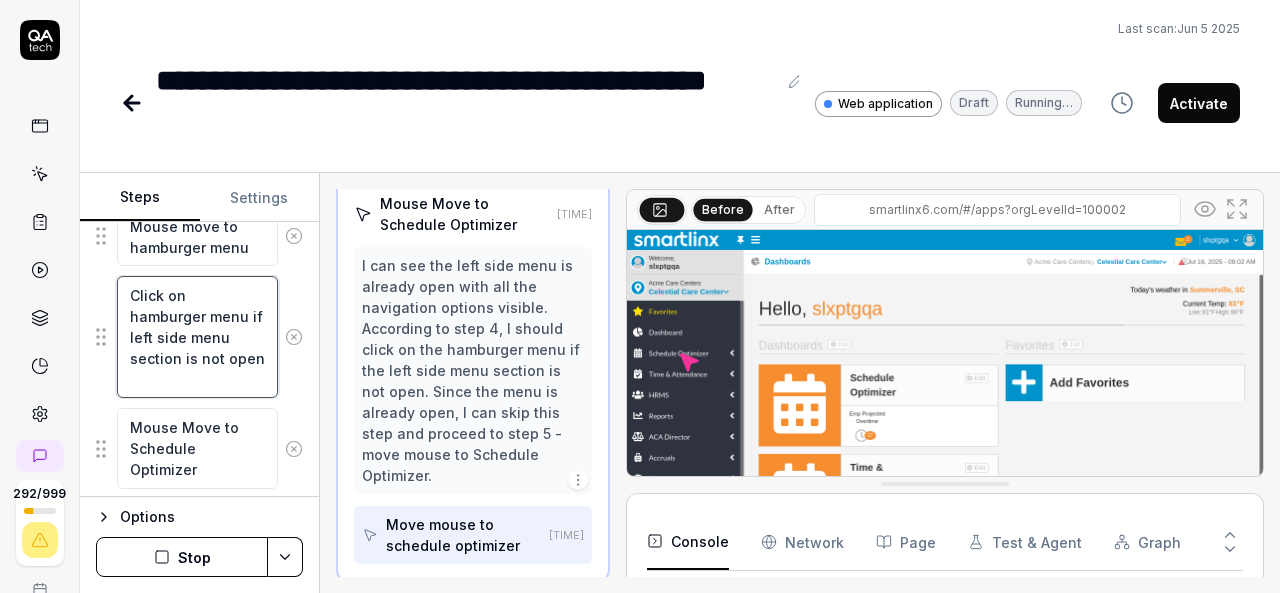 click on "Click on hamburger menu if left side menu section is not open" at bounding box center (197, 337) 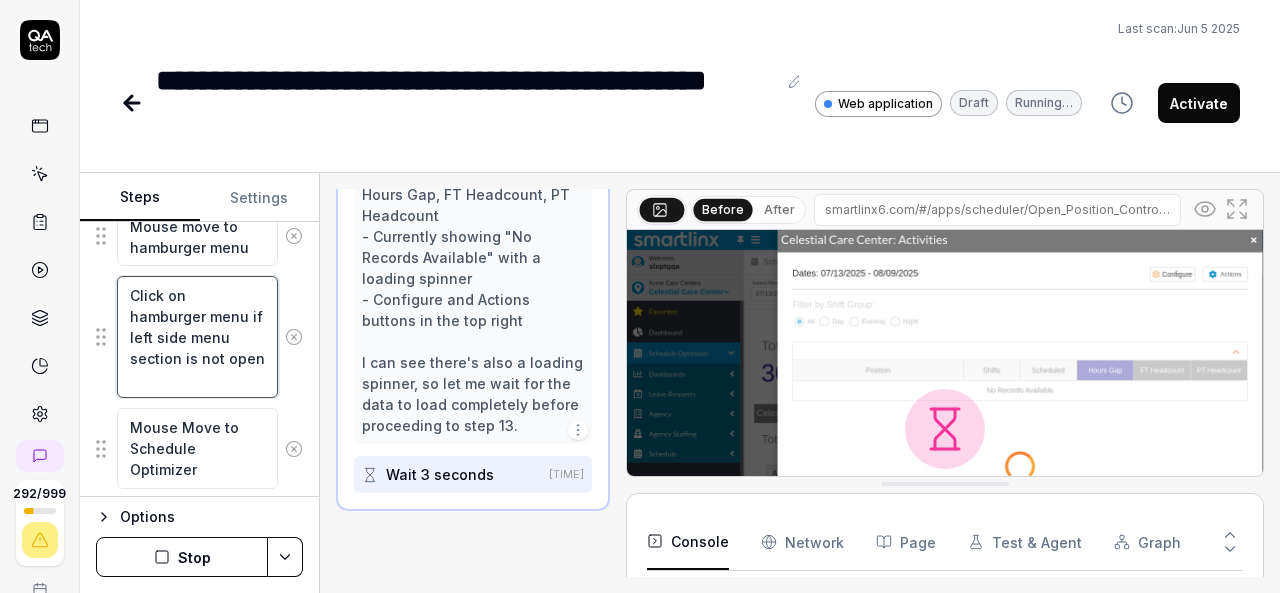scroll, scrollTop: 1737, scrollLeft: 0, axis: vertical 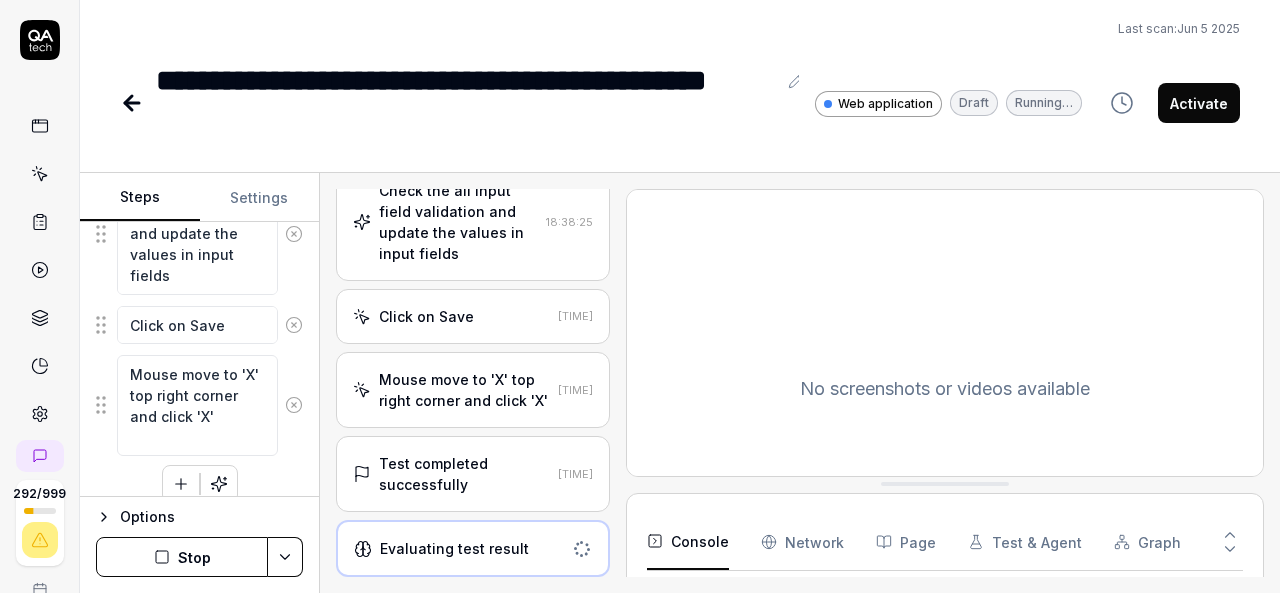 click on "Test completed successfully" at bounding box center [464, 474] 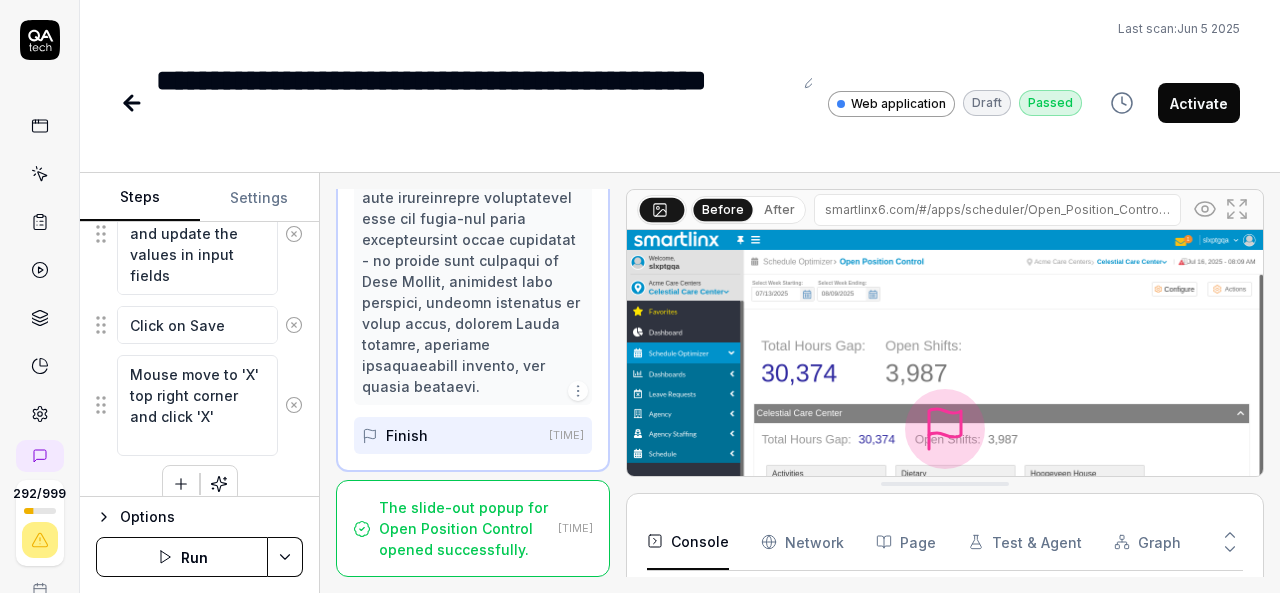 scroll, scrollTop: 4722, scrollLeft: 0, axis: vertical 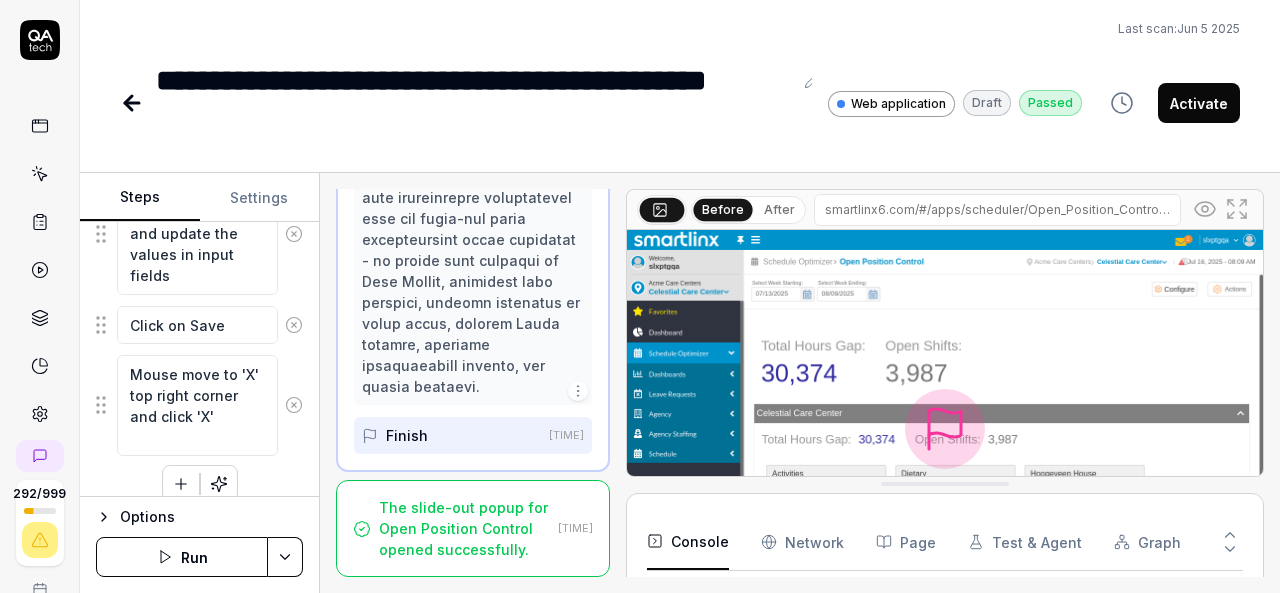click 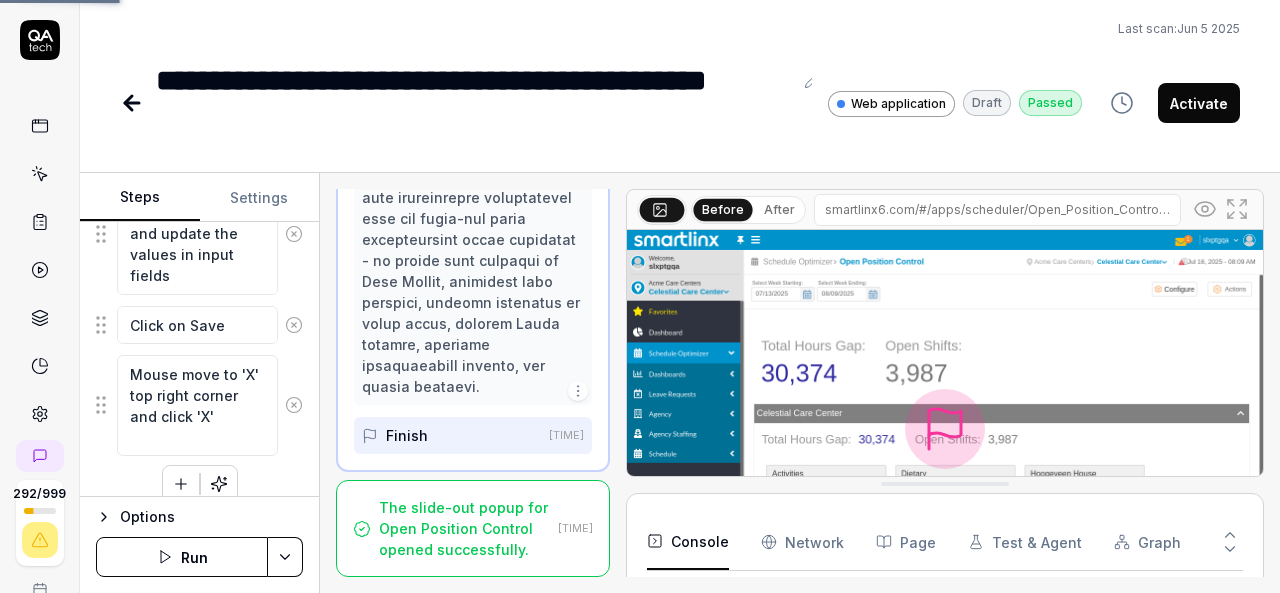 scroll, scrollTop: 413, scrollLeft: 0, axis: vertical 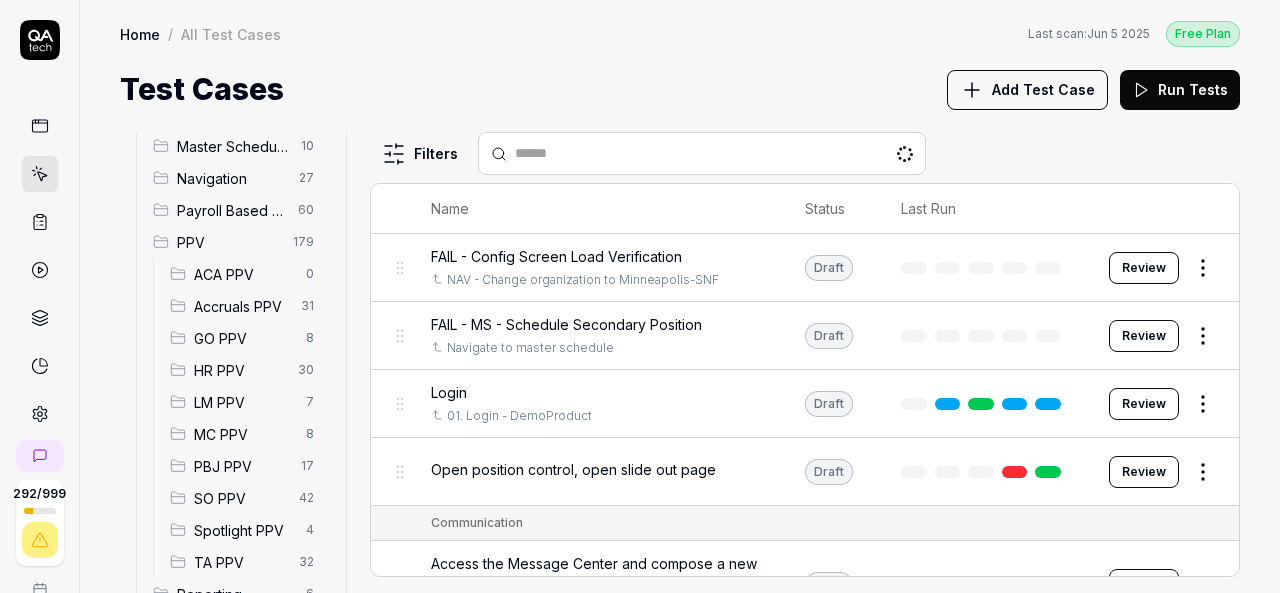 click on "SO PPV" at bounding box center [240, 498] 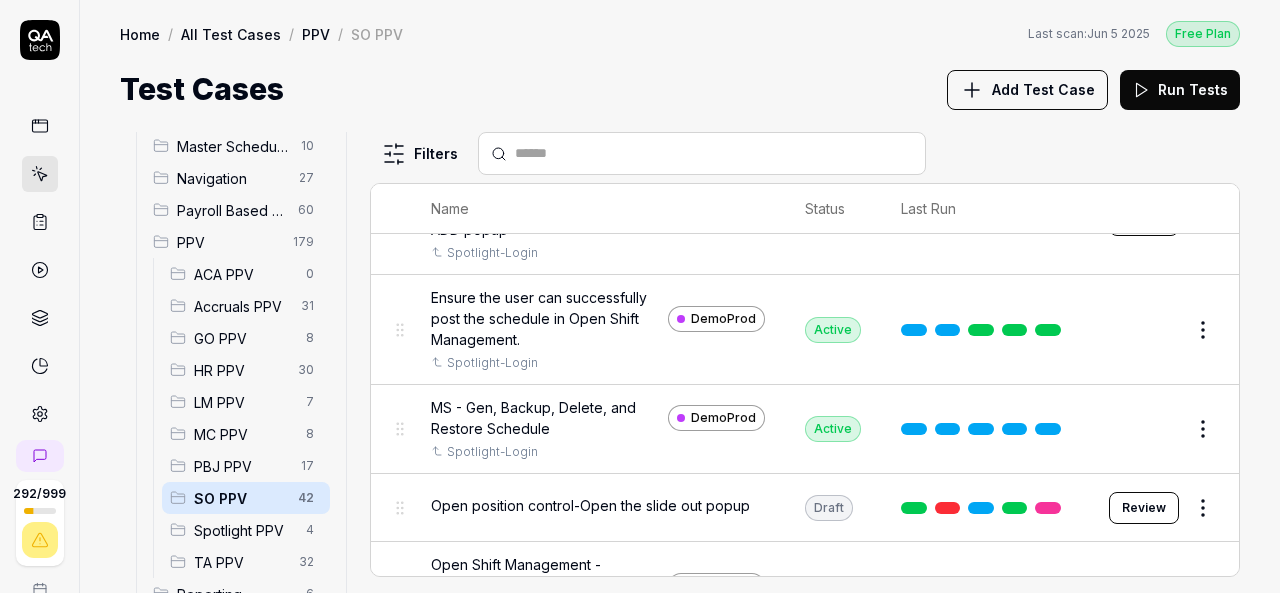 scroll, scrollTop: 577, scrollLeft: 0, axis: vertical 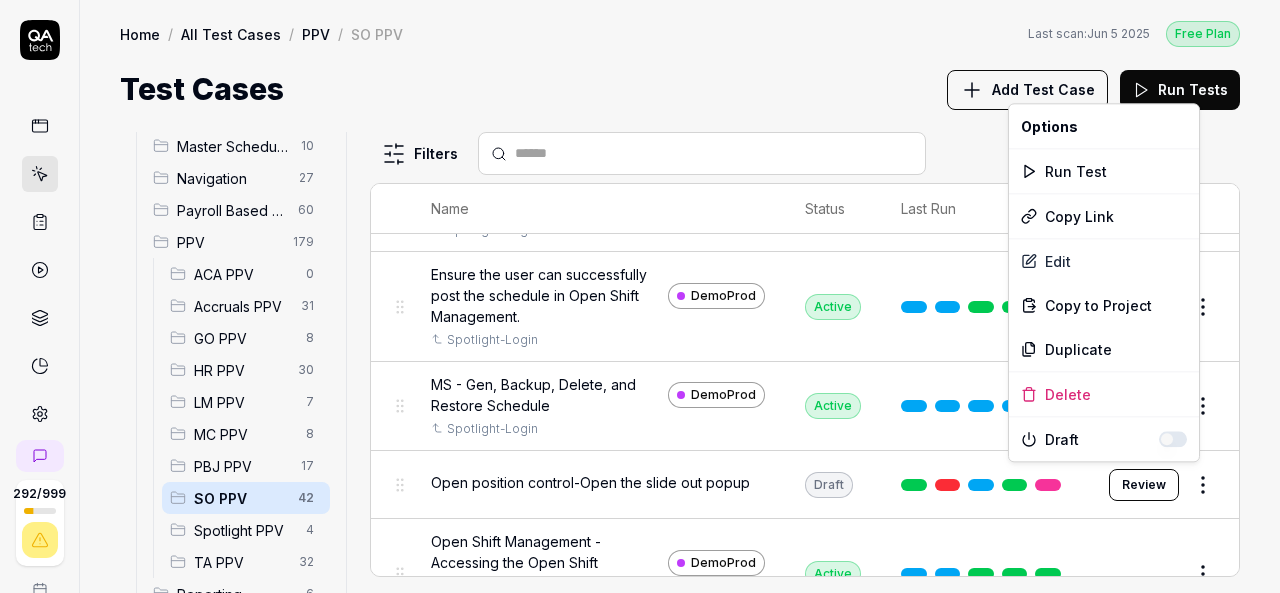 click on "292  /  999 k S Home / All Test Cases / PPV / SO PPV Free Plan Home / All Test Cases / PPV / SO PPV Last scan:  Jun 5 2025 Free Plan Test Cases Add Test Case Run Tests All Test Cases 621 Communication 46 Dashboard Management 13 Employee Management 42 Help and Support 19 Login 7 Logout 1 Master Schedule 10 Navigation 27 Payroll Based Journal 60 PPV 179 ACA PPV 0 Accruals PPV 31 GO PPV 8 HR PPV 30 LM PPV 7 MC PPV 8 PBJ PPV 17 SO PPV 42 Spotlight PPV 4 TA PPV 32 Reporting 6 Schedule Optimizer 7 Screen Loads 7 TestPPV 0 Time & Attendance 192 User Profile 1 Filters Name Status Last Run PPV SO PPV Compare number of open shifts between ms and osm DemoProd Spotlight-Login Draft Review Daily Attendance Report - Verify the positions under settings DemoProd Spotlight-Login Active Edit Daily unit Assignment - Census DemoProd Spotlight-Login Active Edit Daily unit Assignment -Add Open shift (Shift on Fly)from Daily unit assigment DemoProd Spotlight-Login Active Edit Daily unit Assignment -Assign the employee to shift Edit" at bounding box center (640, 296) 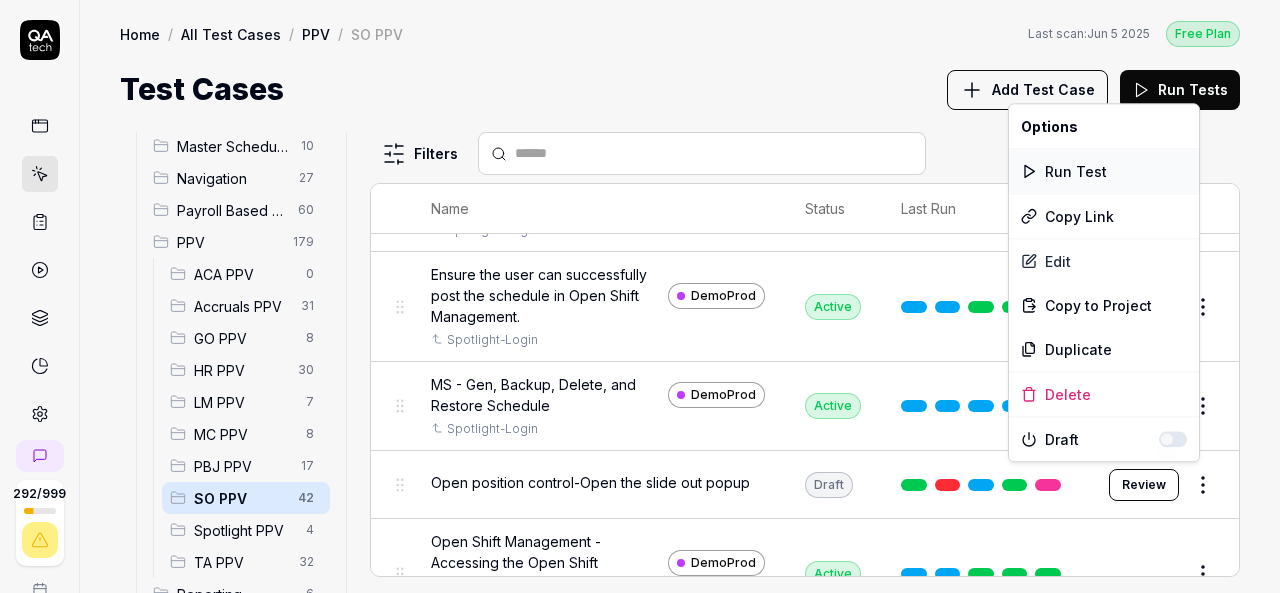 click on "Run Test" at bounding box center [1104, 171] 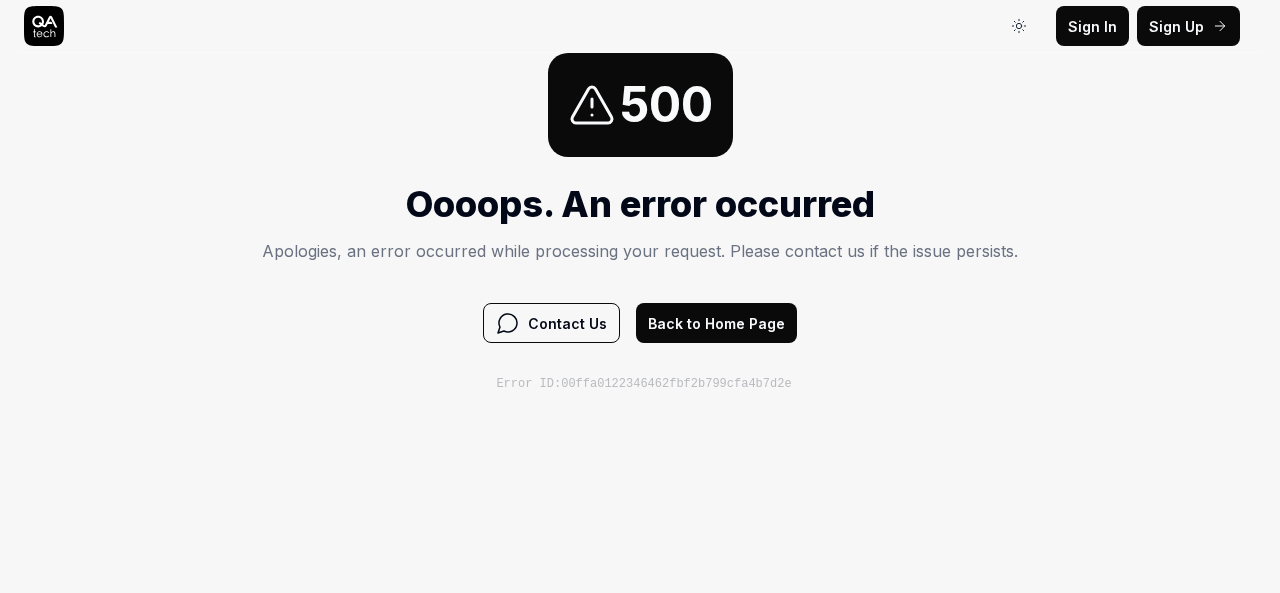 scroll, scrollTop: 0, scrollLeft: 0, axis: both 